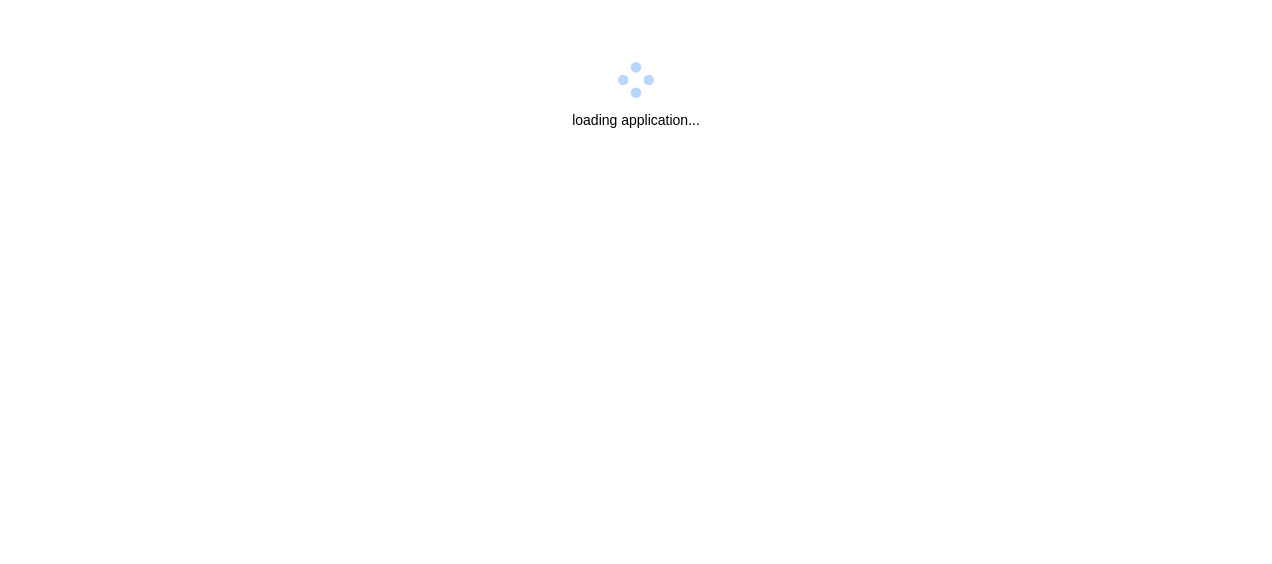 scroll, scrollTop: 0, scrollLeft: 0, axis: both 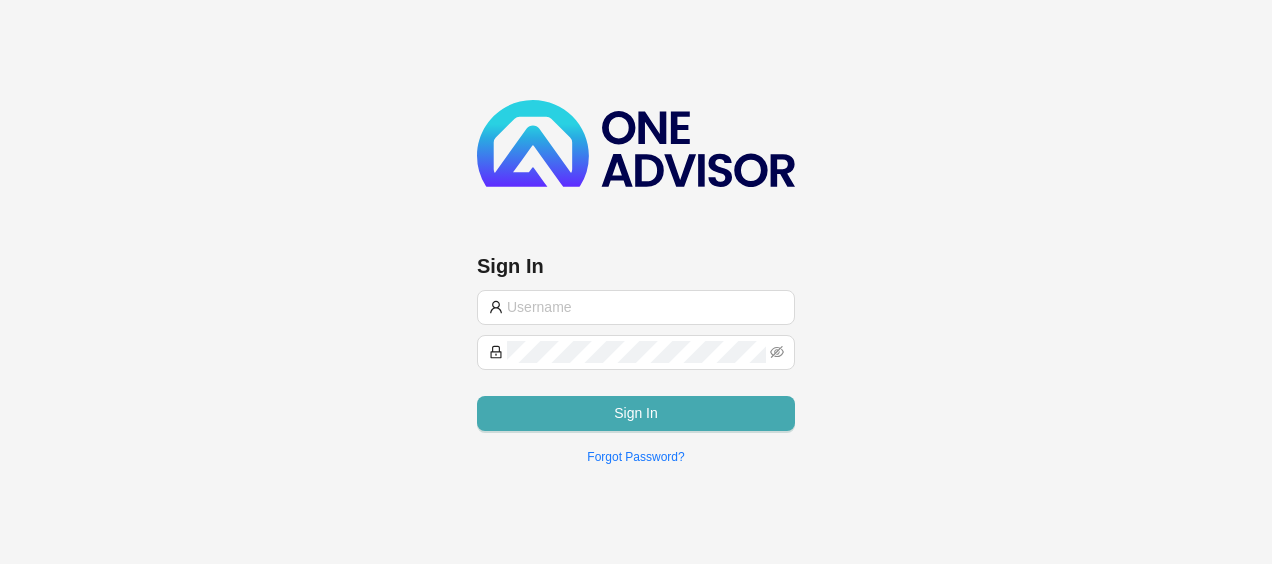 type on "[EMAIL]" 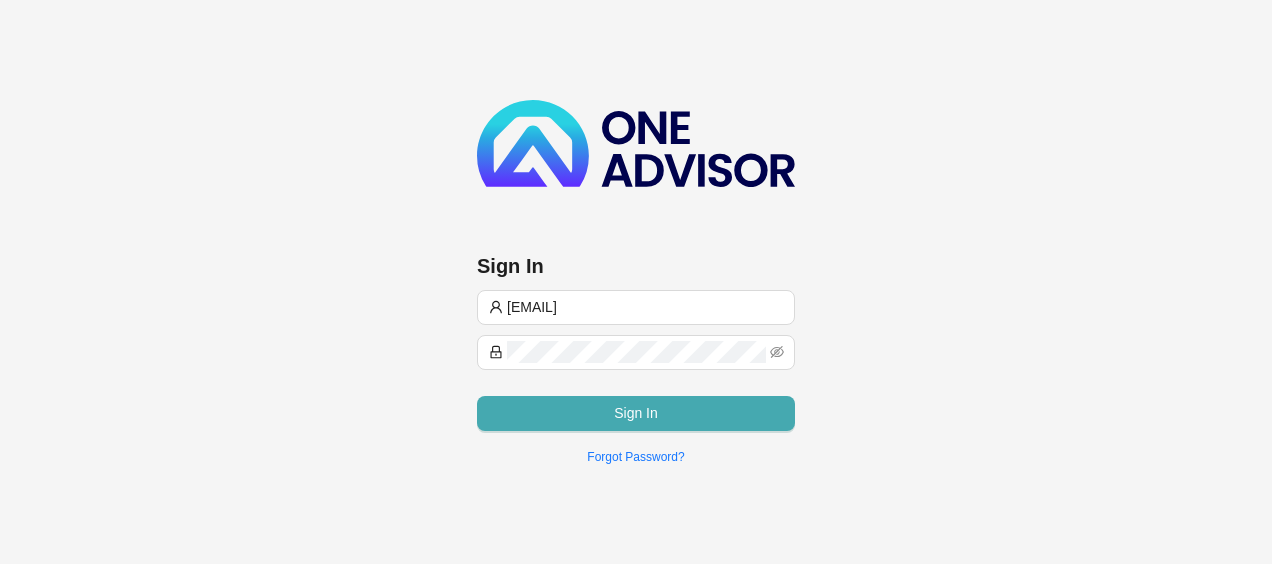 click on "Sign In" at bounding box center [636, 413] 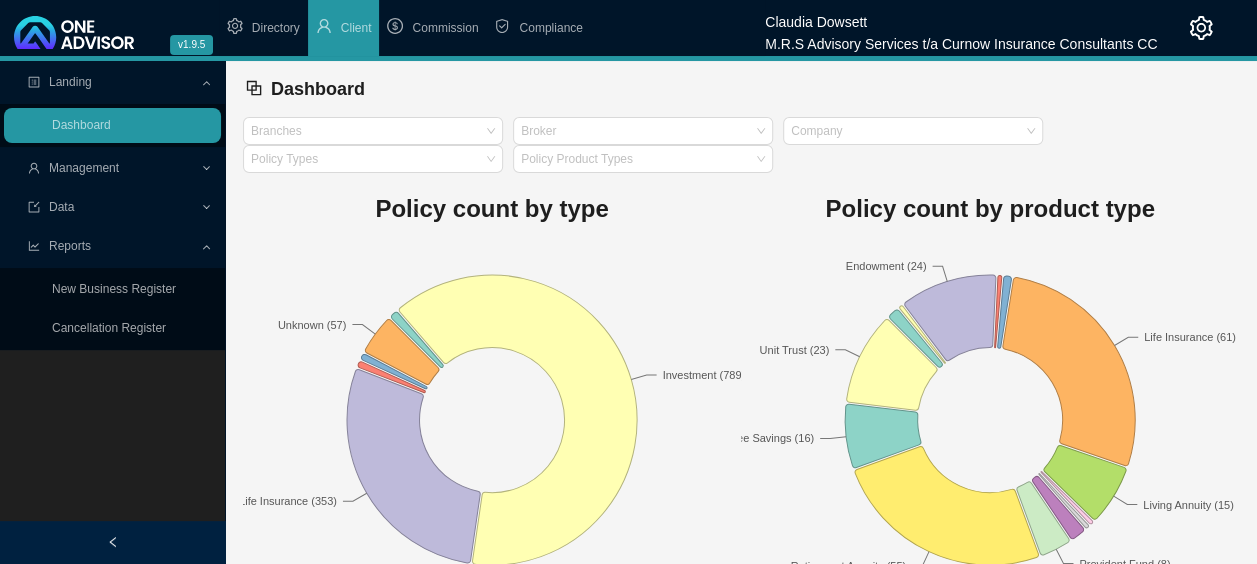 click on "Management" at bounding box center (112, 168) 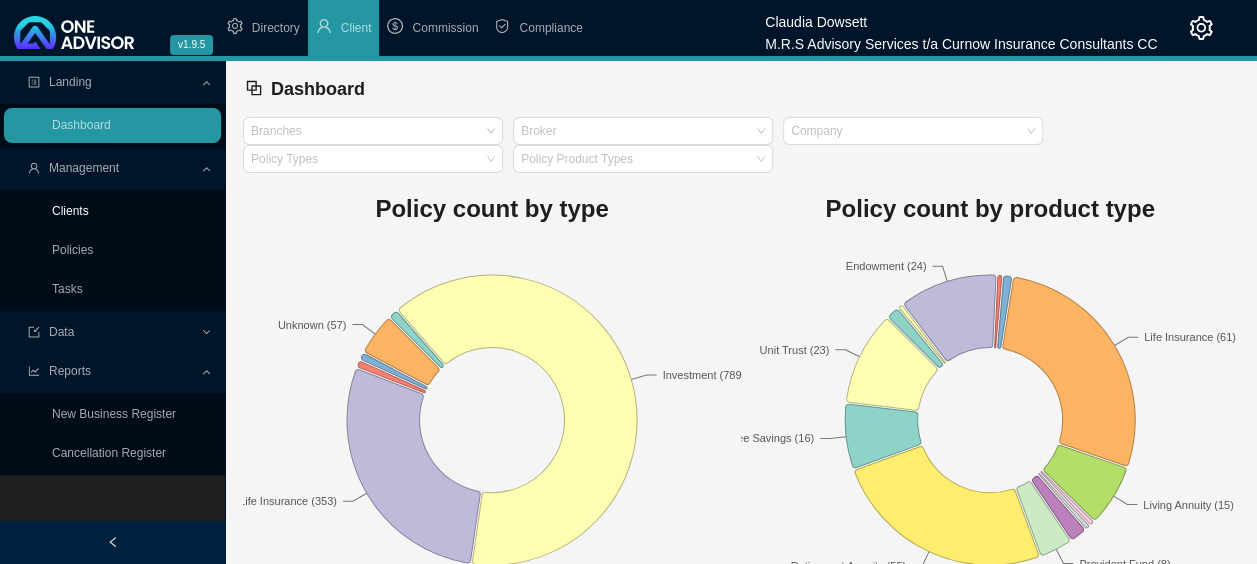 click on "Clients" at bounding box center (70, 211) 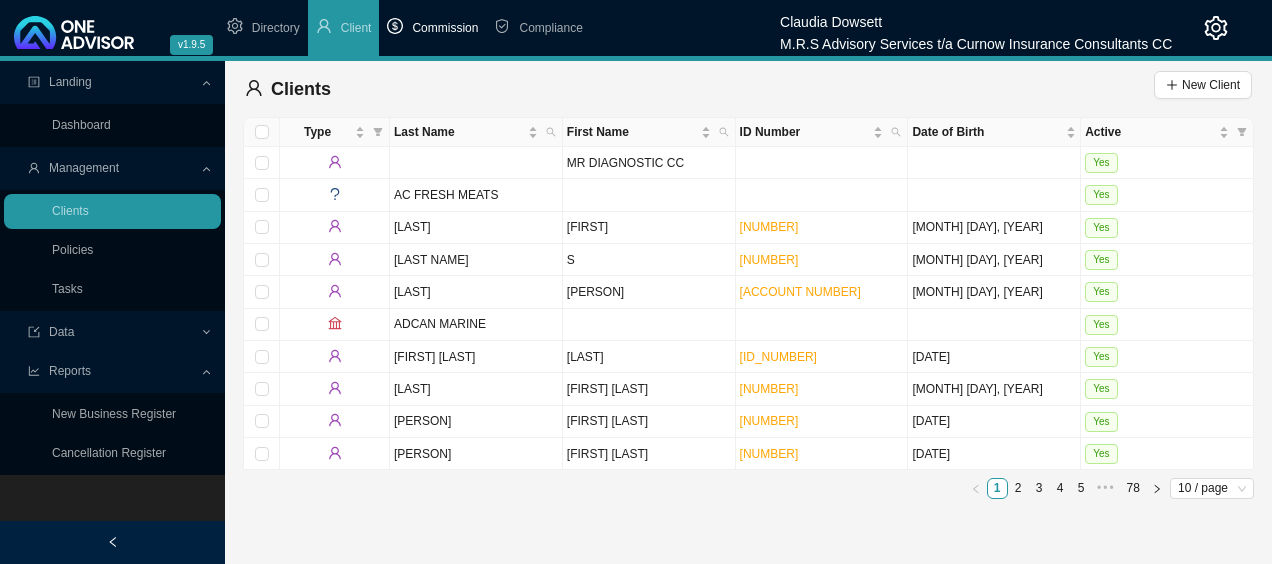 click on "Commission" at bounding box center (445, 28) 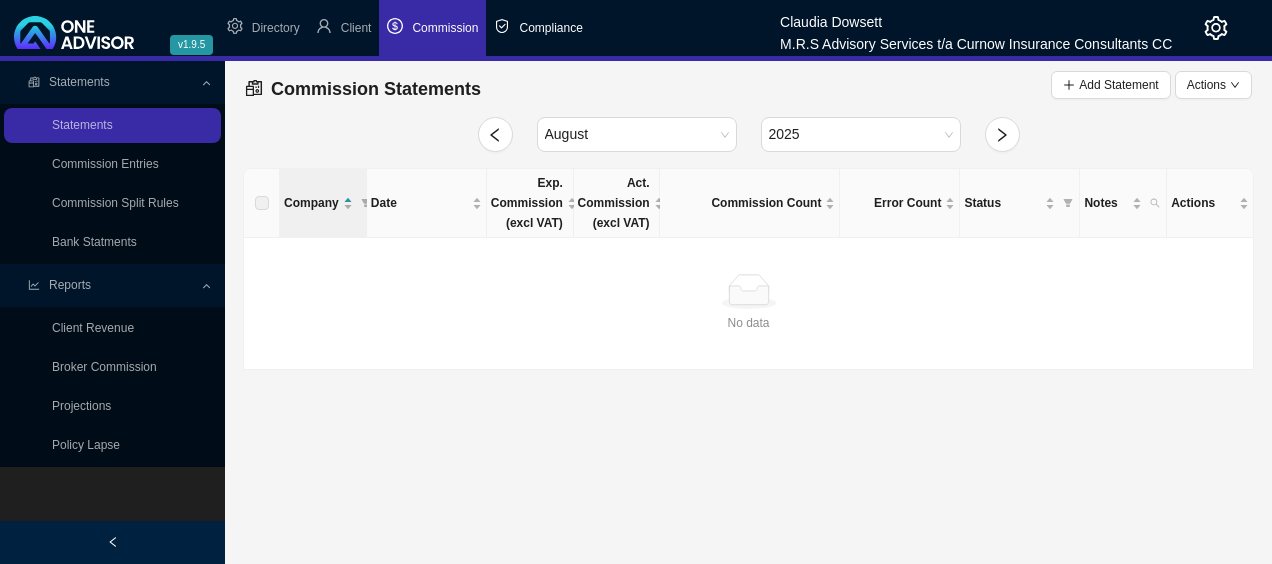 click on "Compliance" at bounding box center [538, 28] 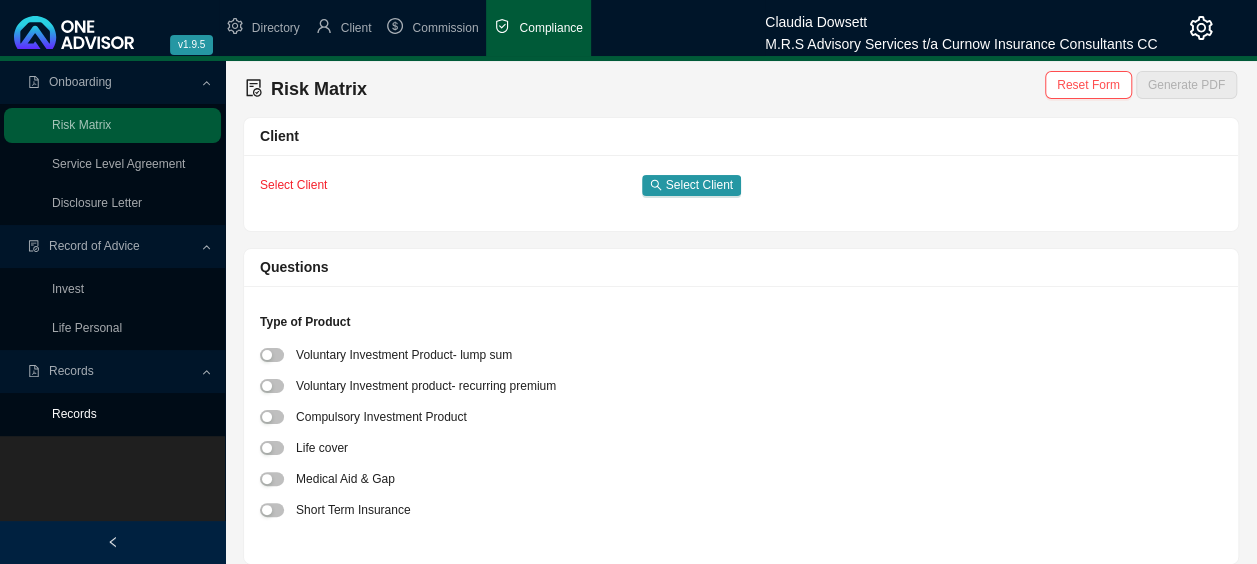 click on "Records" at bounding box center [74, 414] 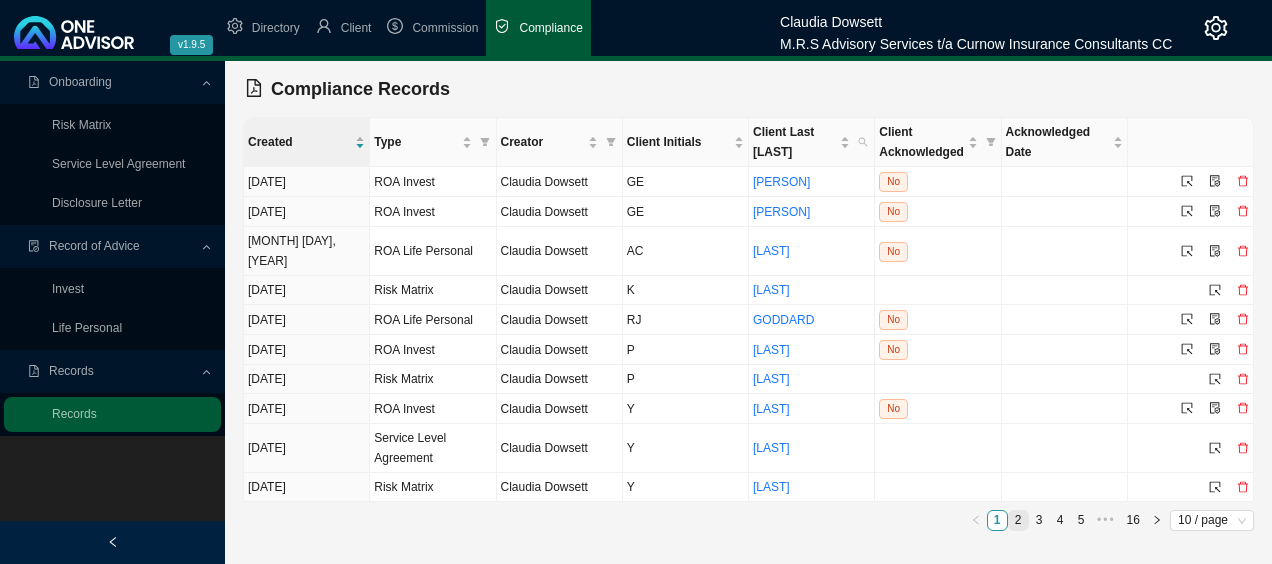 click on "2" at bounding box center (1018, 520) 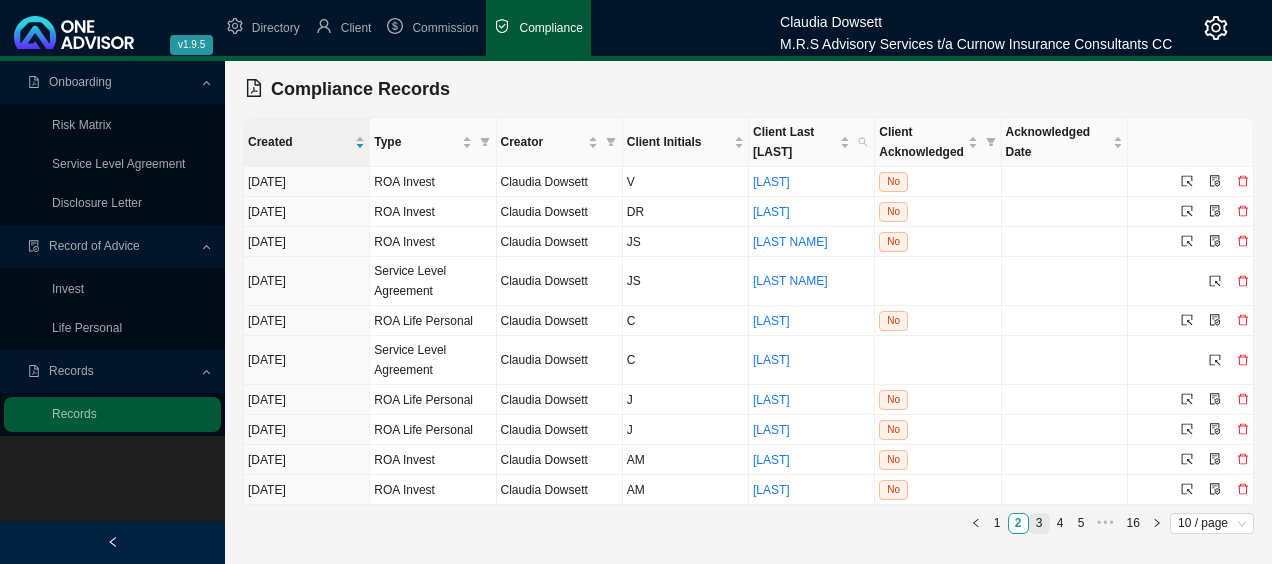 click on "3" at bounding box center (1039, 523) 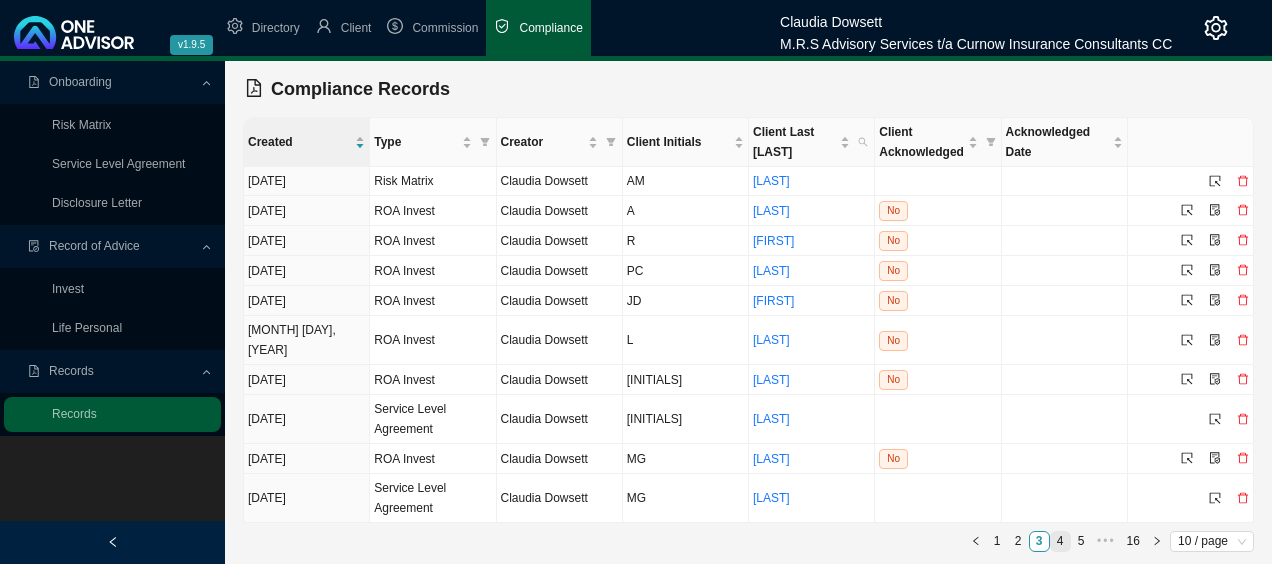 click on "4" at bounding box center (1060, 541) 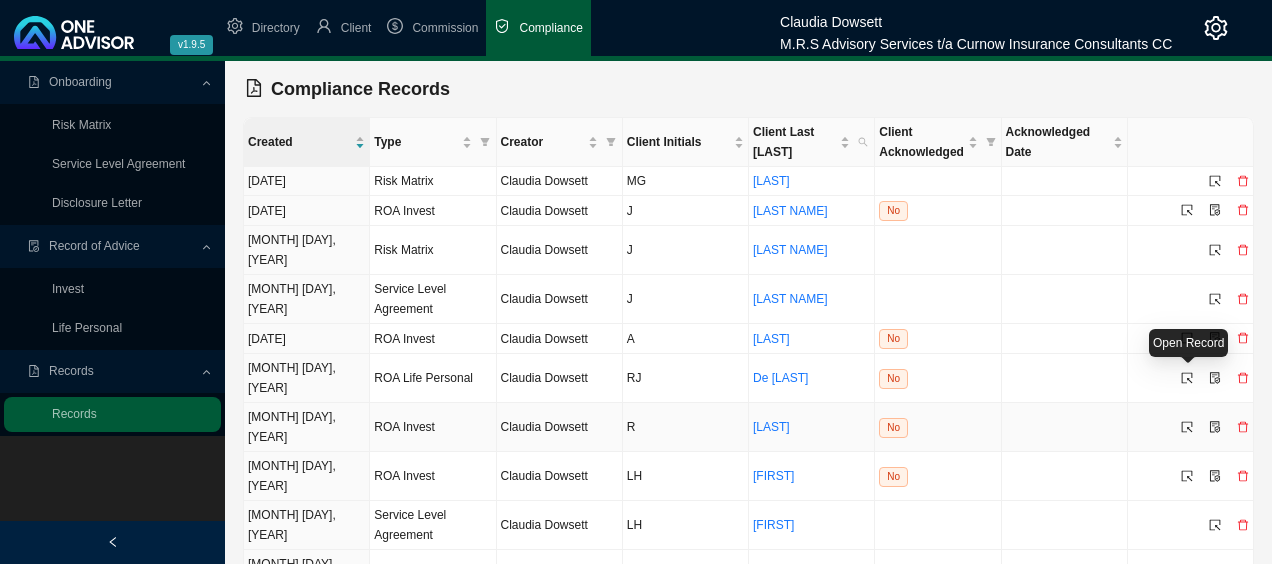 click 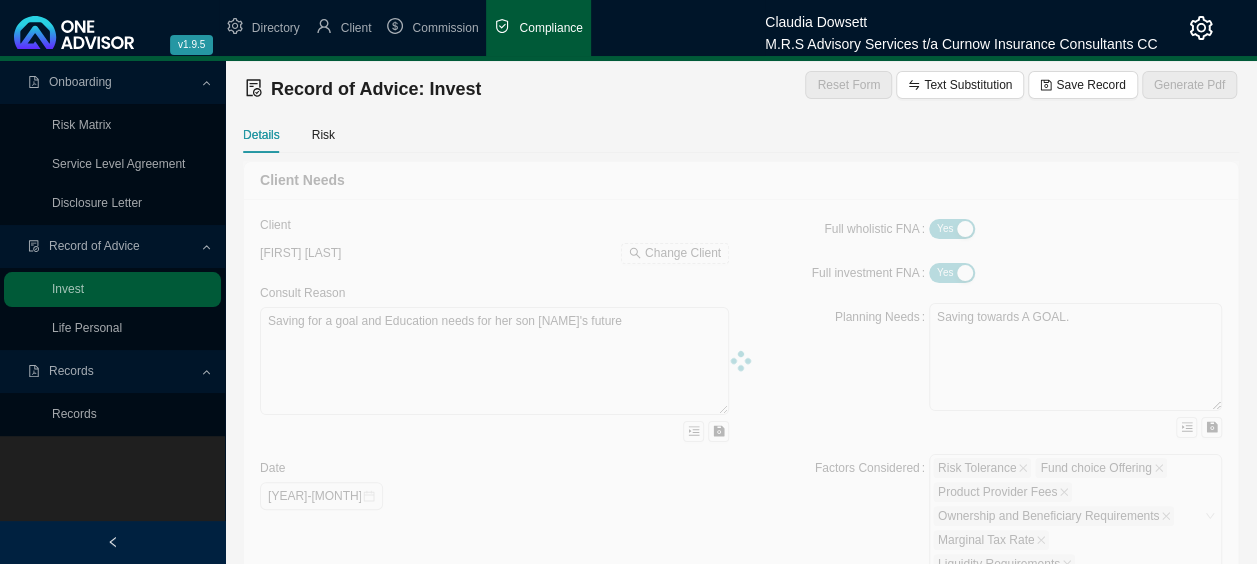 type on "Savings for future needs and long term growth and Tax Savings. The WILL has Been updated; Old Mutual 17150269 beneficiary changed to 1 policy to go to her Grandchild [NAME] and made Old Mutual Fund value to R500 000. Momentum endowment pol no 17452951 merged into 17452951 with a Combined new monthly premium of R5000.00" 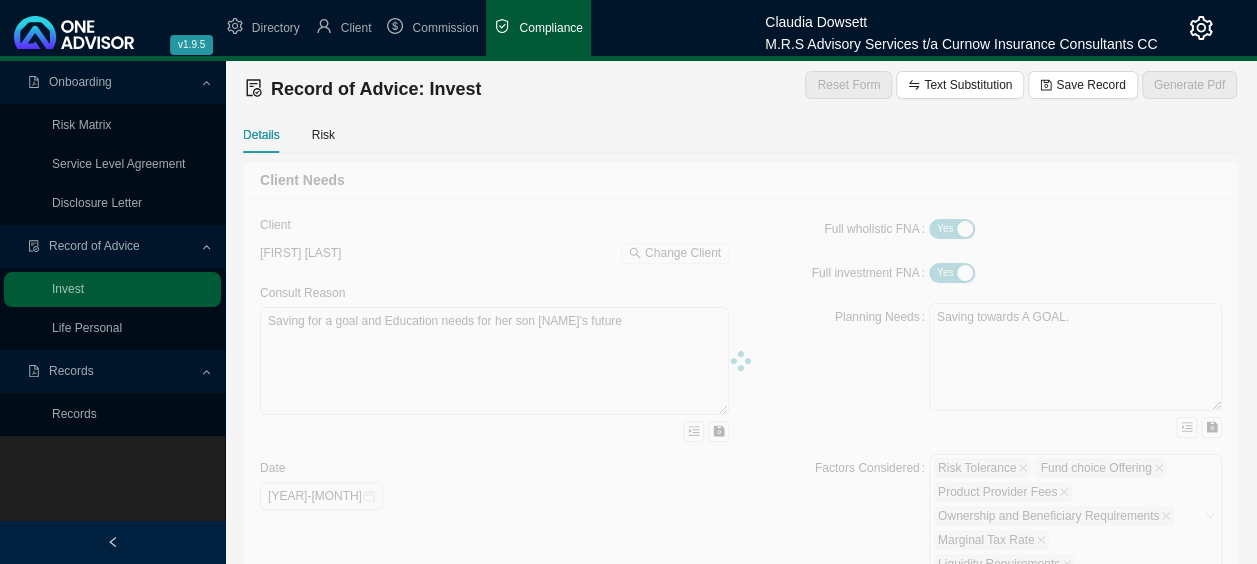 type 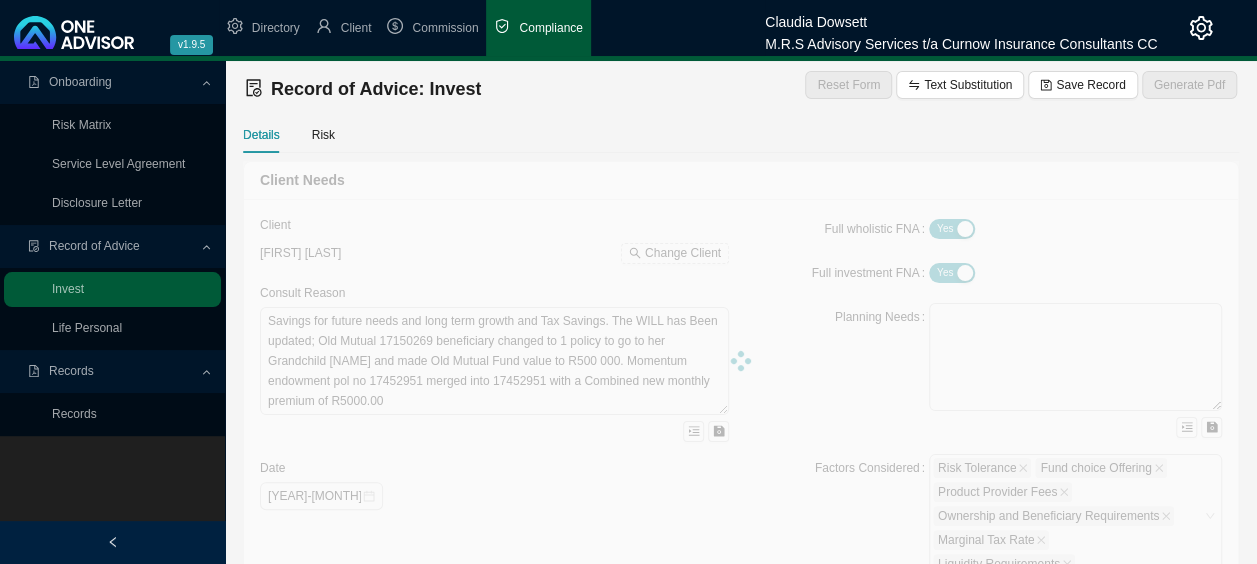 type on "[DATE]" 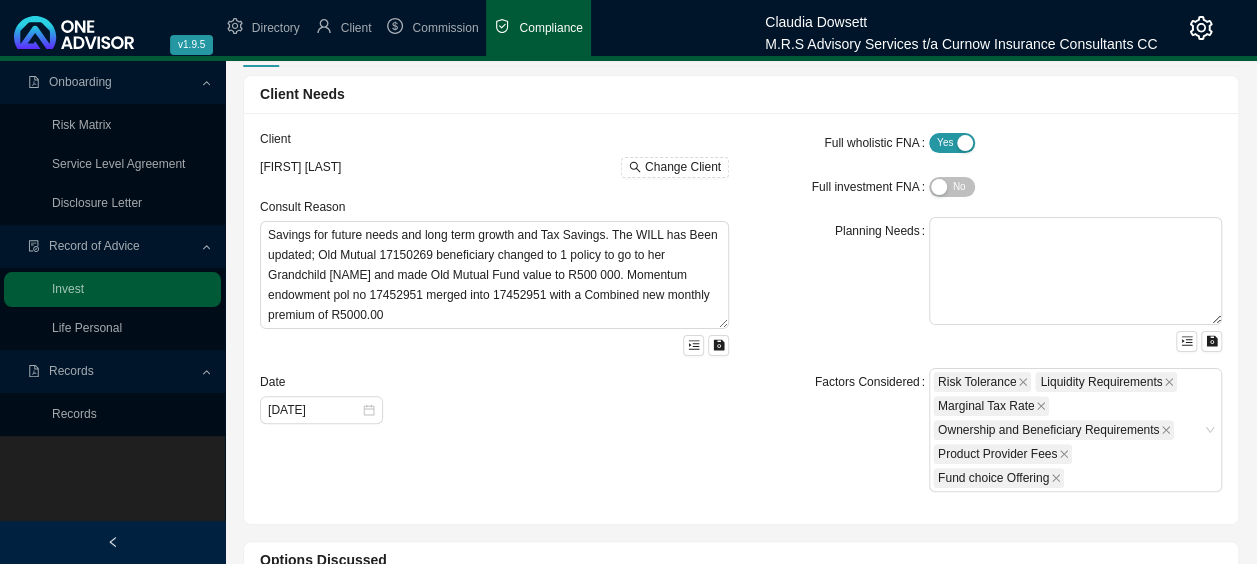 scroll, scrollTop: 0, scrollLeft: 0, axis: both 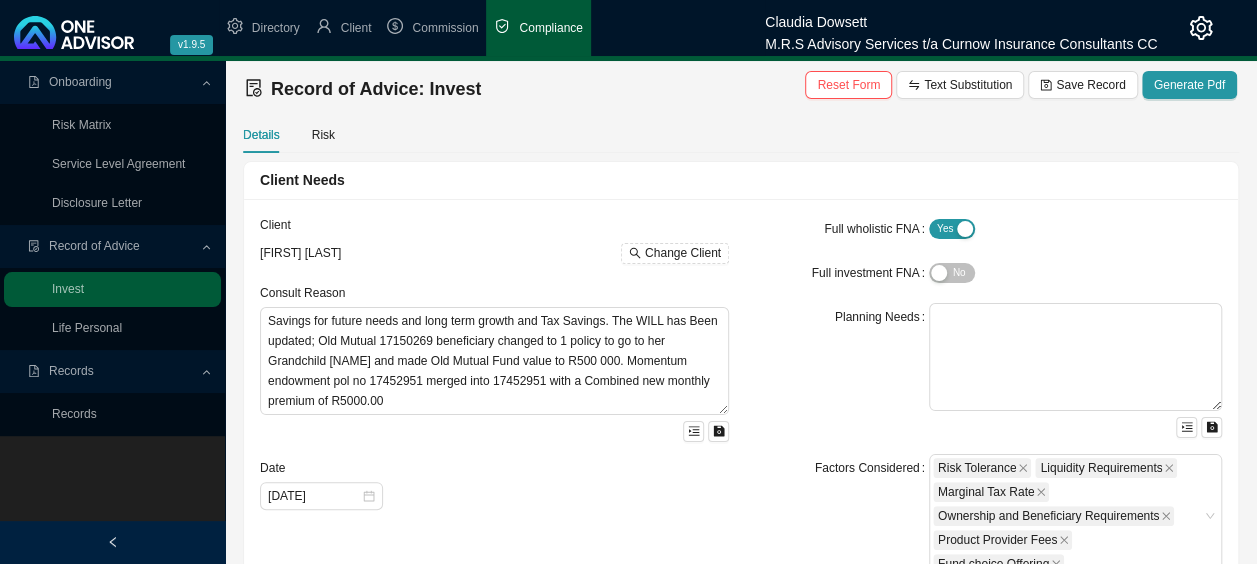 click on "Compliance" at bounding box center (550, 28) 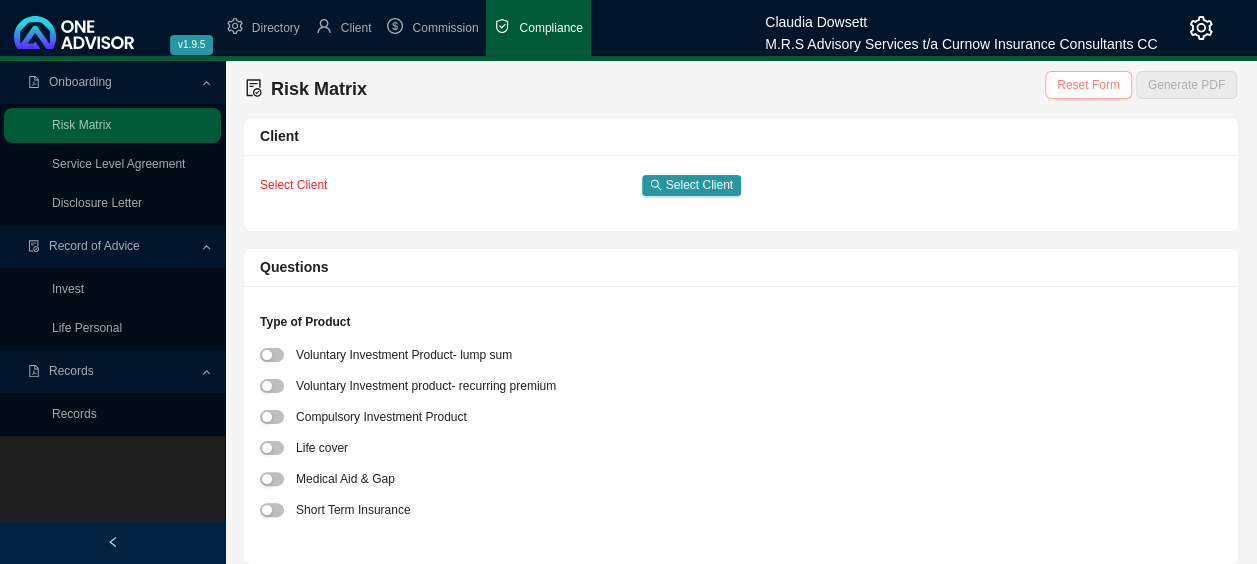 click on "Reset Form" at bounding box center [1088, 85] 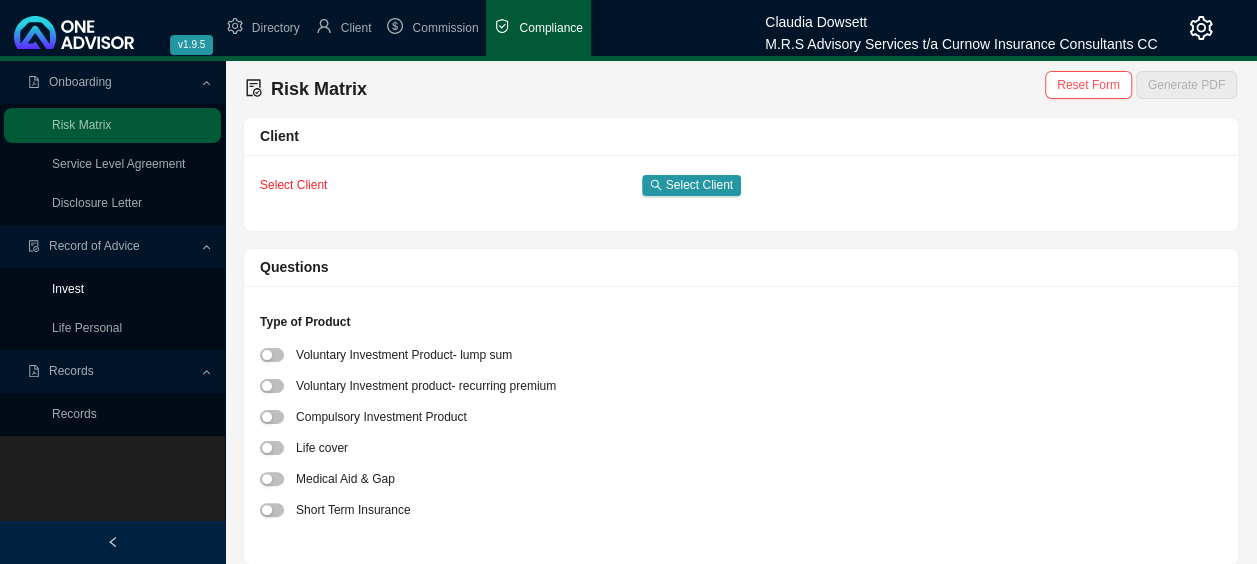 click on "Invest" at bounding box center (68, 289) 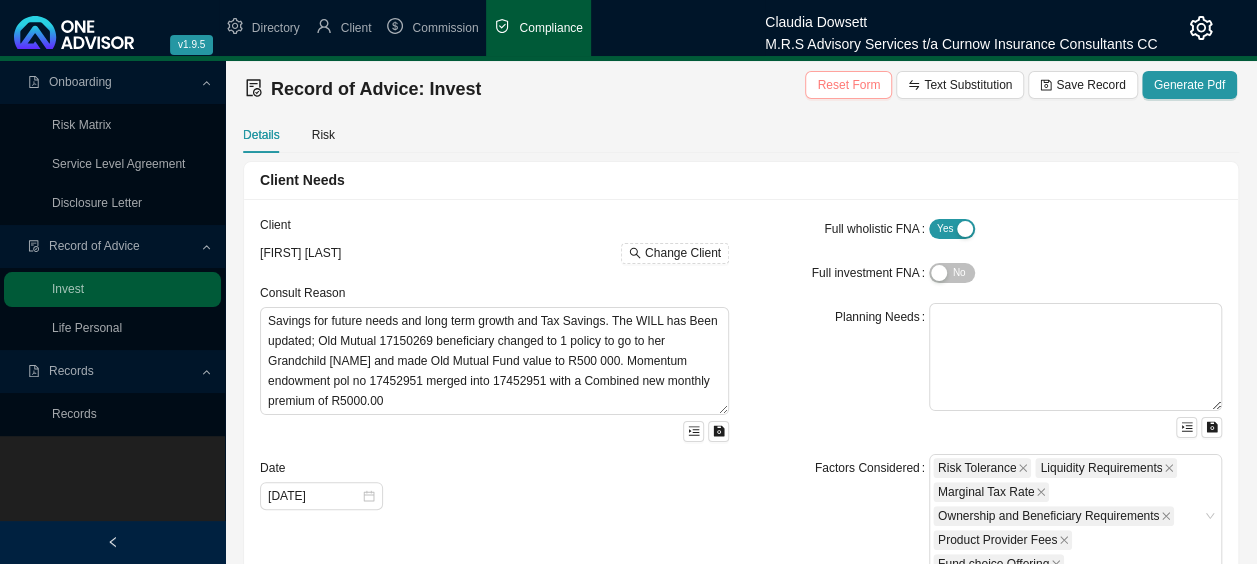 click on "Reset Form" at bounding box center [848, 85] 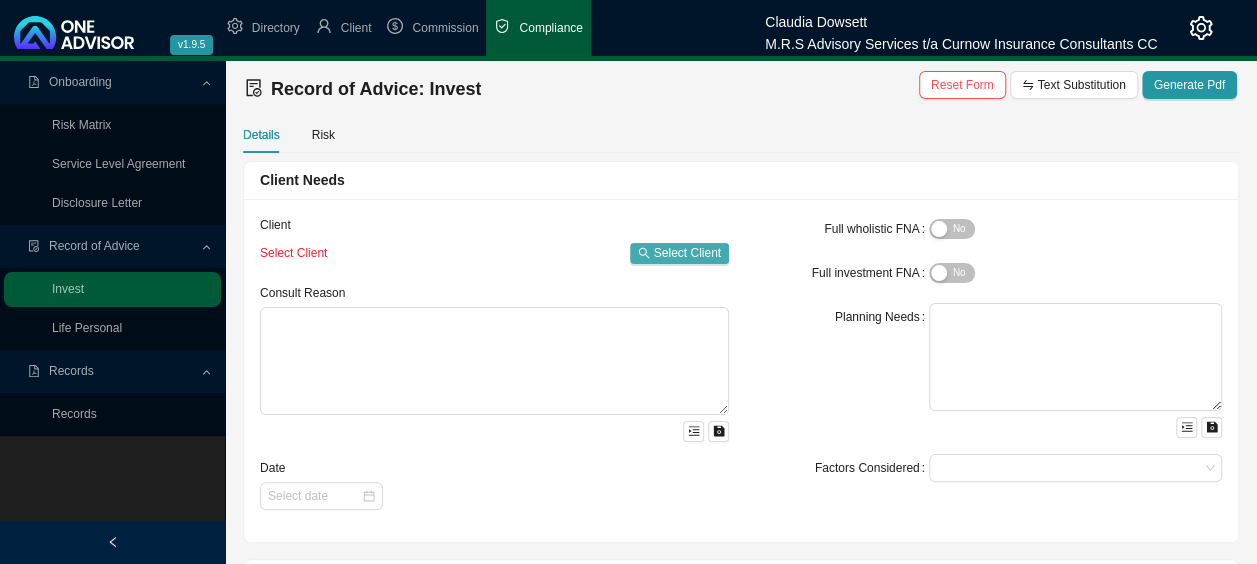 click on "Select Client" at bounding box center (687, 253) 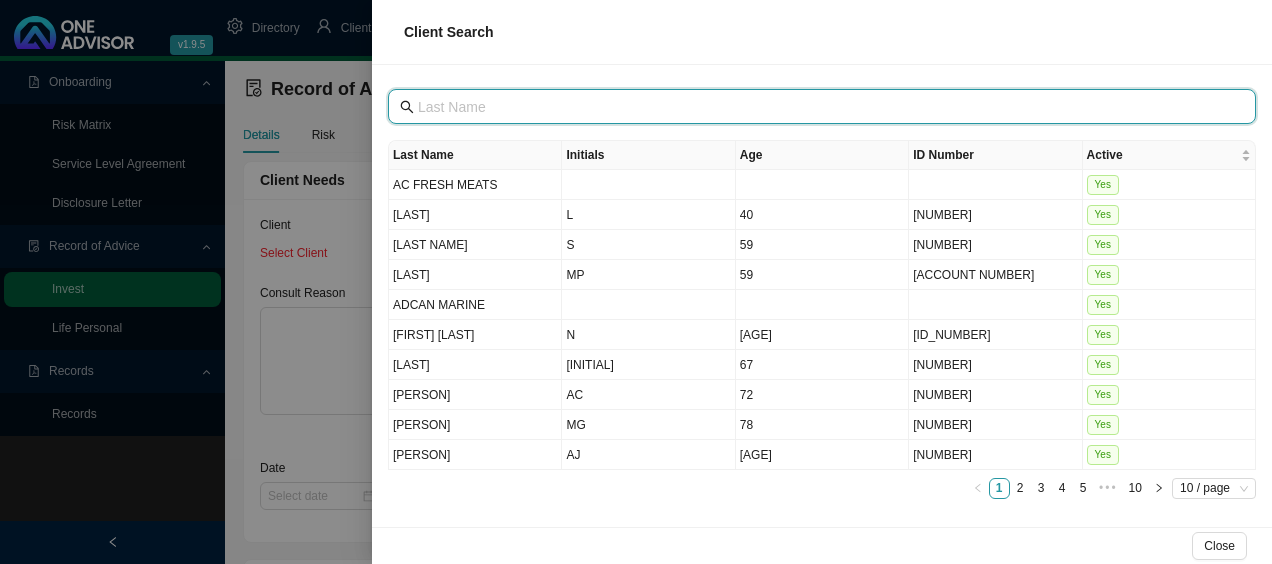 click at bounding box center (824, 107) 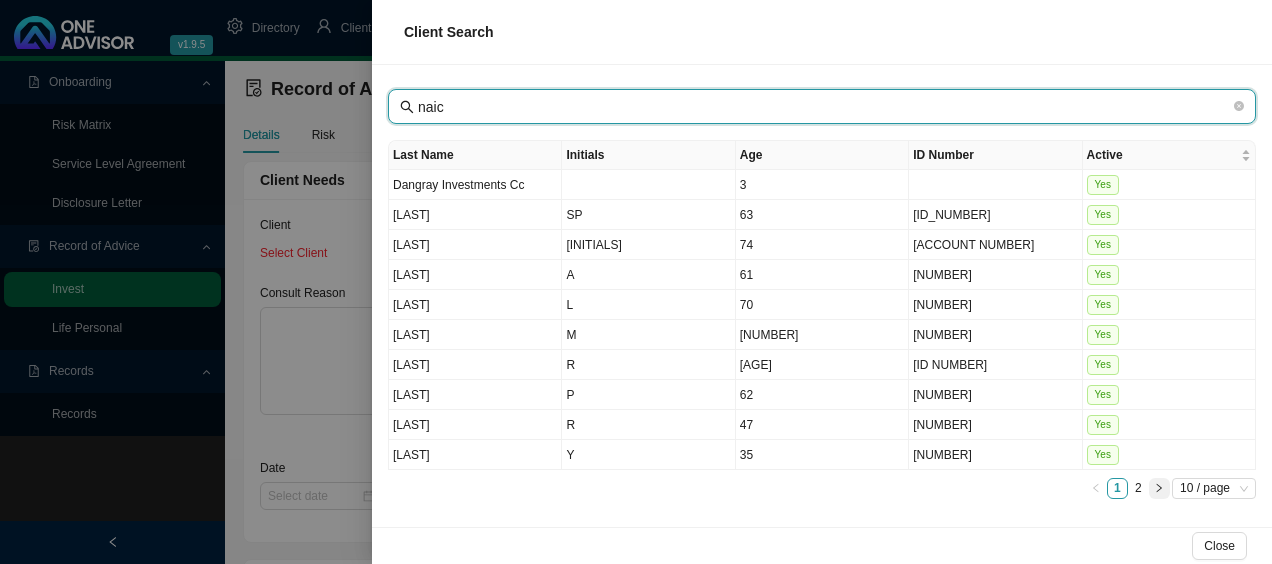 type on "naic" 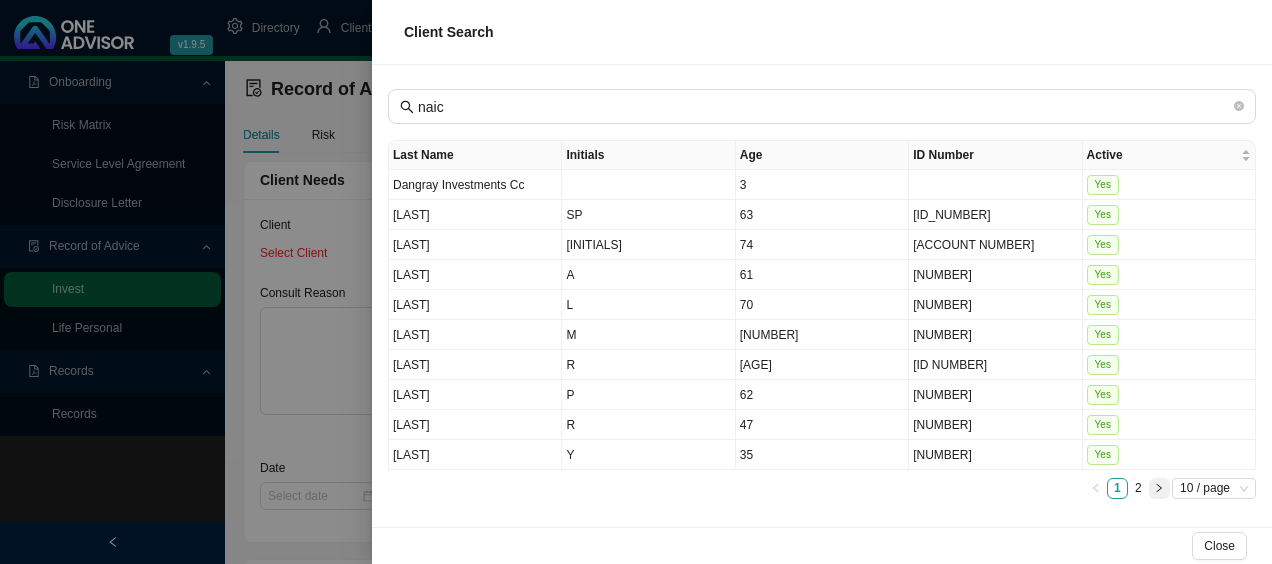 click 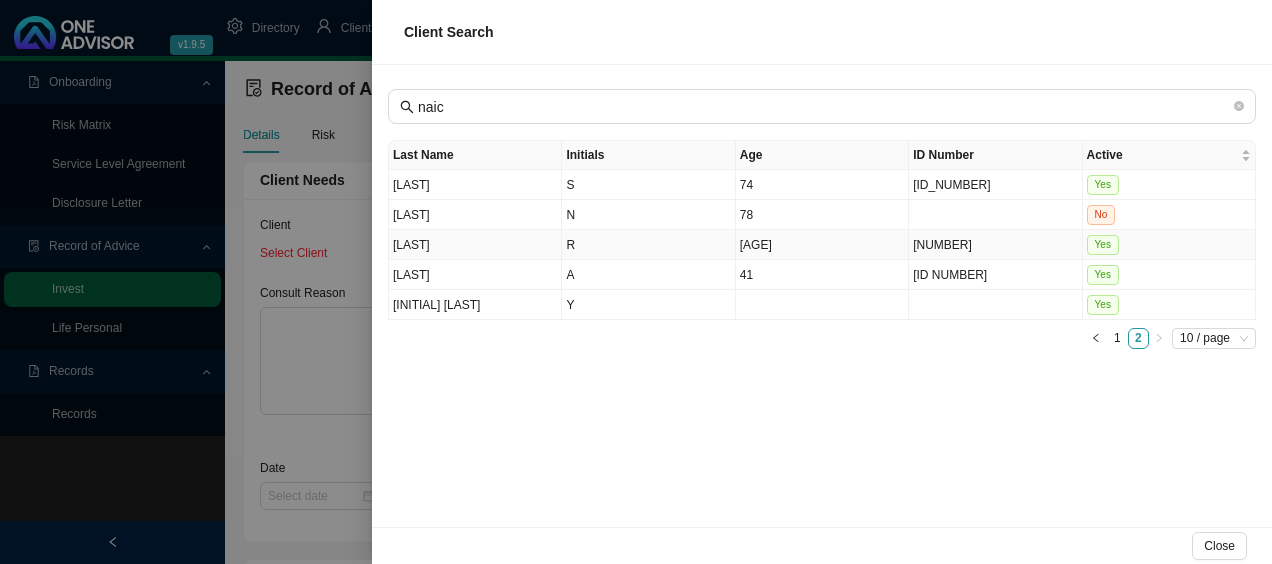 click on "[LAST]" at bounding box center (475, 245) 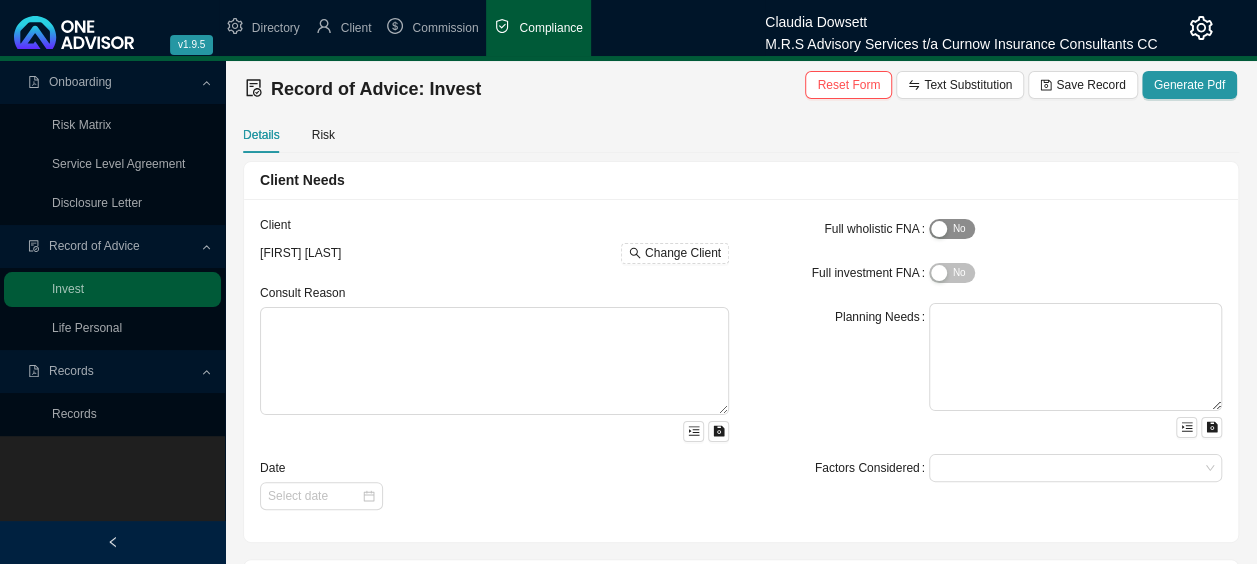 click on "Yes No" at bounding box center (952, 229) 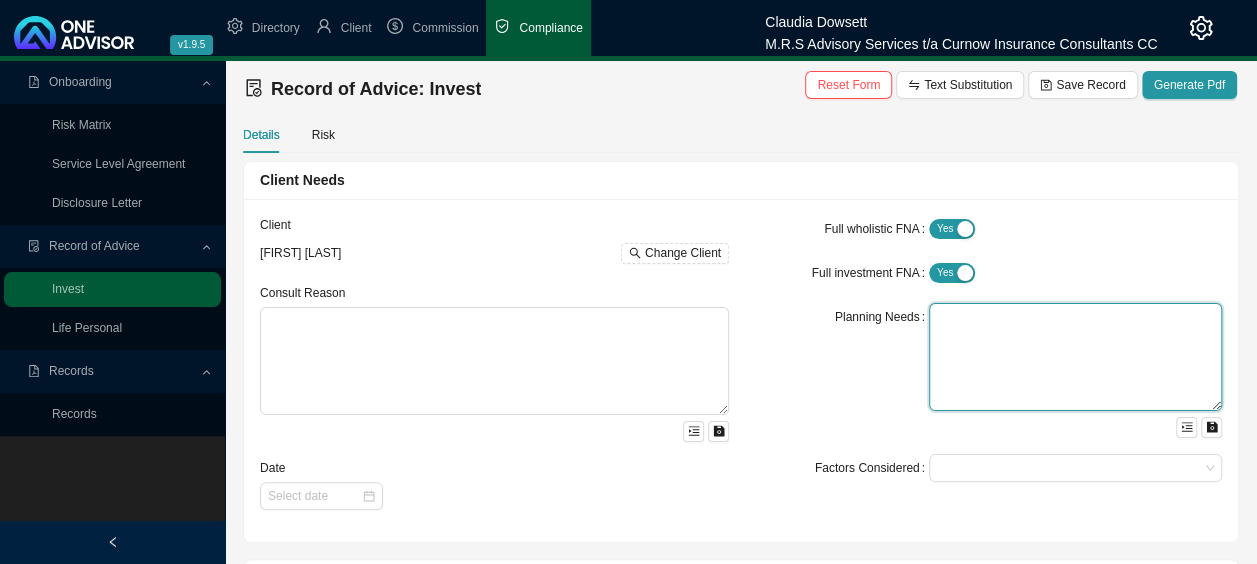 click at bounding box center [1075, 357] 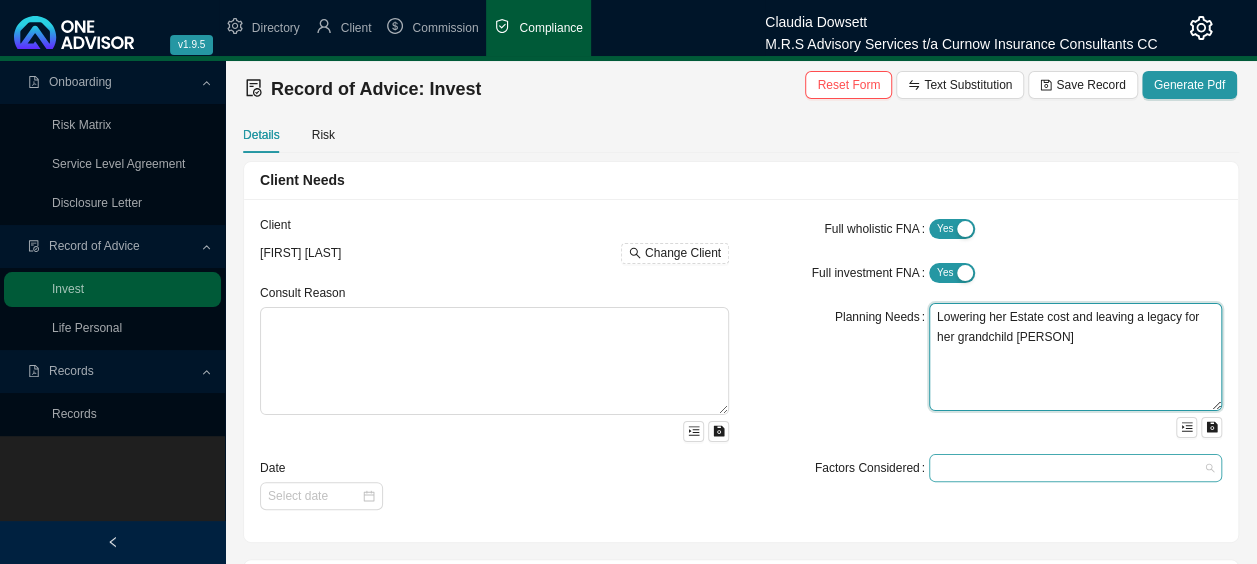 click at bounding box center (1075, 468) 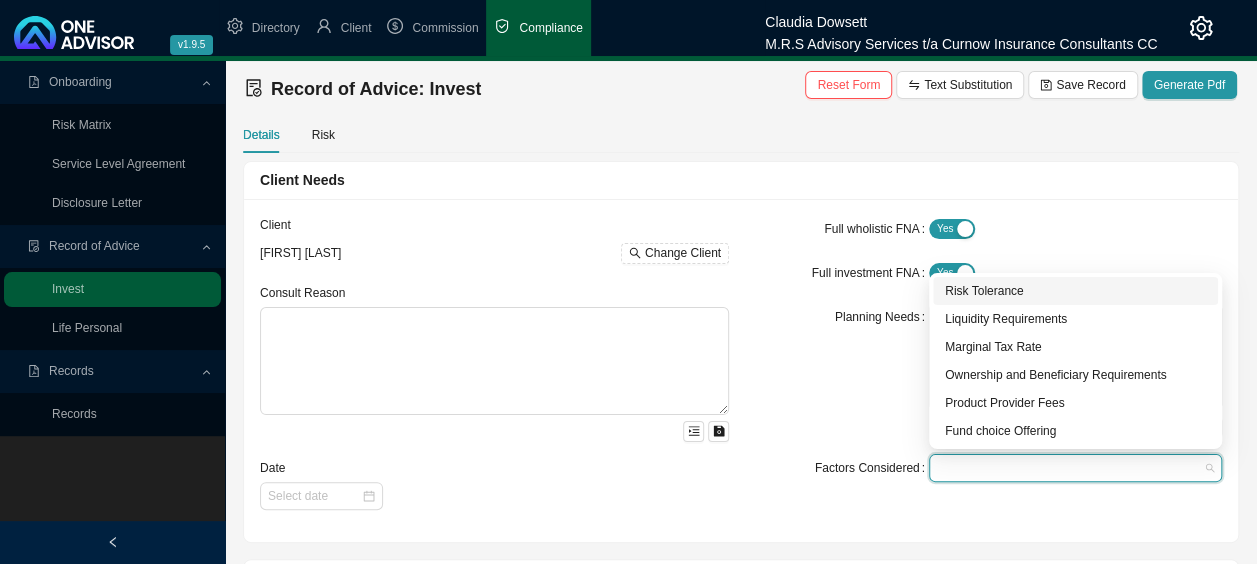 click on "Risk Tolerance" at bounding box center (1075, 291) 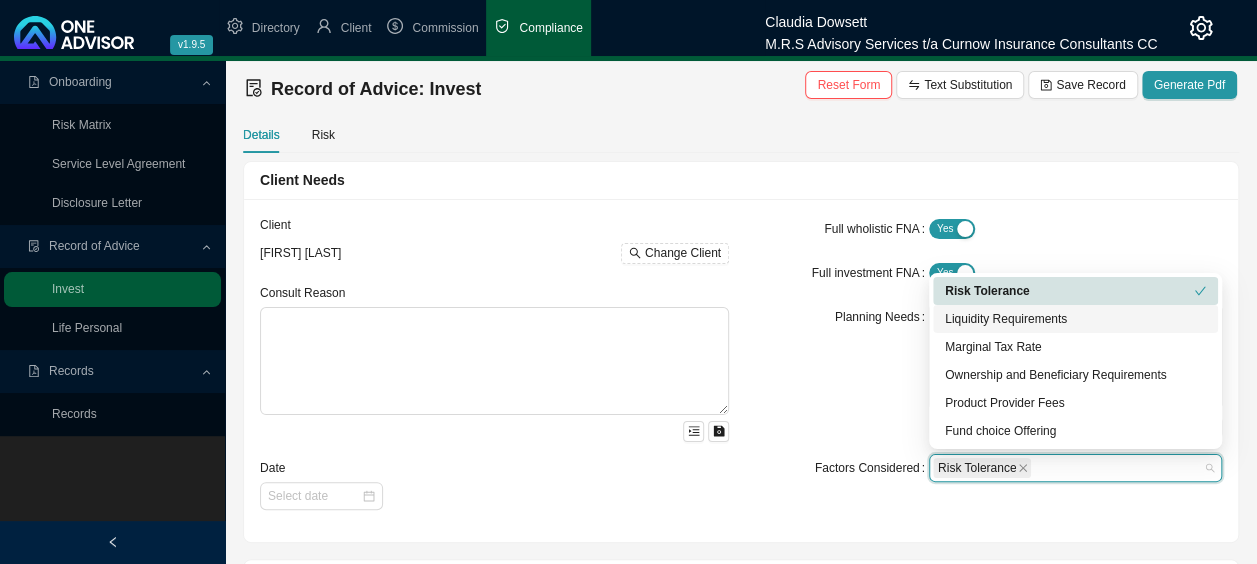click on "Liquidity Requirements" at bounding box center (1075, 319) 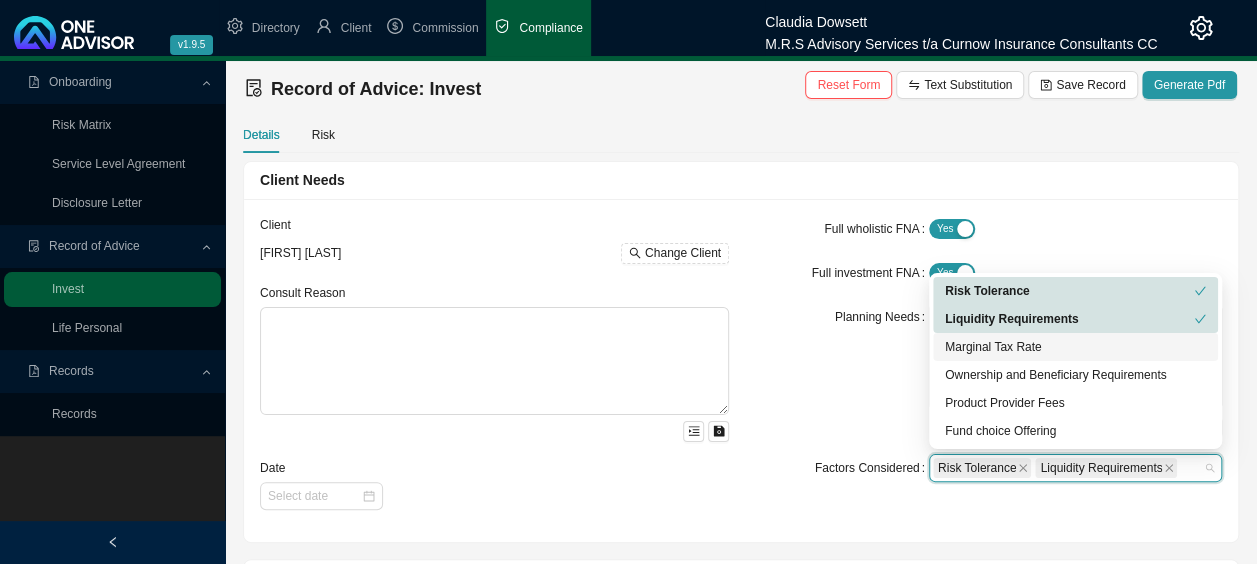 click on "Marginal Tax Rate" at bounding box center [1075, 347] 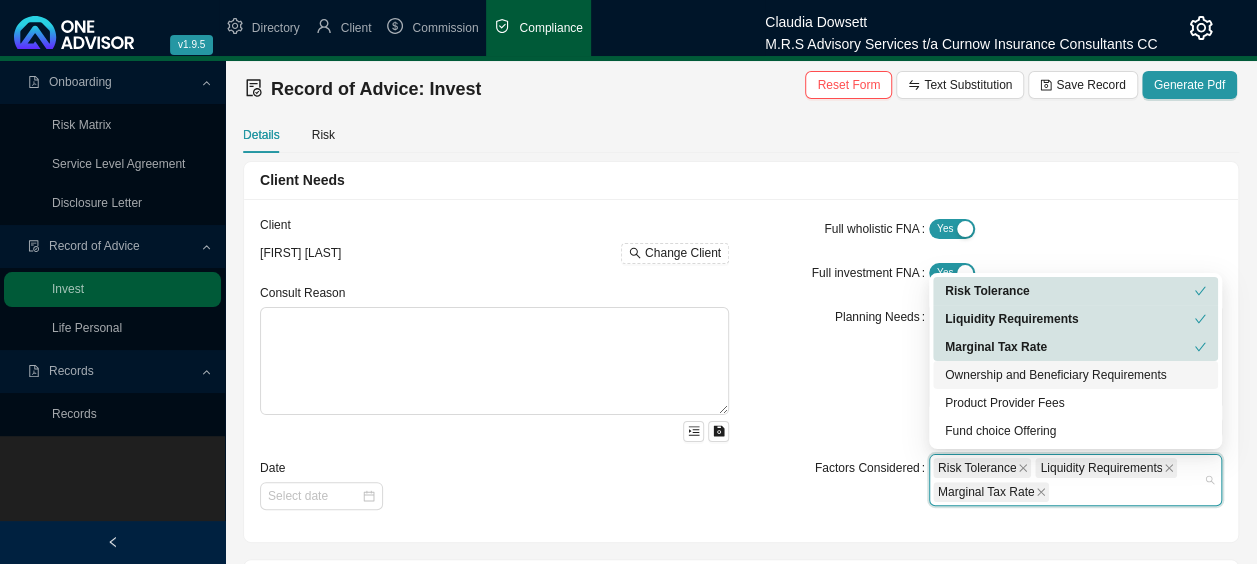 click on "Ownership and Beneficiary Requirements" at bounding box center [1075, 375] 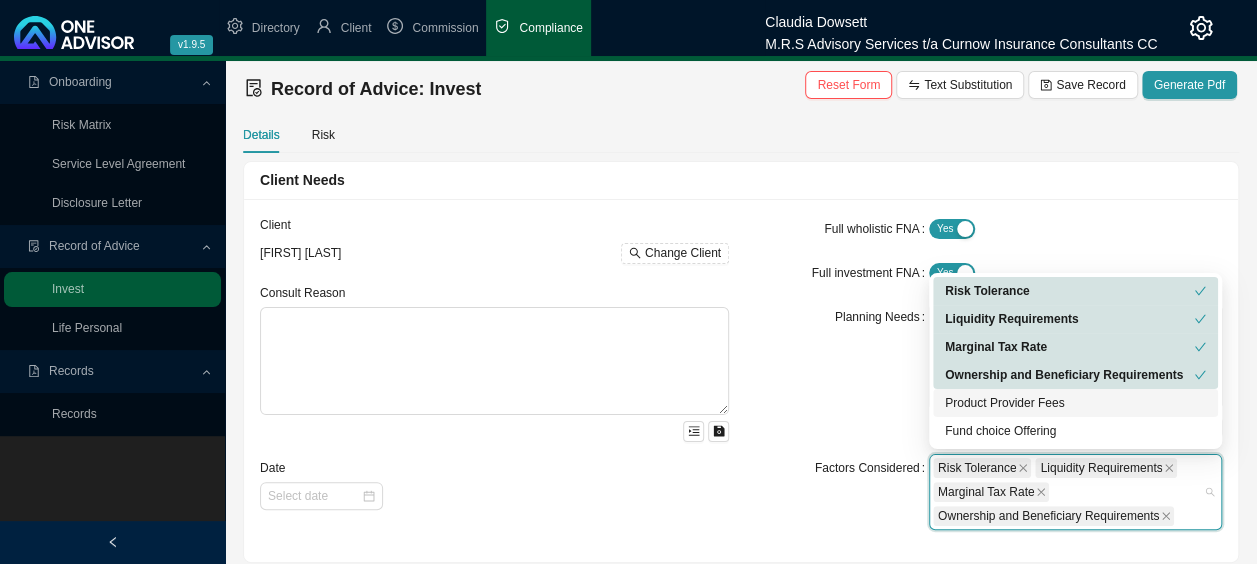 click on "Product Provider Fees" at bounding box center (1075, 403) 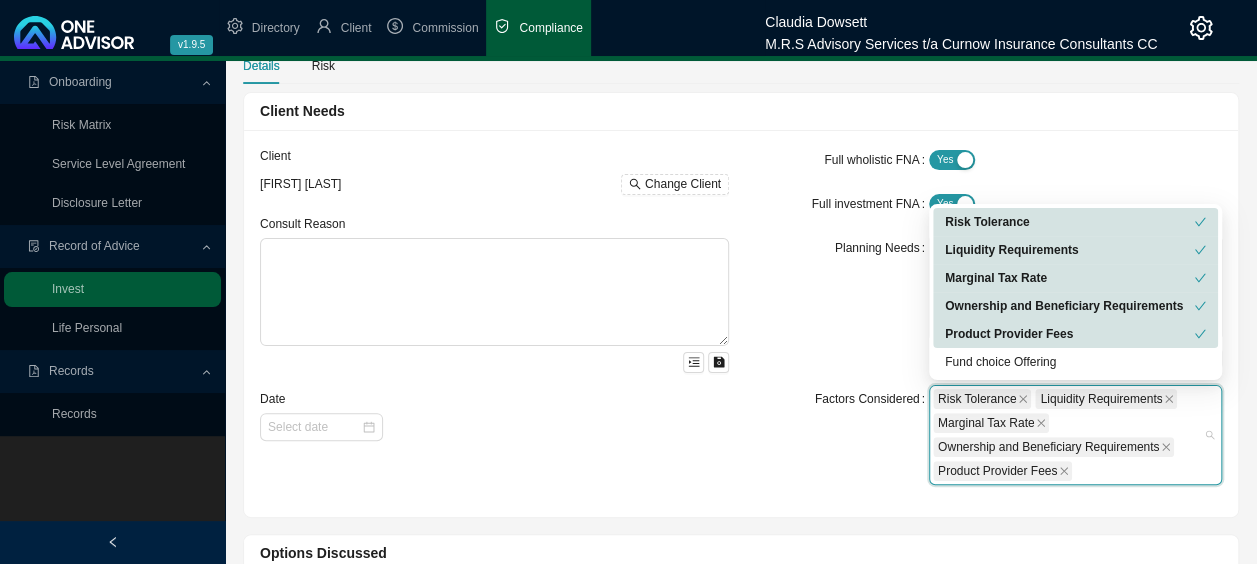 scroll, scrollTop: 100, scrollLeft: 0, axis: vertical 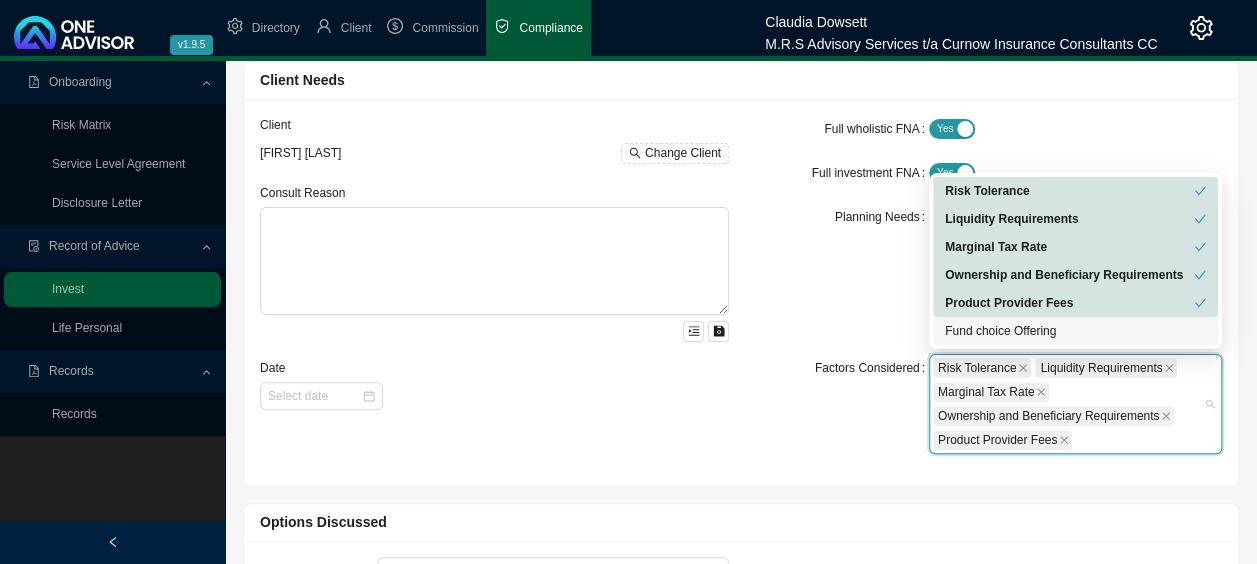 click on "Fund choice Offering" at bounding box center [1075, 331] 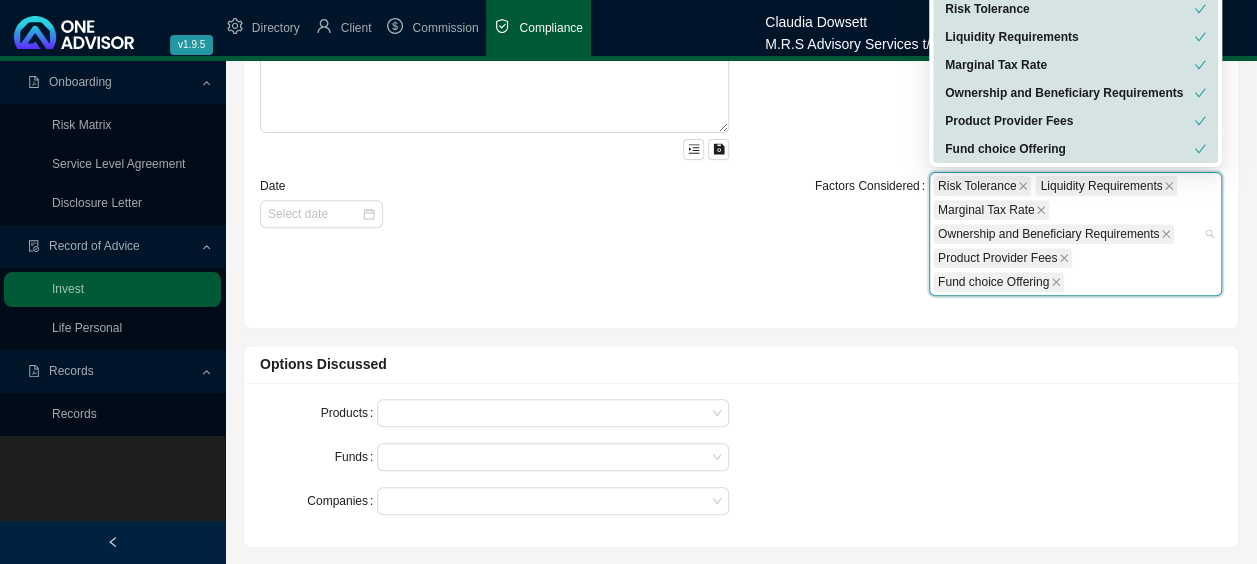 scroll, scrollTop: 300, scrollLeft: 0, axis: vertical 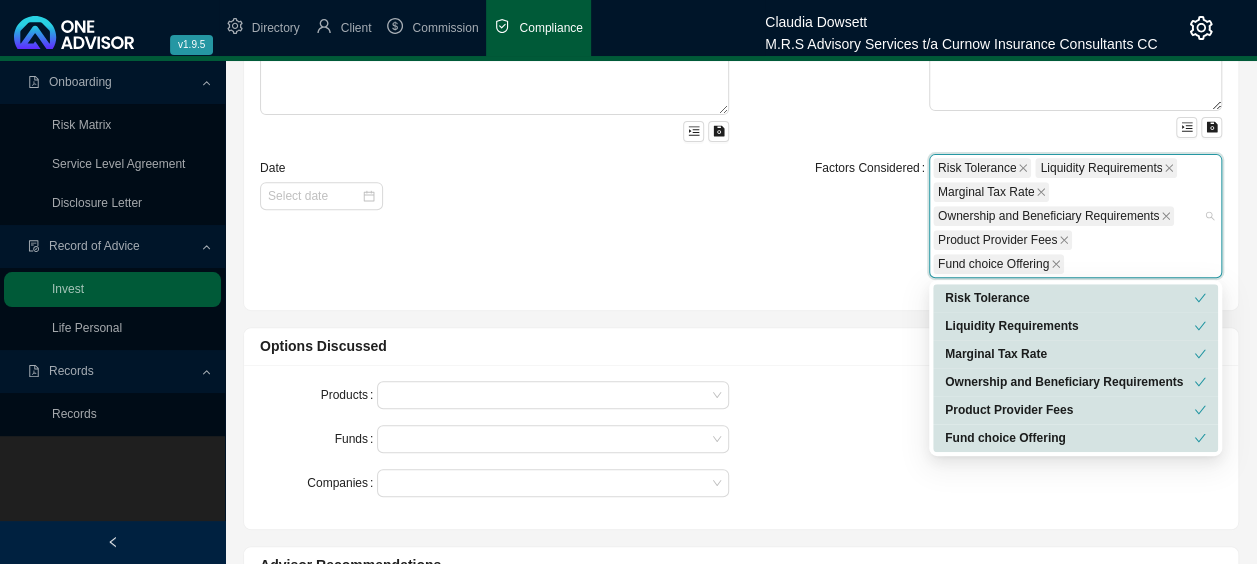 click on "Client [FIRST] [LAST] Change Client Consult Reason Date" at bounding box center (494, 104) 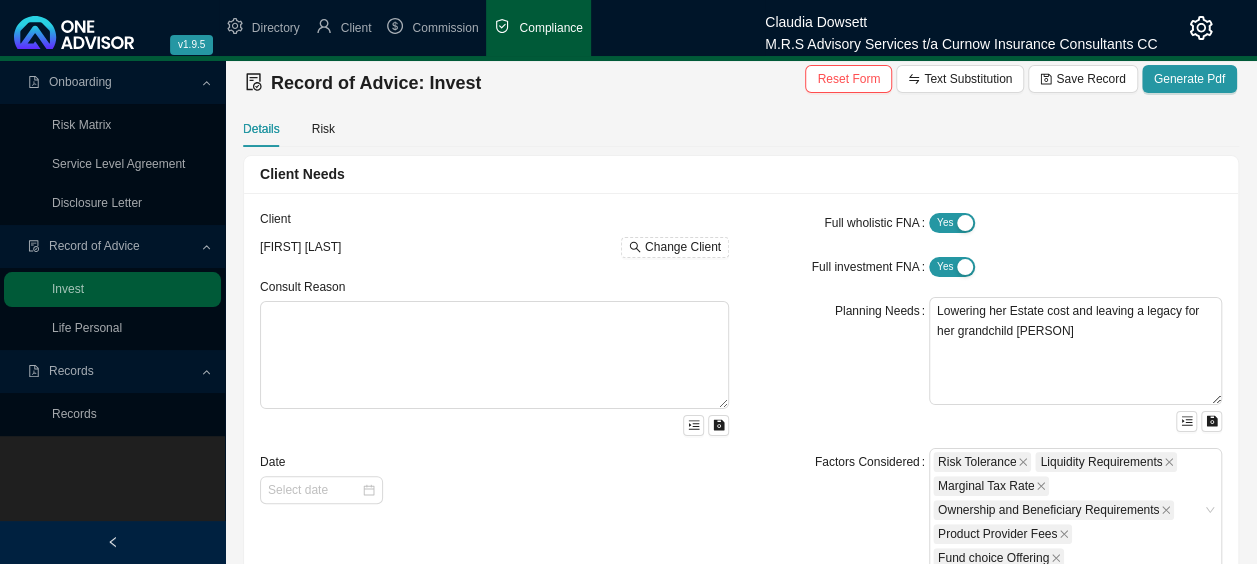 scroll, scrollTop: 0, scrollLeft: 0, axis: both 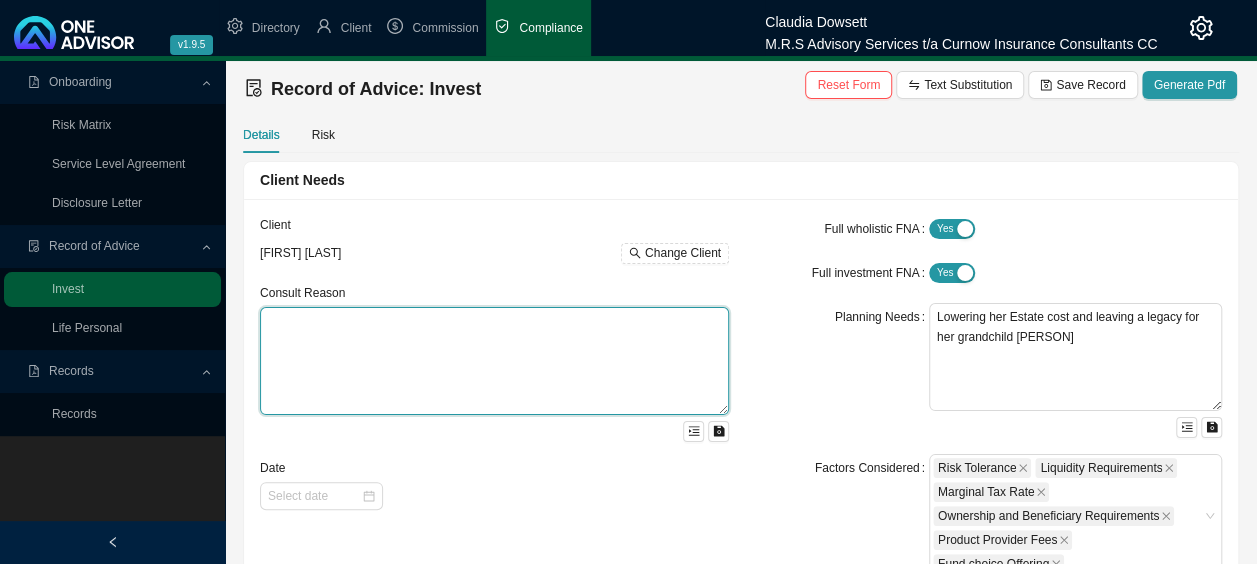click at bounding box center [494, 361] 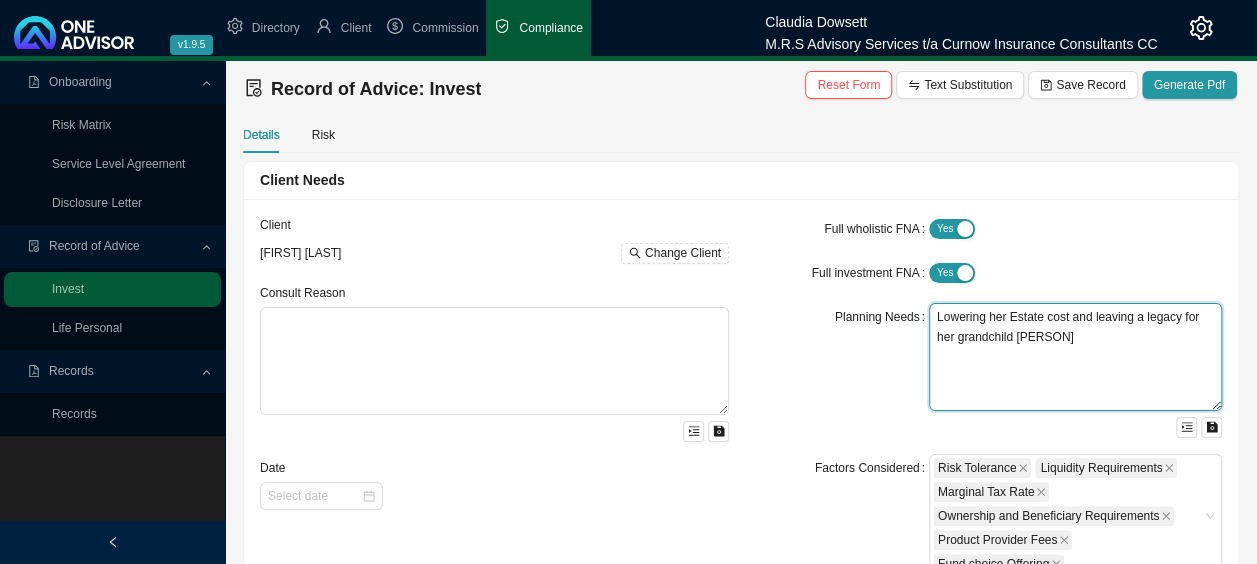 drag, startPoint x: 1104, startPoint y: 344, endPoint x: 931, endPoint y: 318, distance: 174.94284 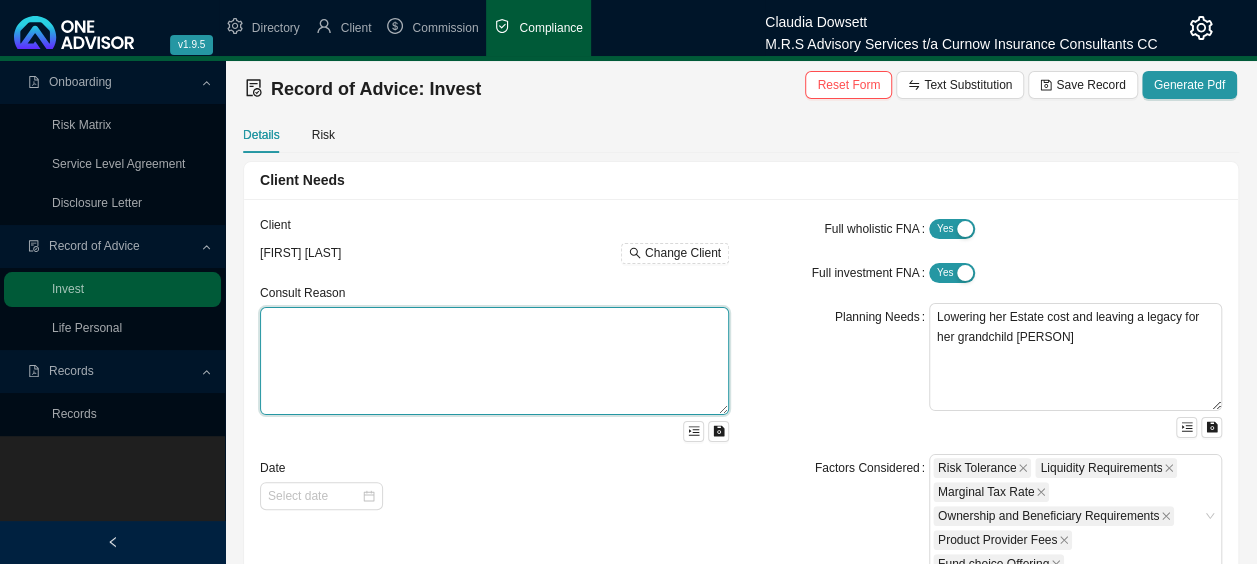 click at bounding box center (494, 361) 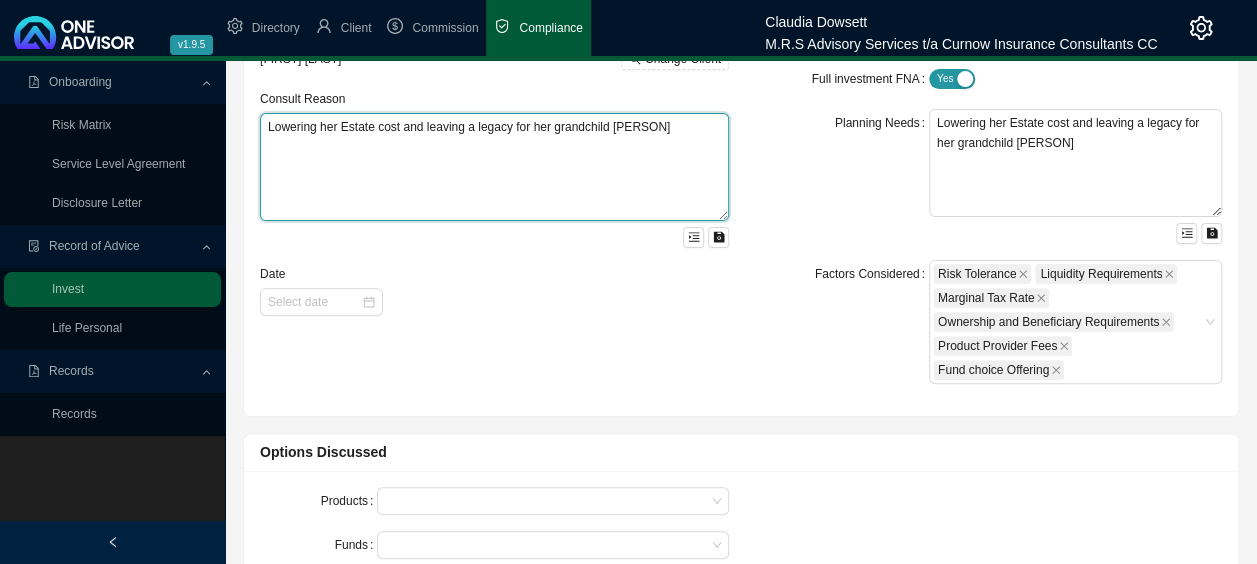scroll, scrollTop: 200, scrollLeft: 0, axis: vertical 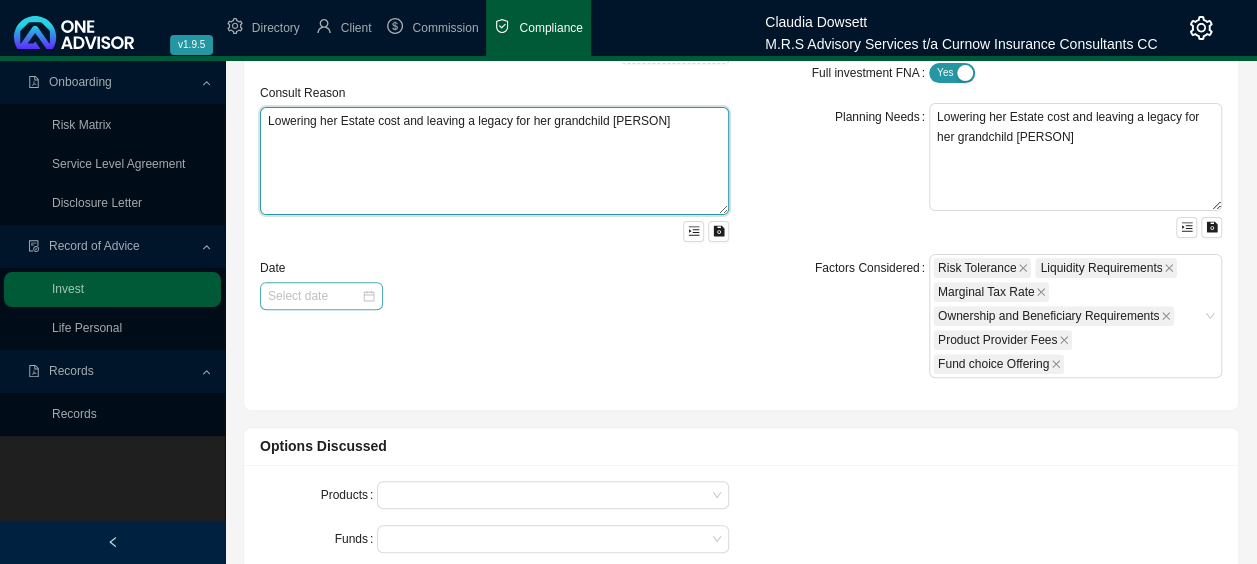 click at bounding box center (321, 296) 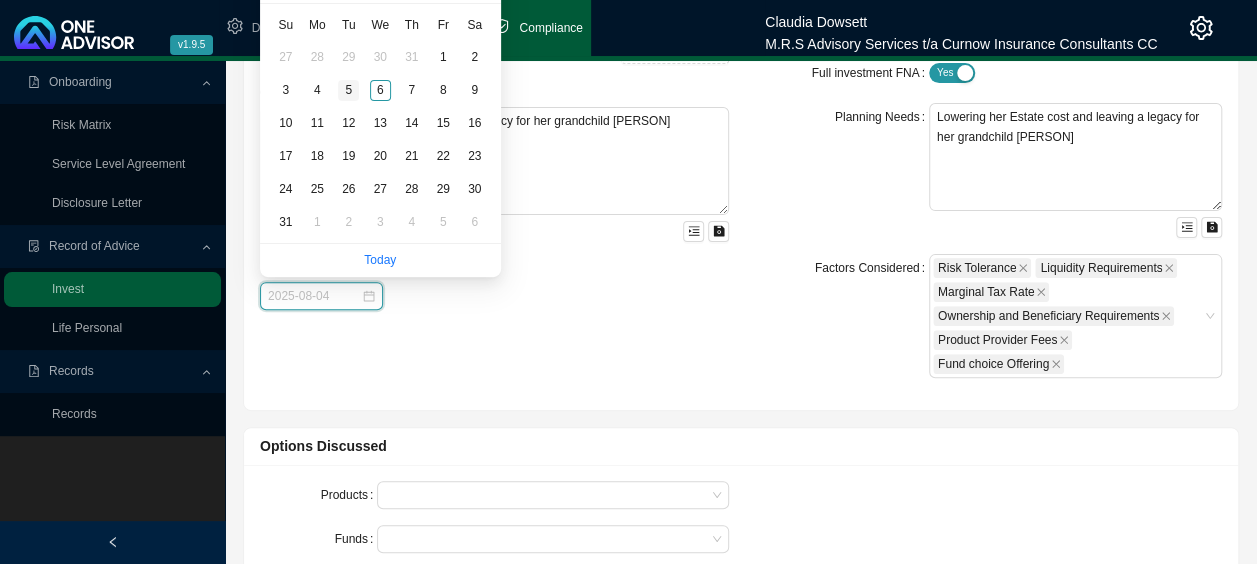 type on "2025-08-05" 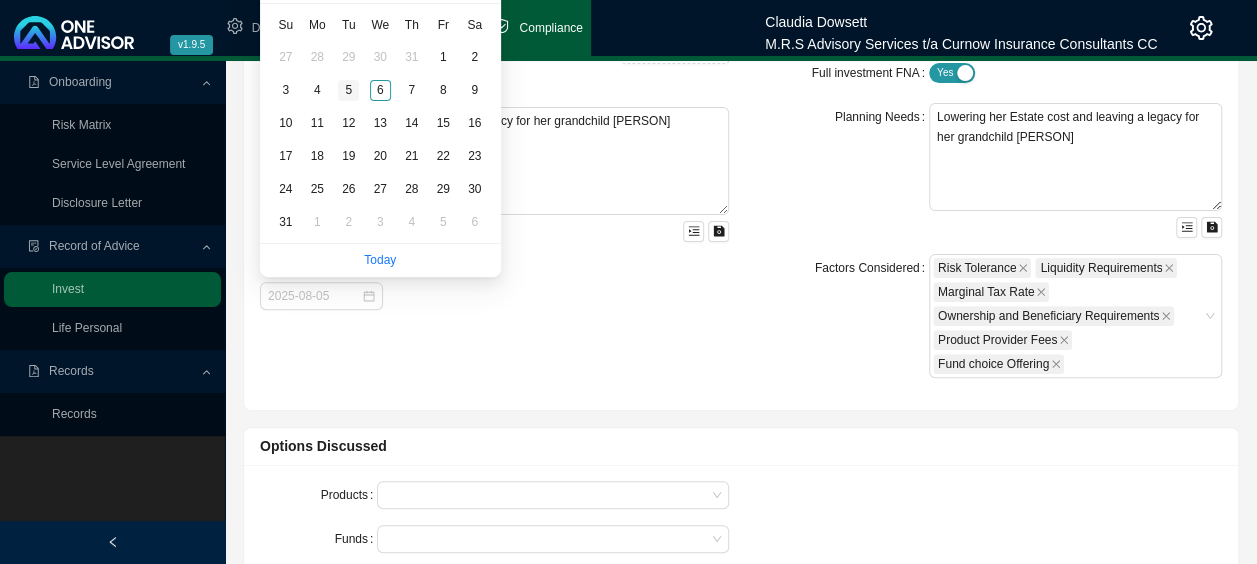 click on "5" at bounding box center [348, 90] 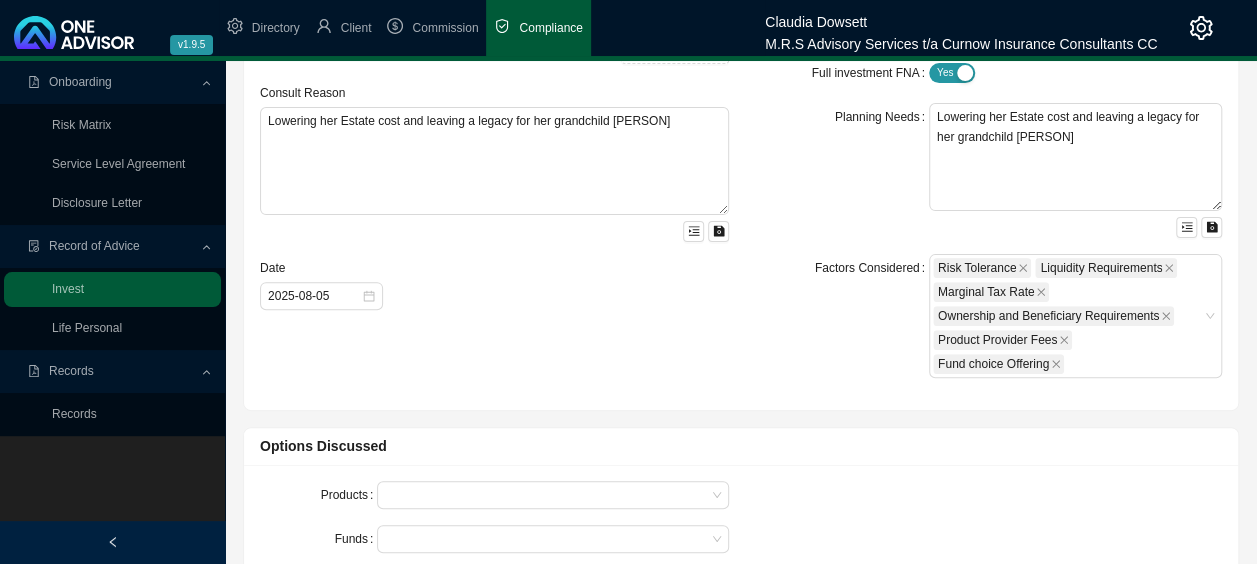 scroll, scrollTop: 300, scrollLeft: 0, axis: vertical 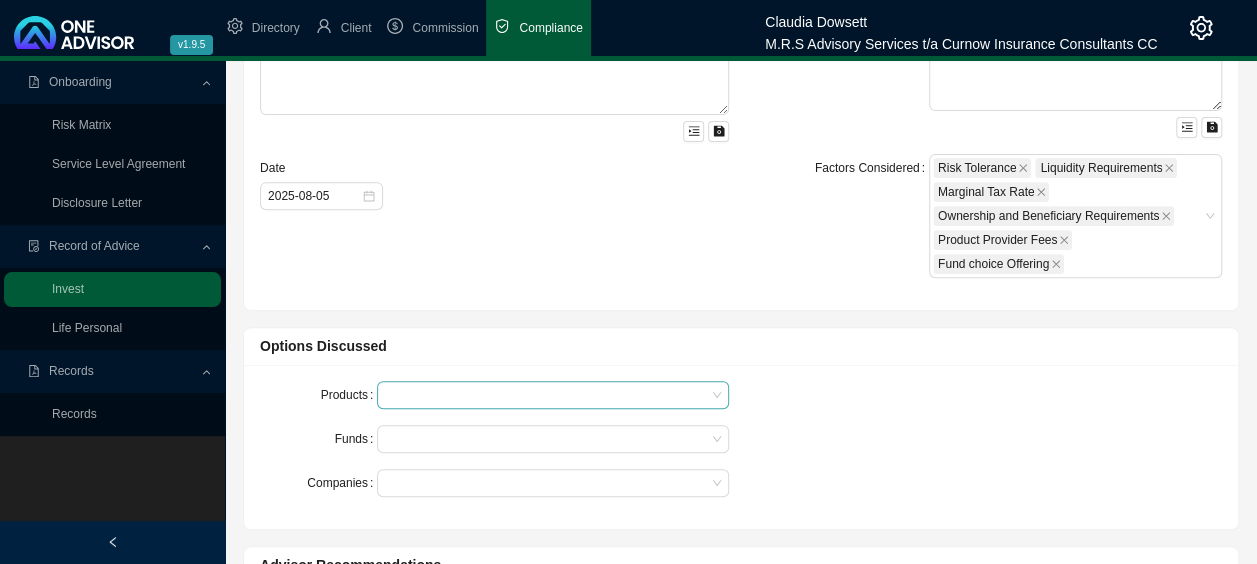 click at bounding box center (543, 395) 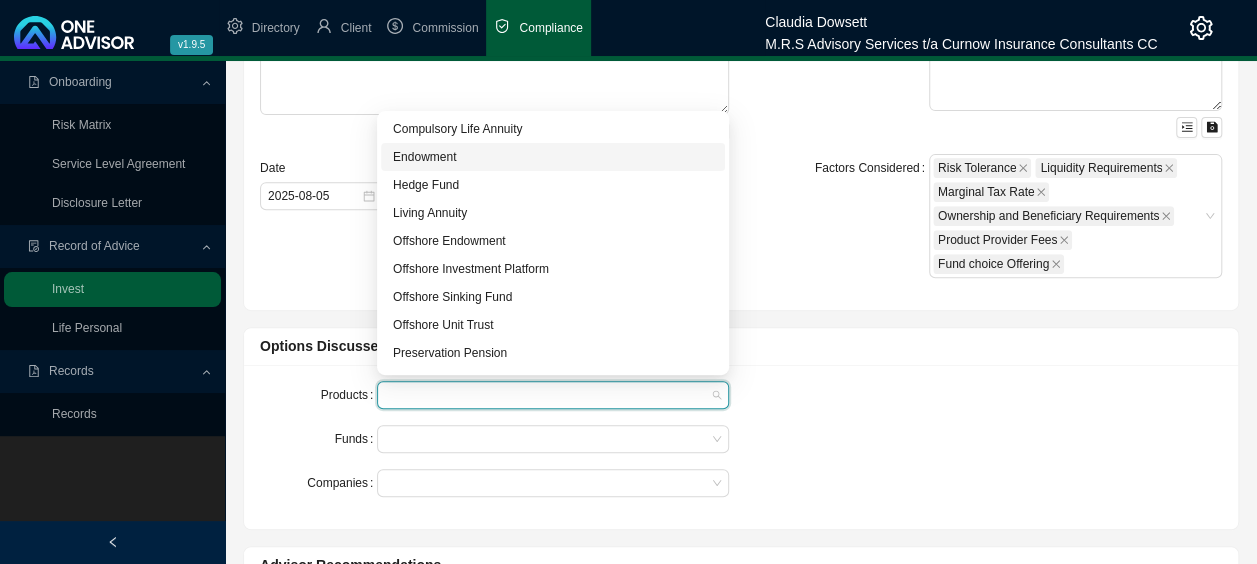 click on "Endowment" at bounding box center [553, 157] 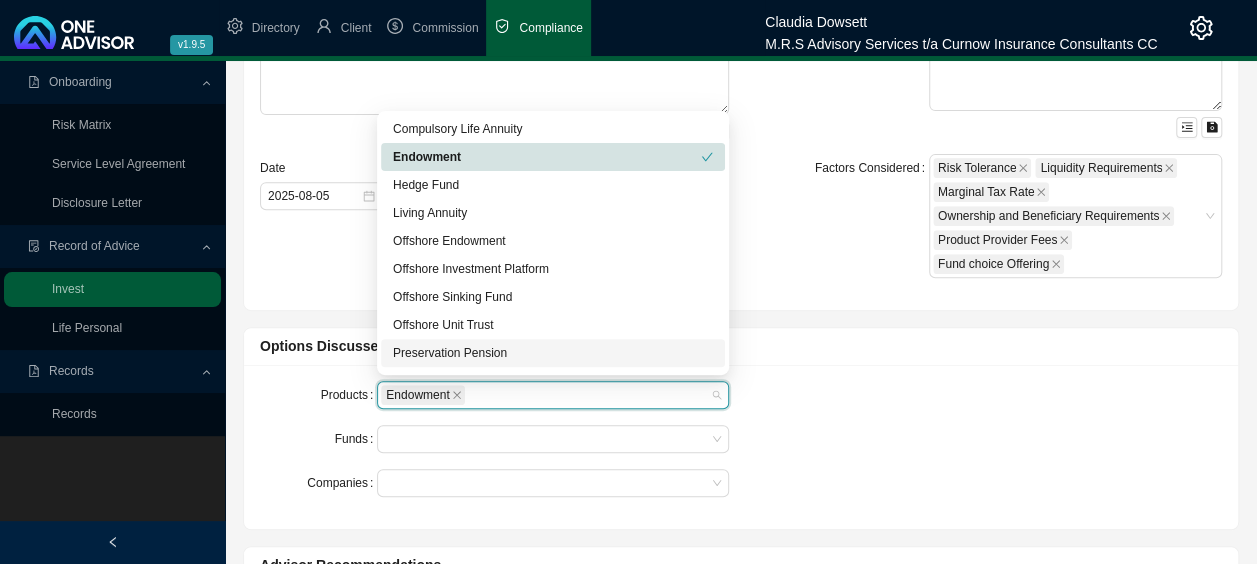 scroll, scrollTop: 500, scrollLeft: 0, axis: vertical 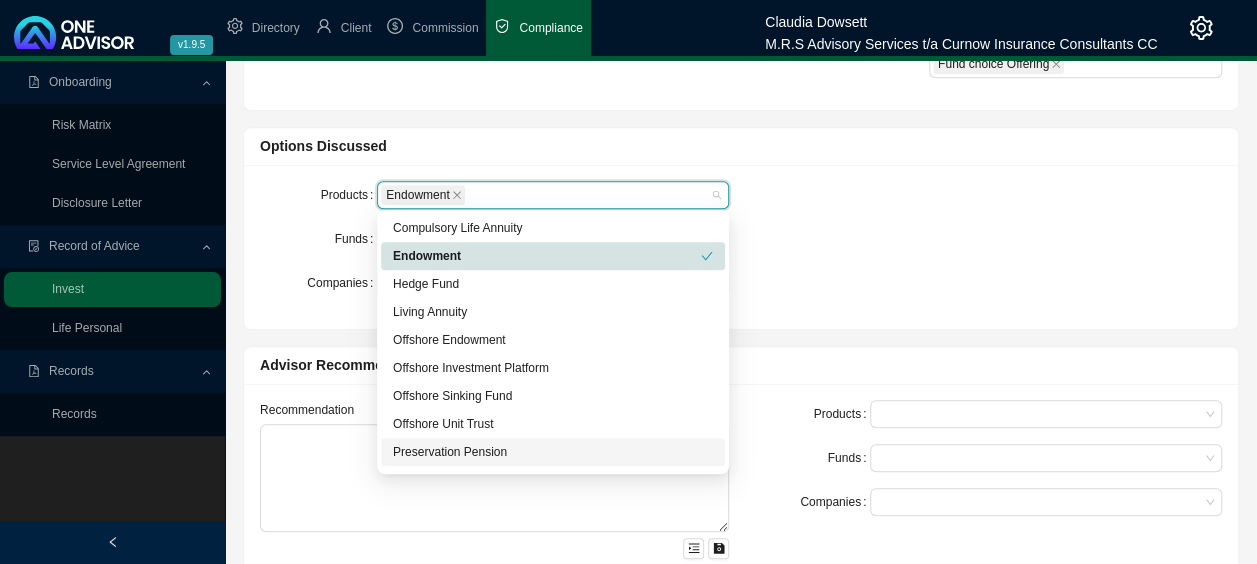 click on "Advisor Recommendations" at bounding box center [741, 366] 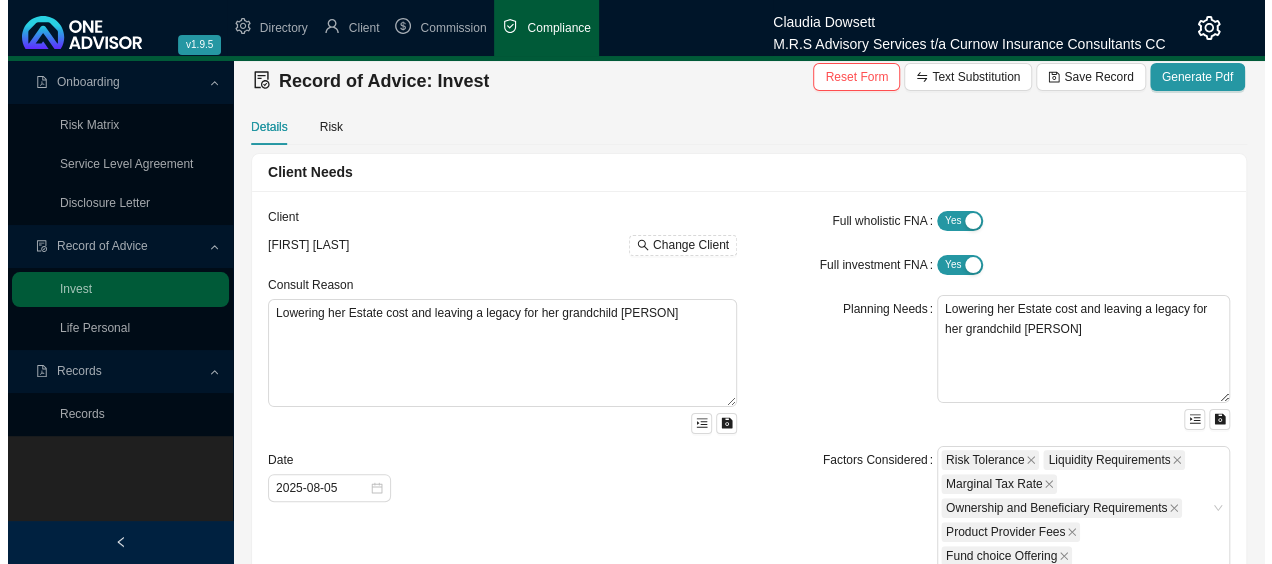 scroll, scrollTop: 0, scrollLeft: 0, axis: both 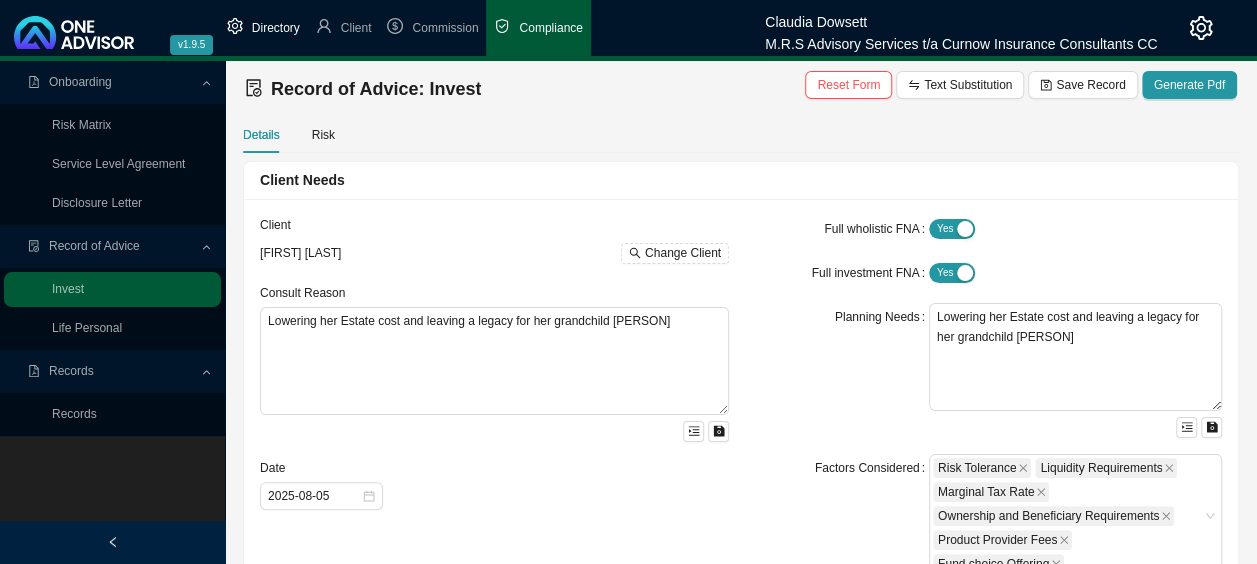 click on "Directory" at bounding box center [276, 28] 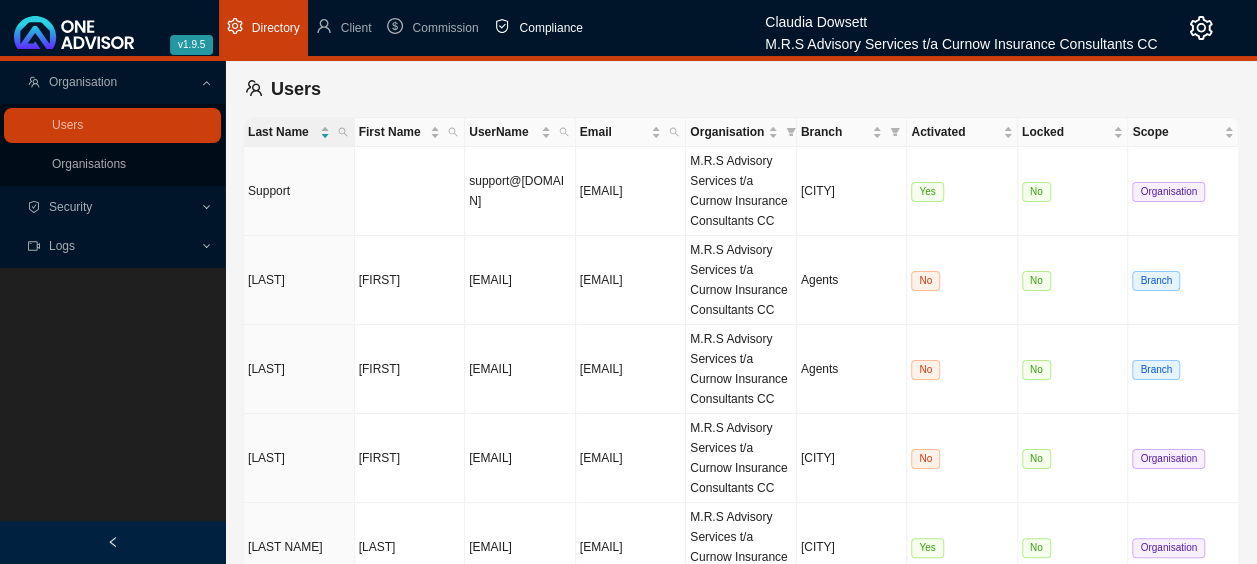 click on "Compliance" at bounding box center (550, 28) 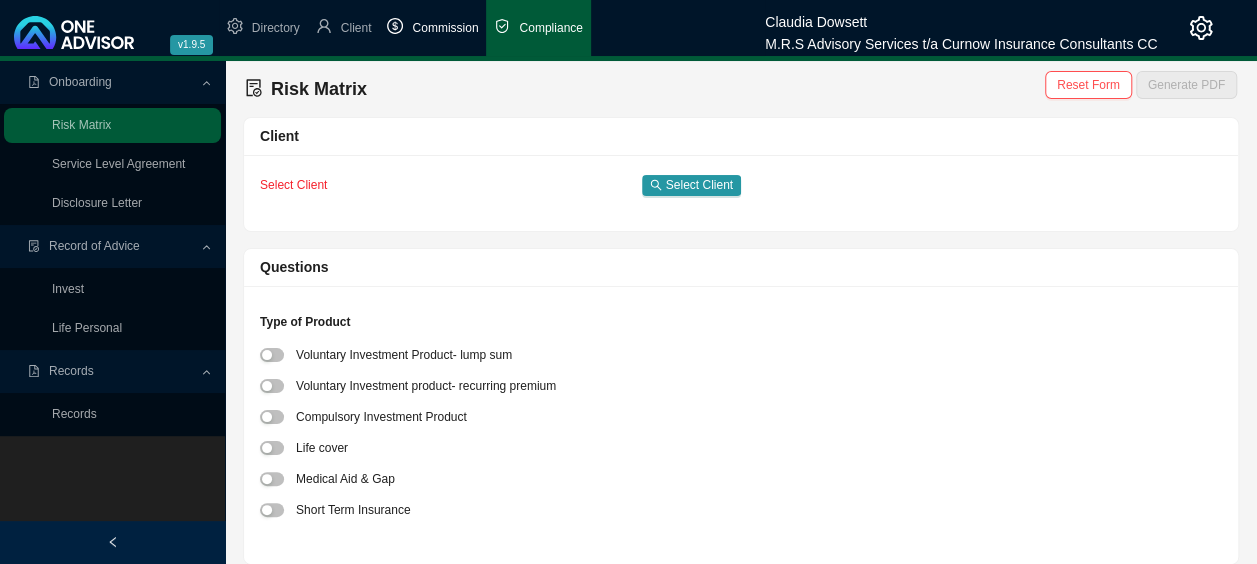 click on "Commission" at bounding box center [445, 28] 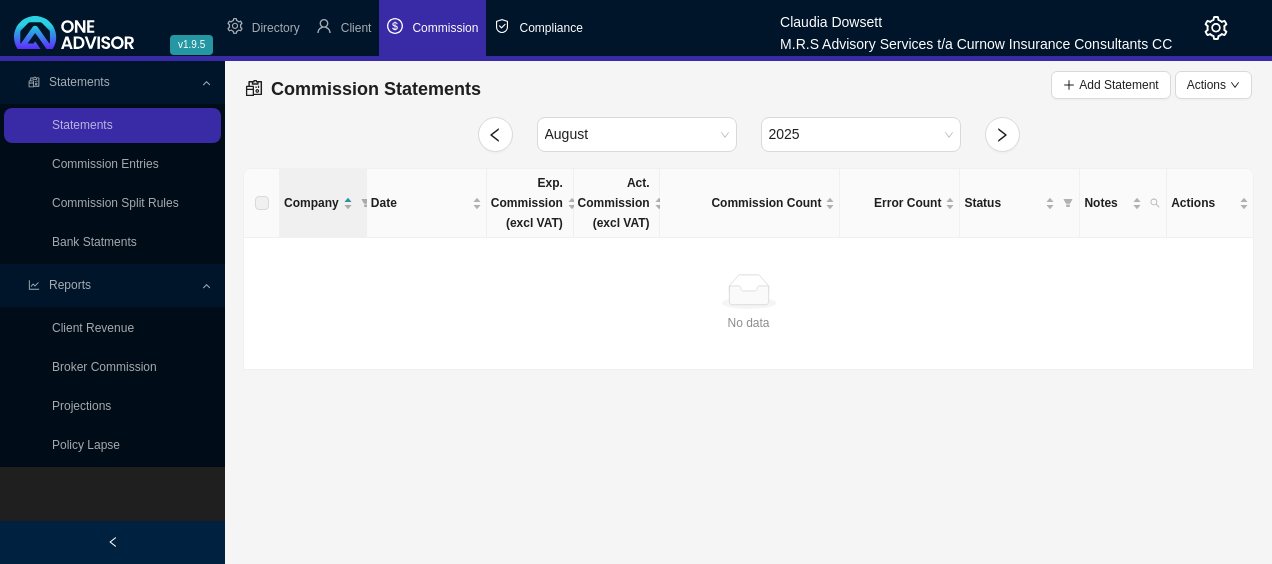 click on "Compliance" at bounding box center (550, 28) 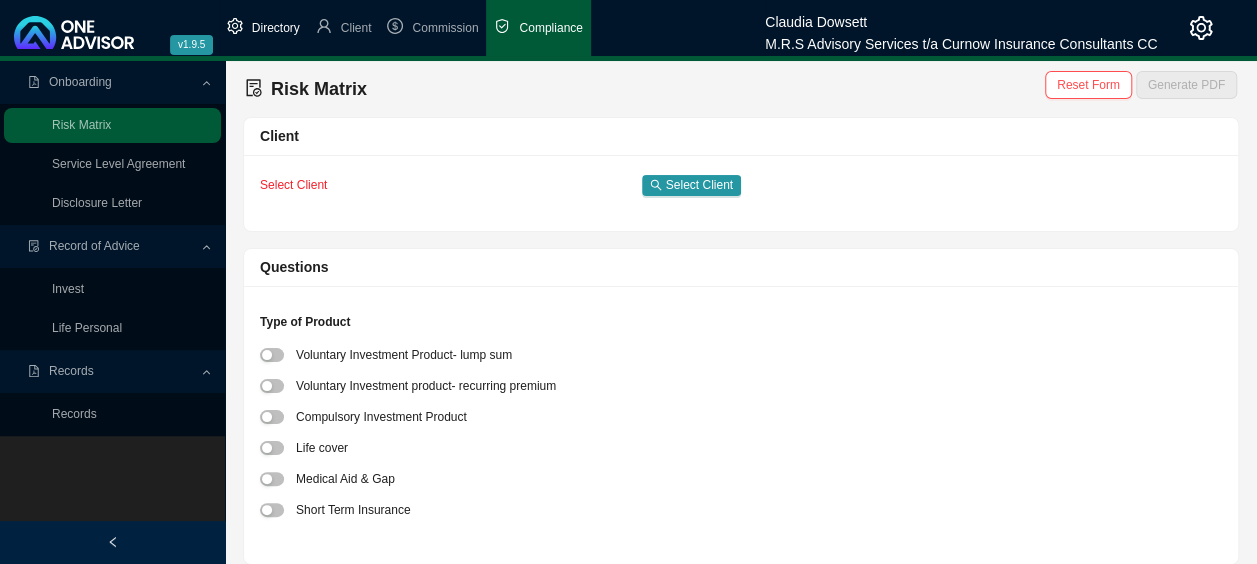 click on "Directory" at bounding box center [276, 28] 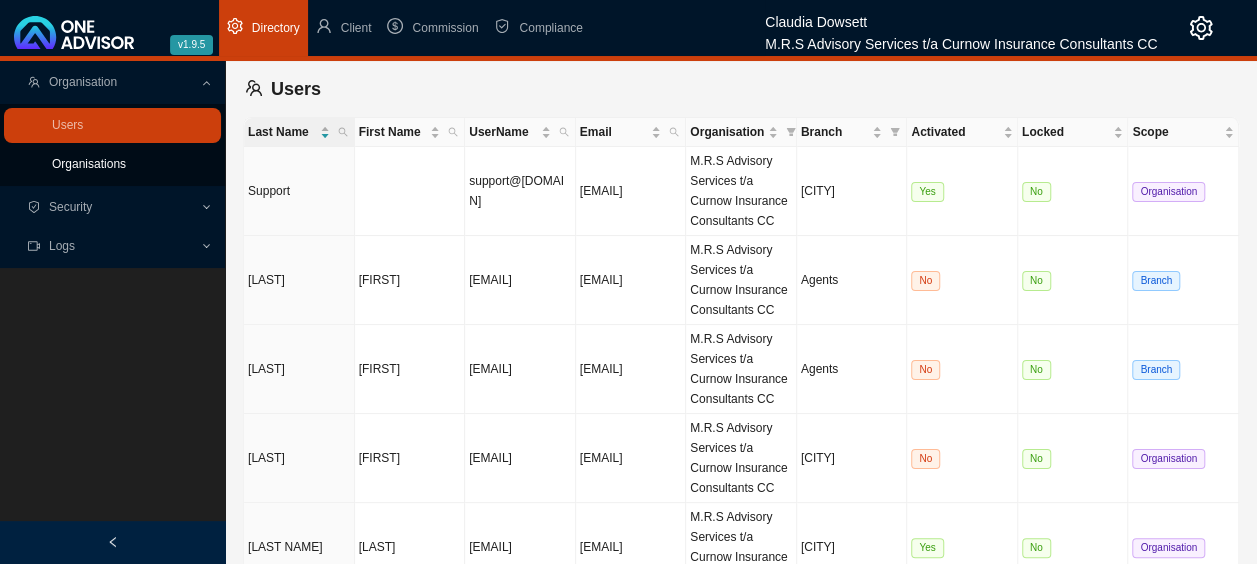 click on "Organisations" at bounding box center (89, 164) 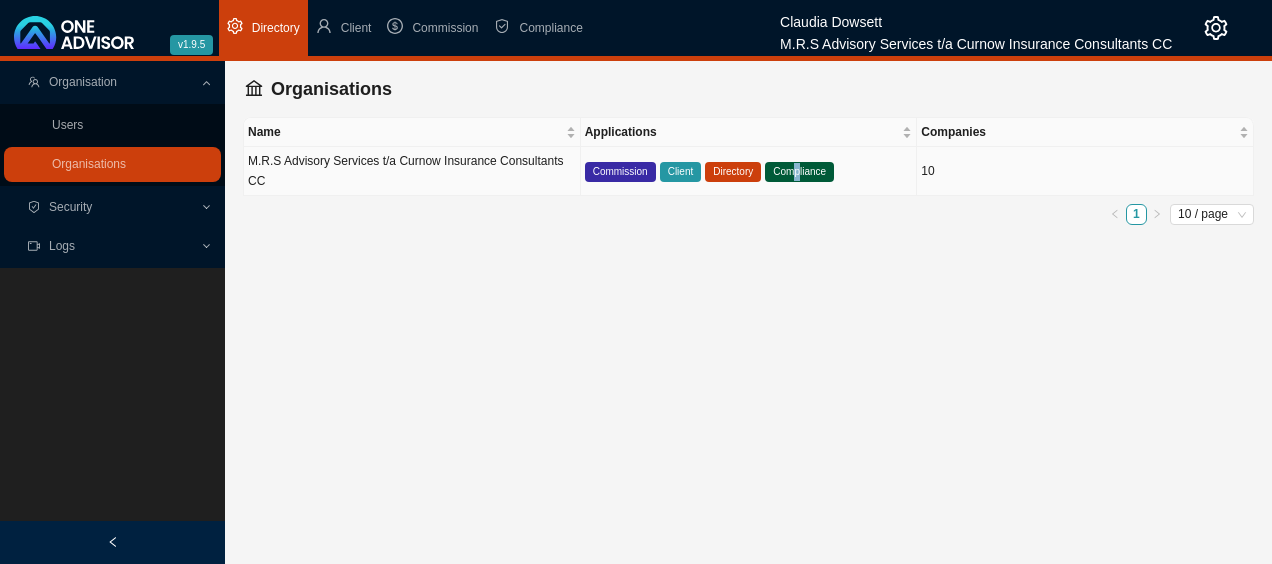 click on "Compliance" at bounding box center (799, 172) 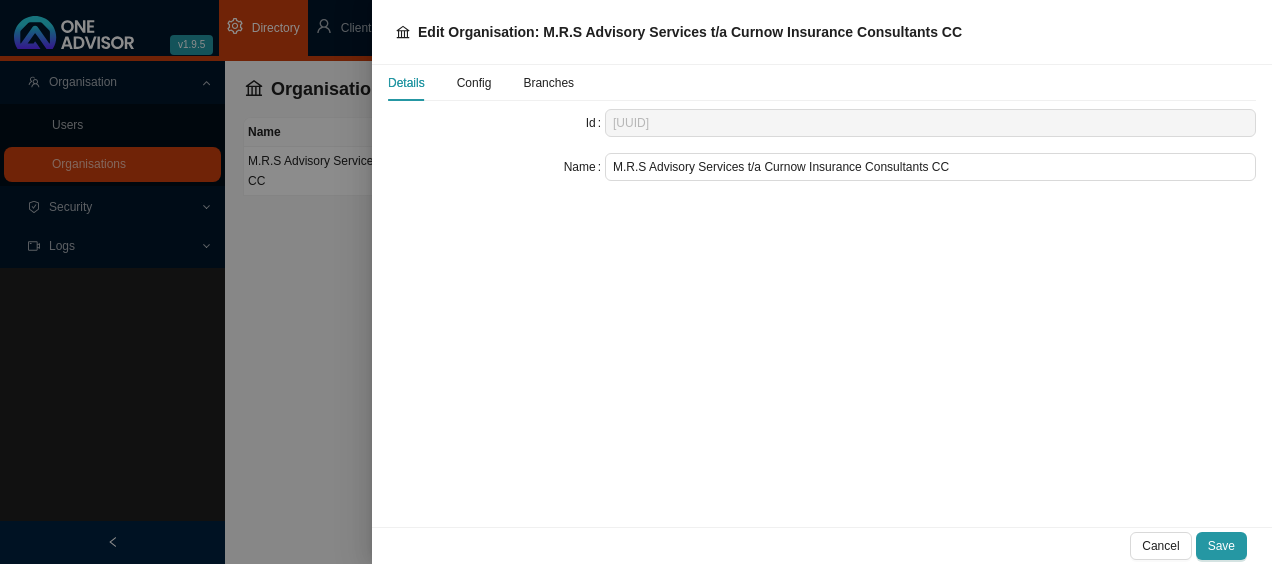 click on "Config" at bounding box center (474, 83) 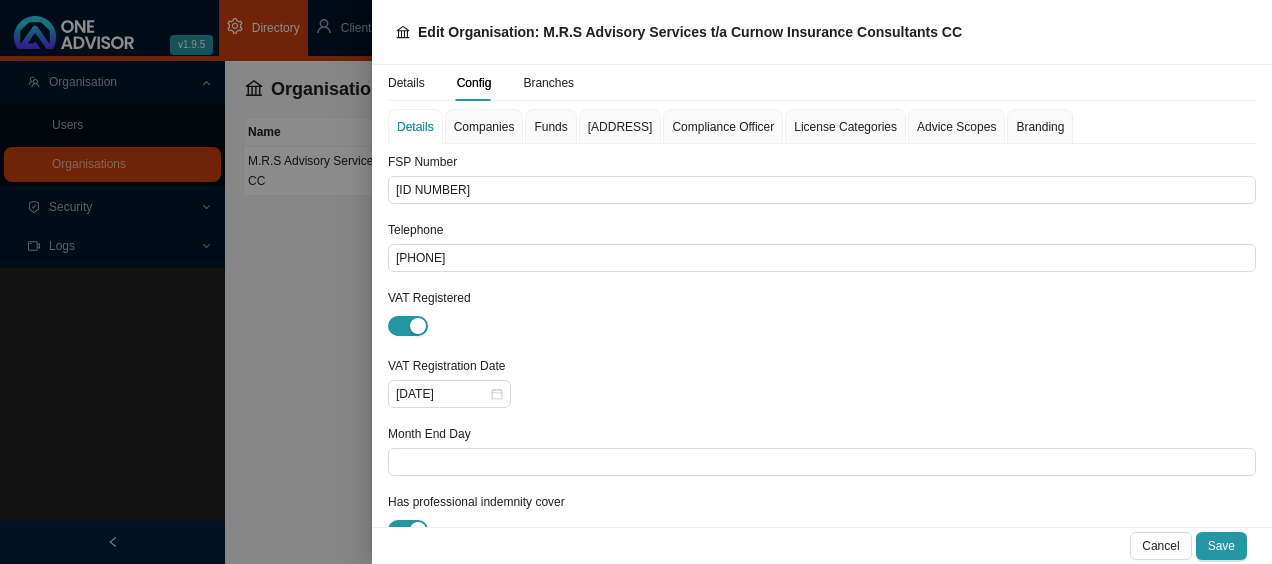 click on "Funds" at bounding box center (550, 127) 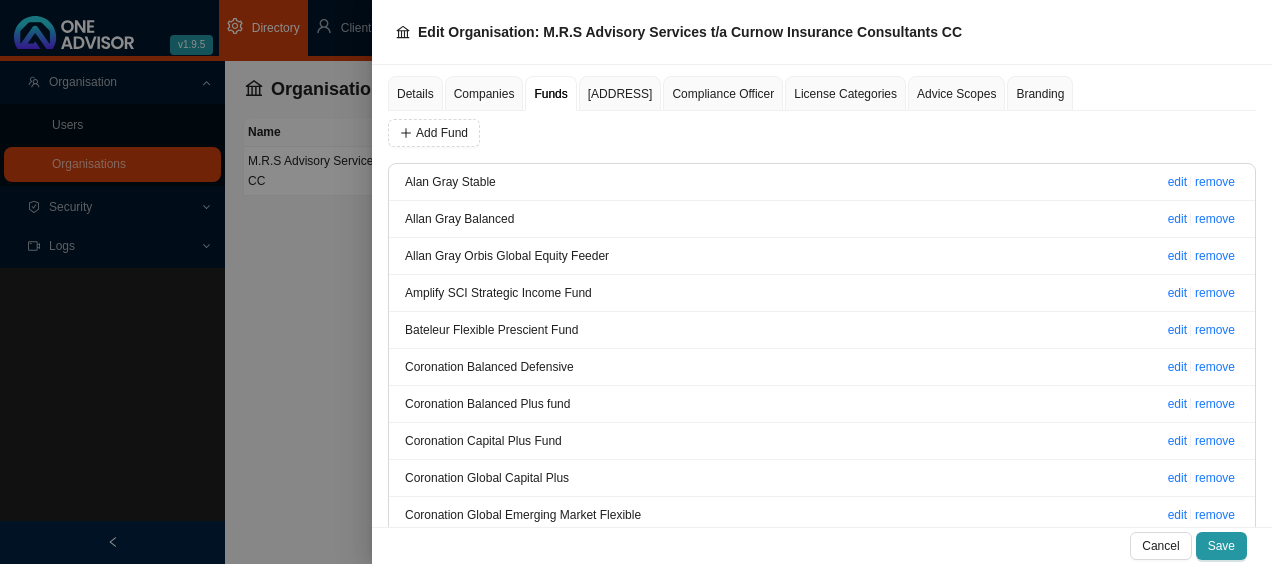scroll, scrollTop: 0, scrollLeft: 0, axis: both 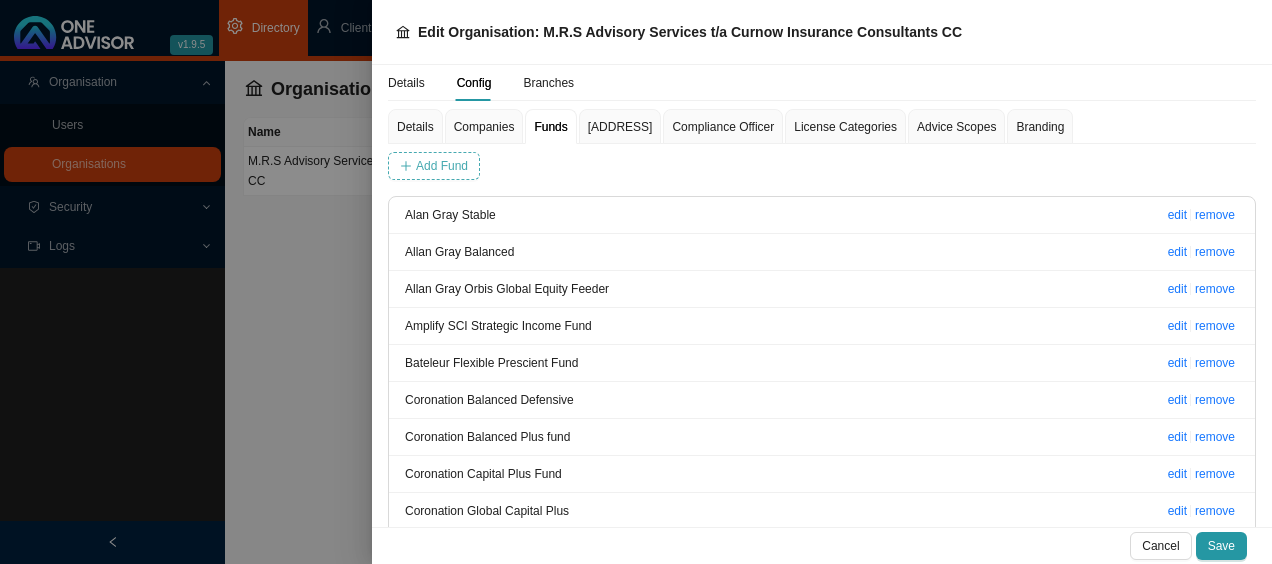 click on "Add Fund" at bounding box center [442, 166] 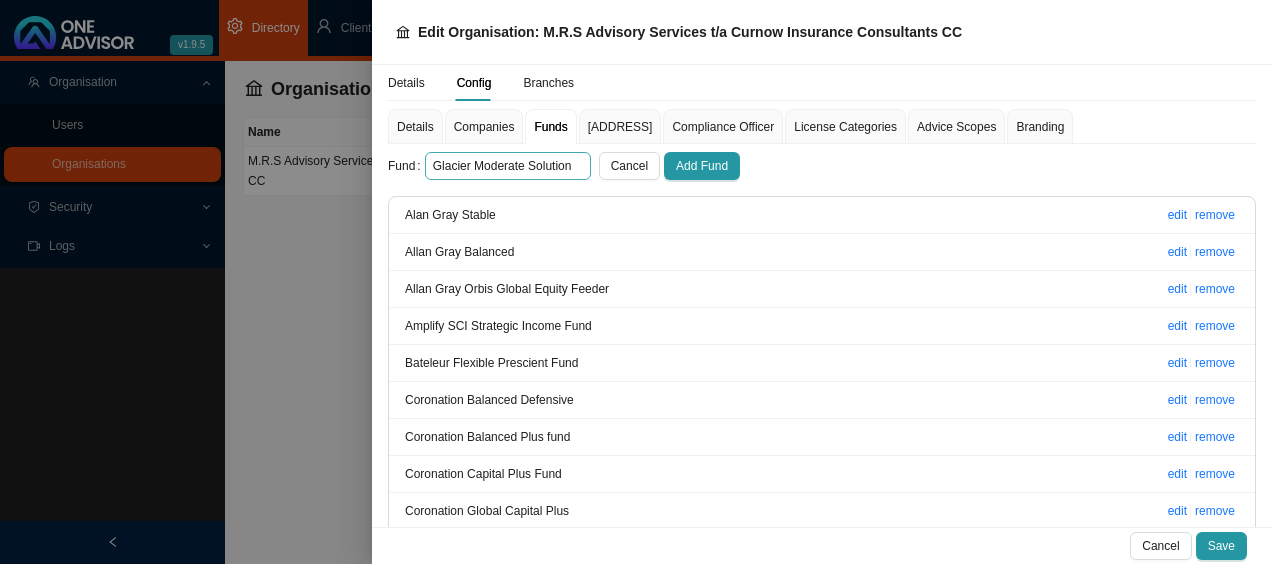 scroll, scrollTop: 0, scrollLeft: 3, axis: horizontal 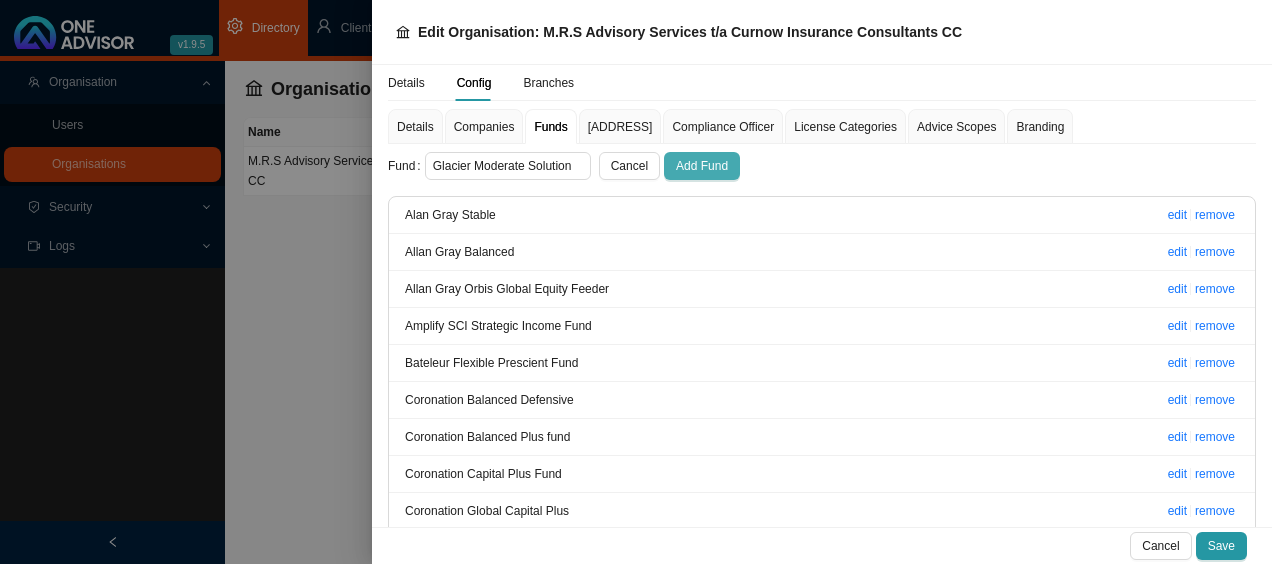 type on "Glacier Moderate Solution" 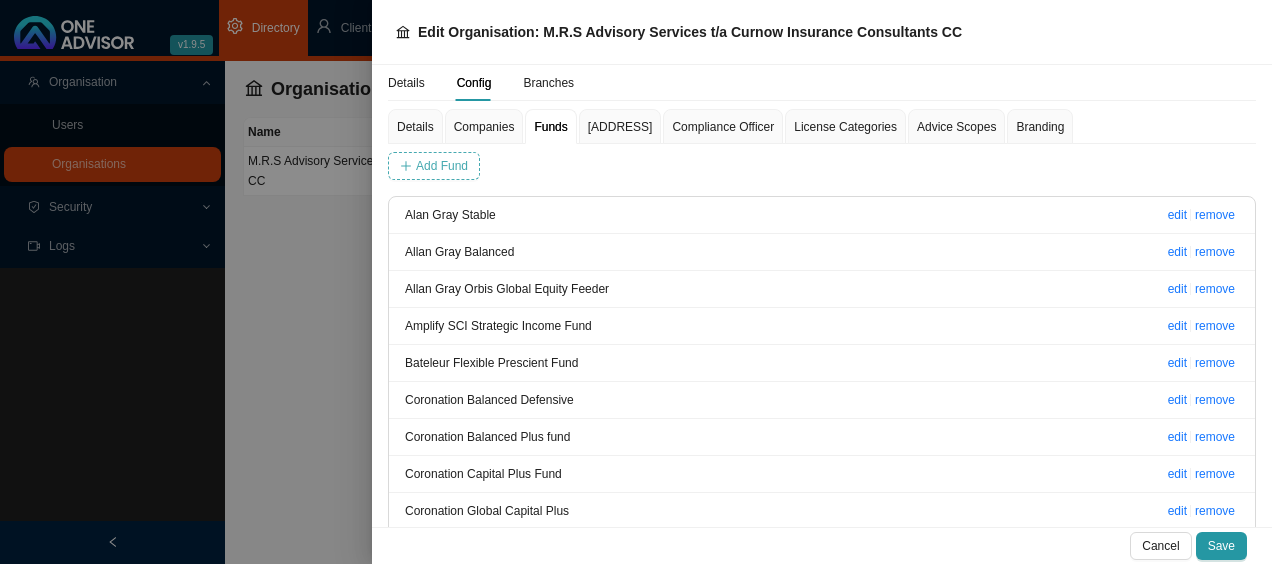 click on "Add Fund" at bounding box center (442, 166) 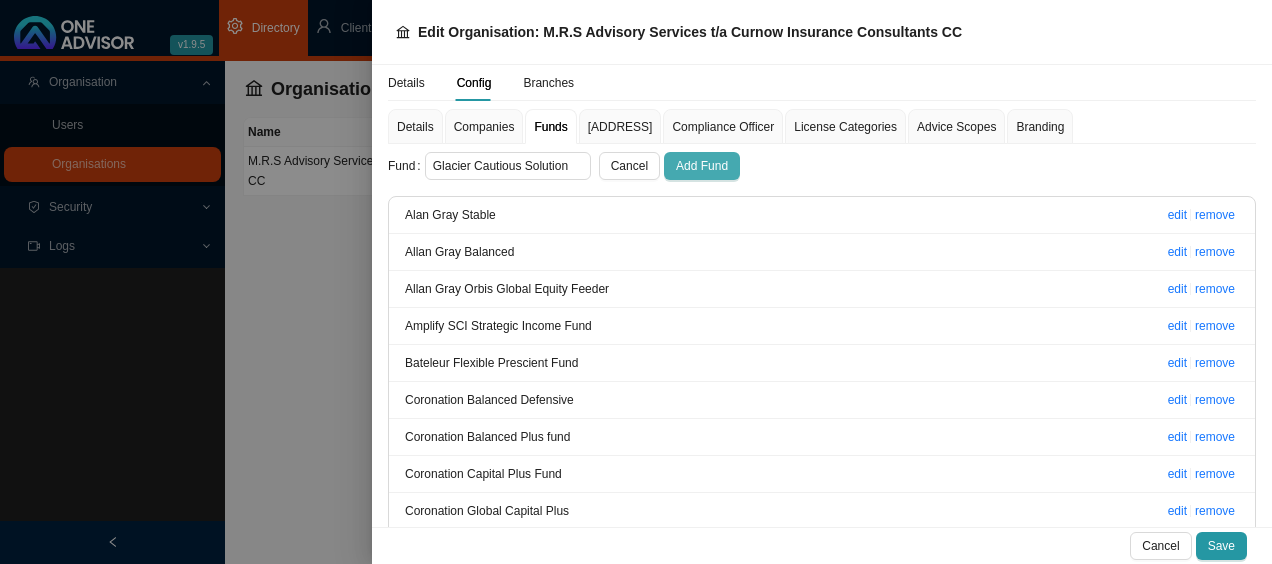 type on "Glacier Cautious Solution" 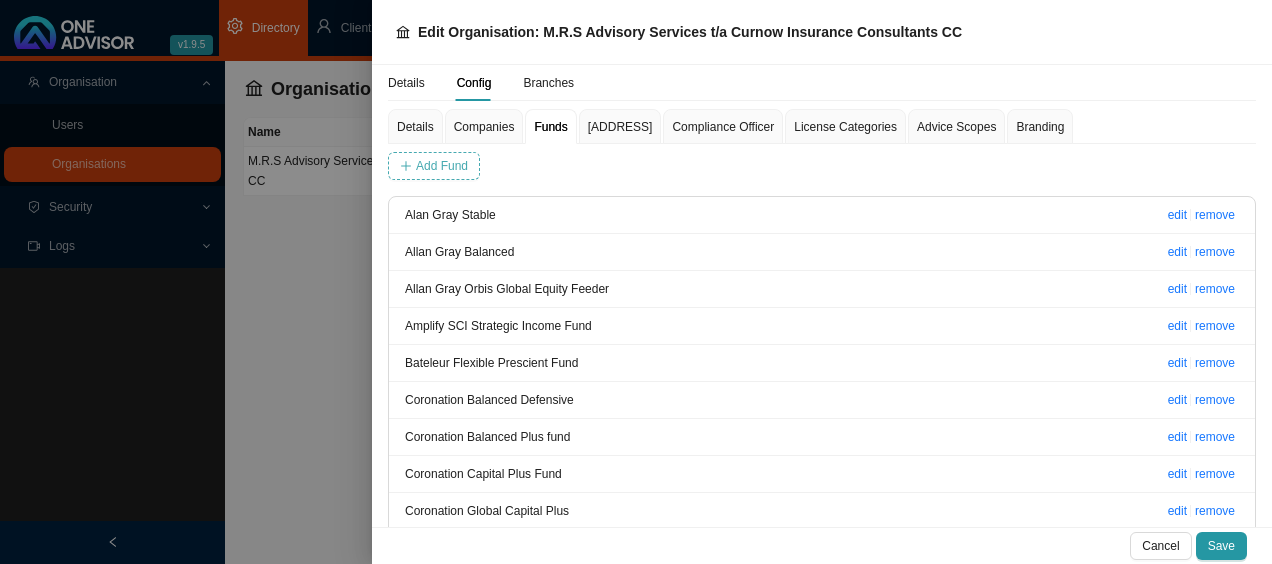 click on "Add Fund" at bounding box center (442, 166) 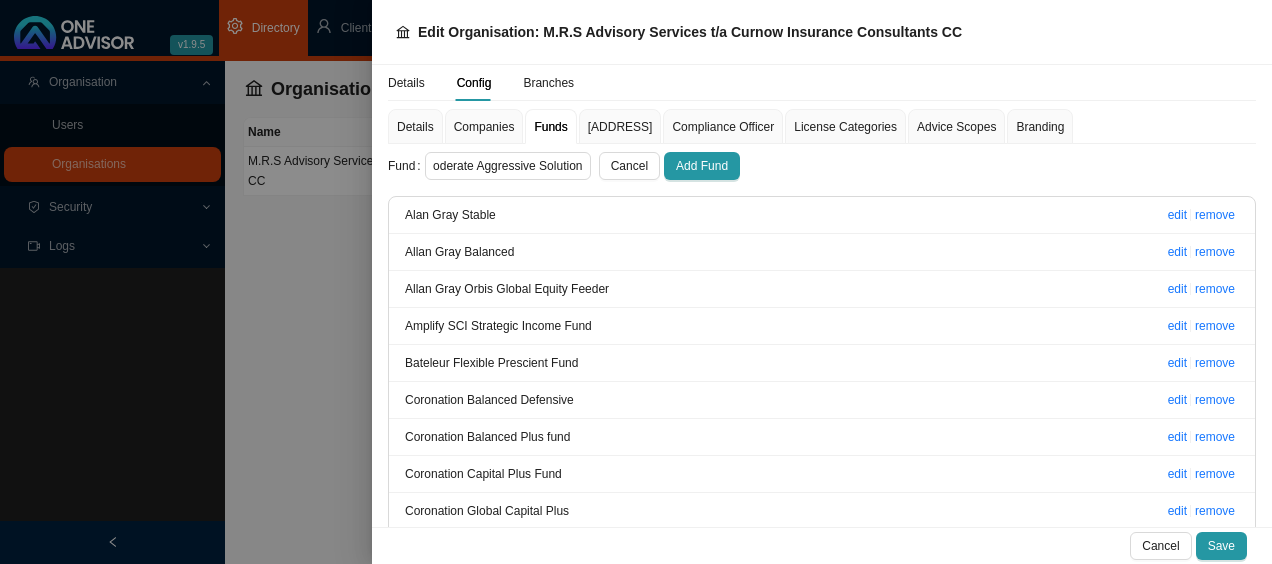scroll, scrollTop: 0, scrollLeft: 64, axis: horizontal 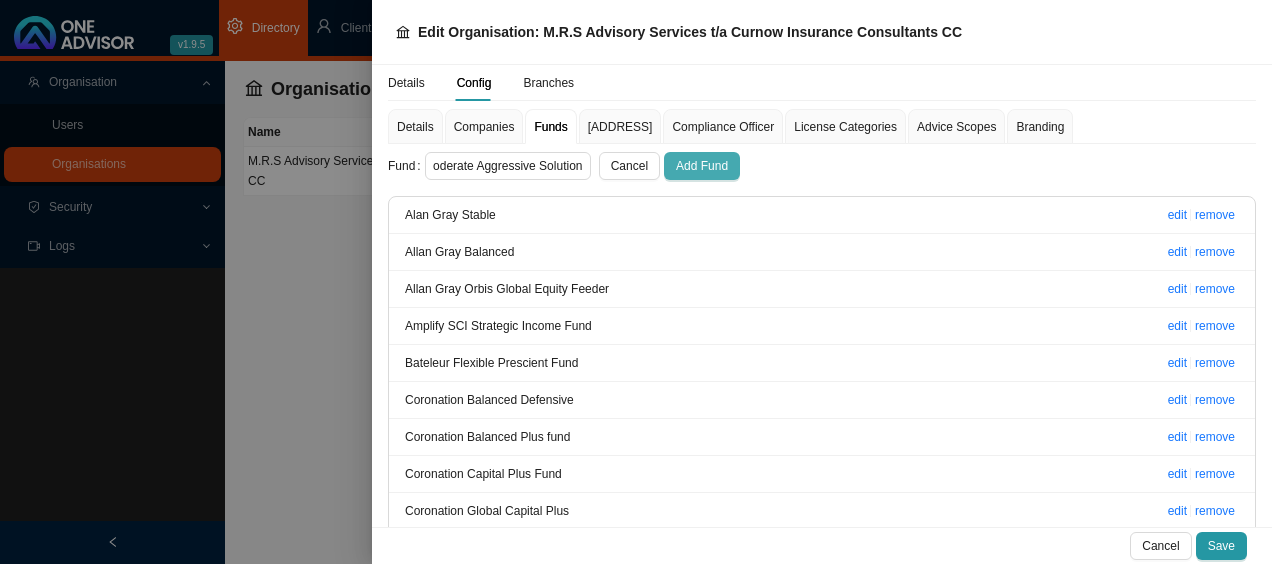 type on "Glacier Moderate Aggressive Solution" 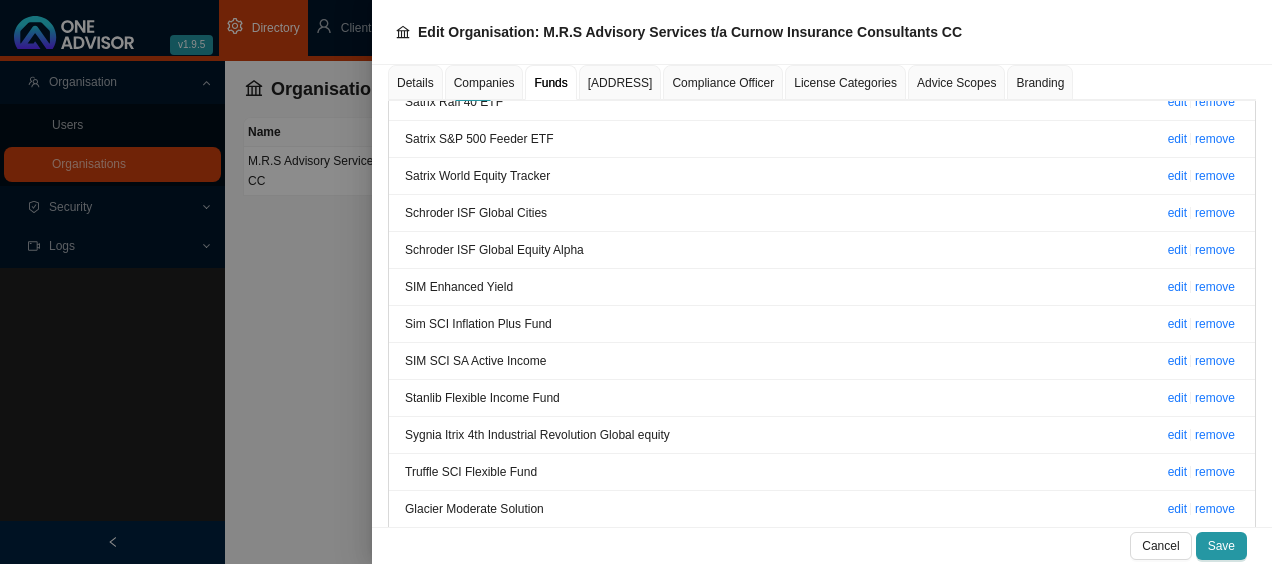 scroll, scrollTop: 3241, scrollLeft: 0, axis: vertical 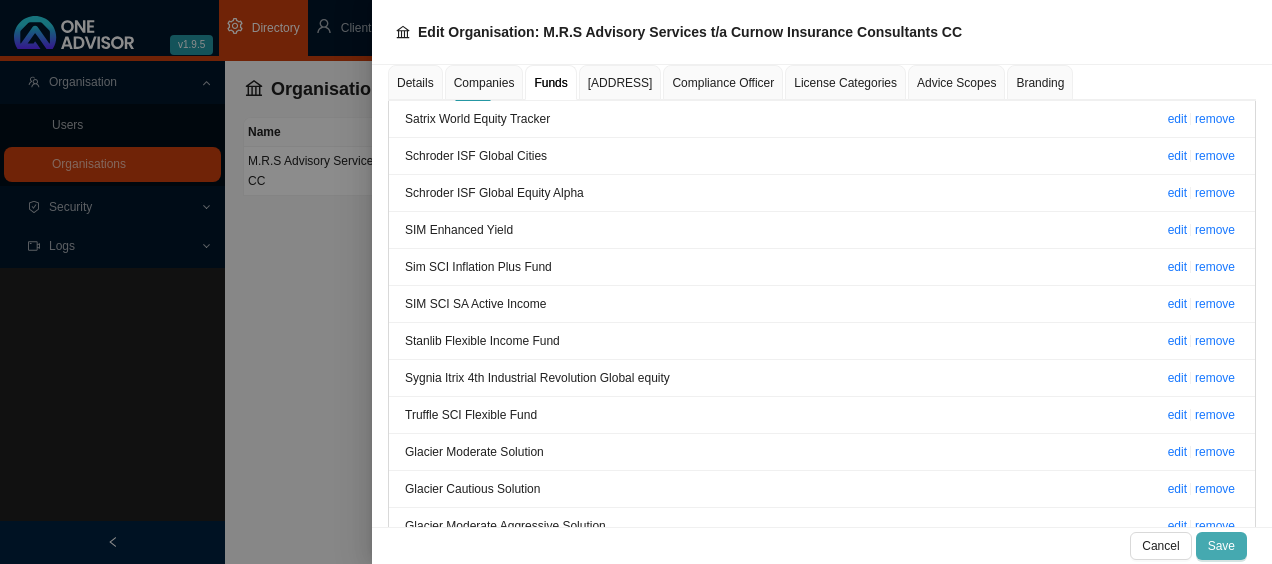 click on "Save" at bounding box center (1221, 546) 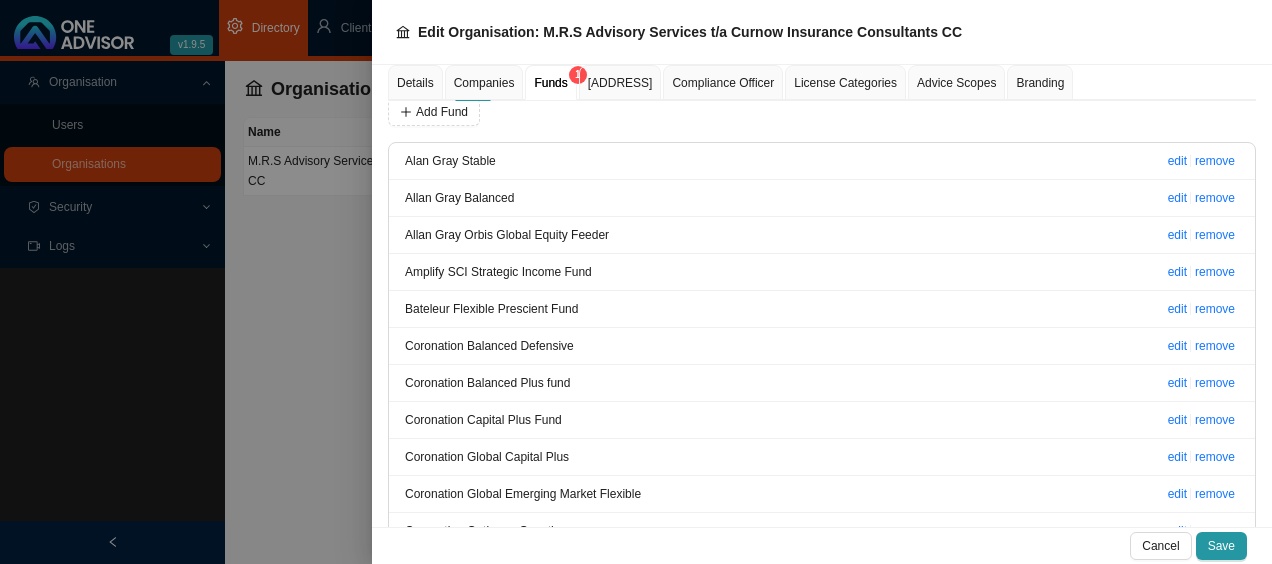 scroll, scrollTop: 0, scrollLeft: 0, axis: both 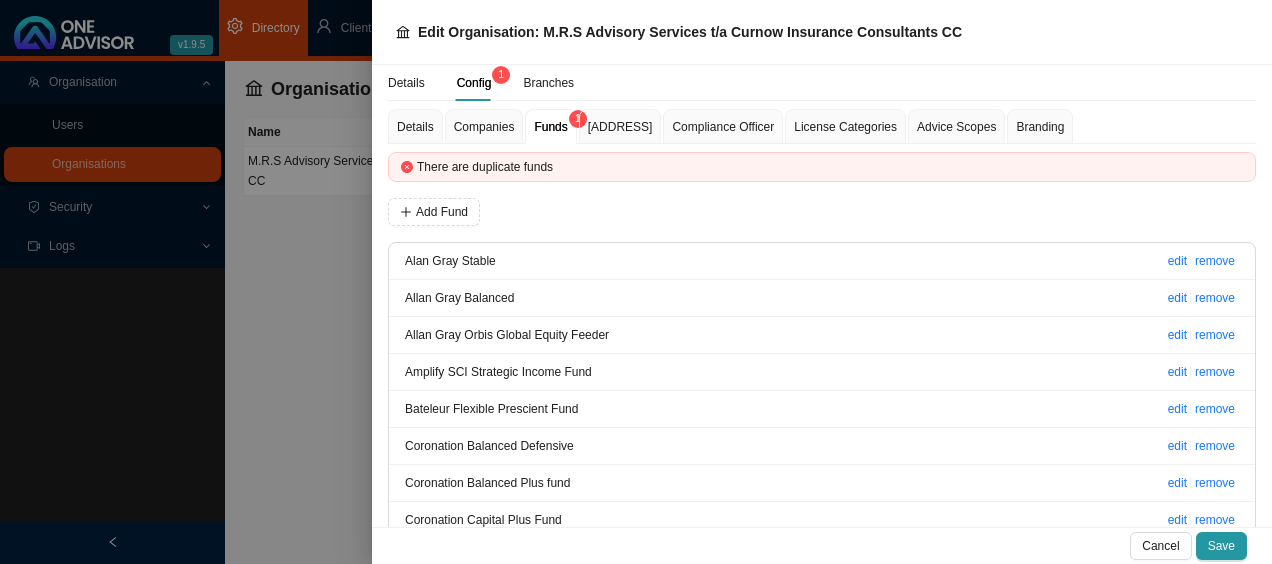 click 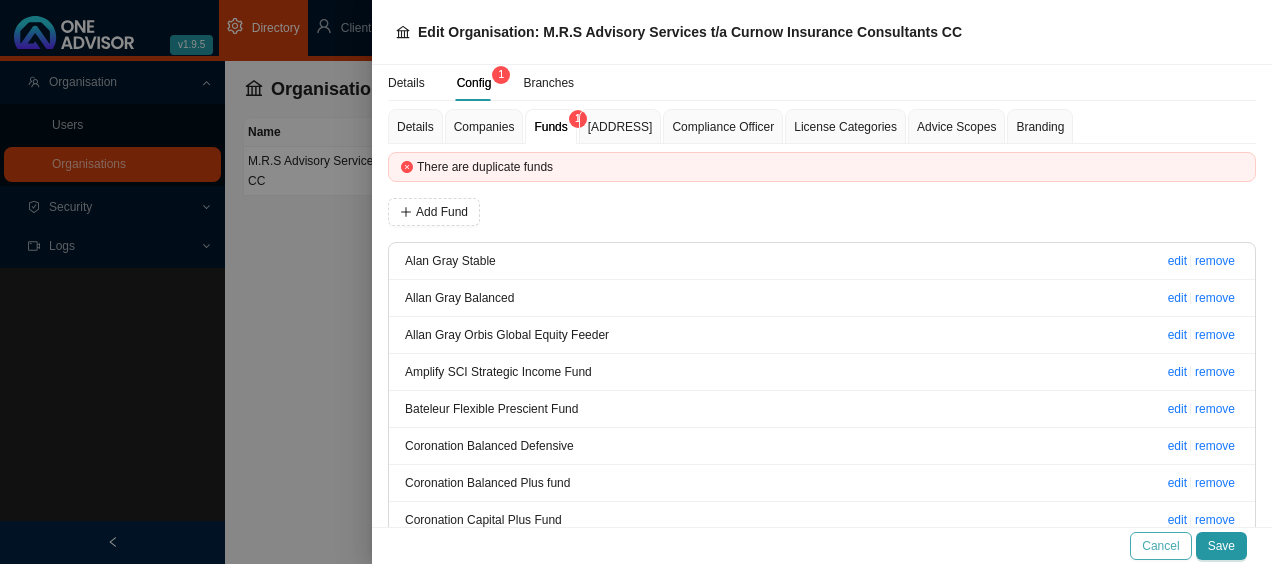 click on "Cancel" at bounding box center [1160, 546] 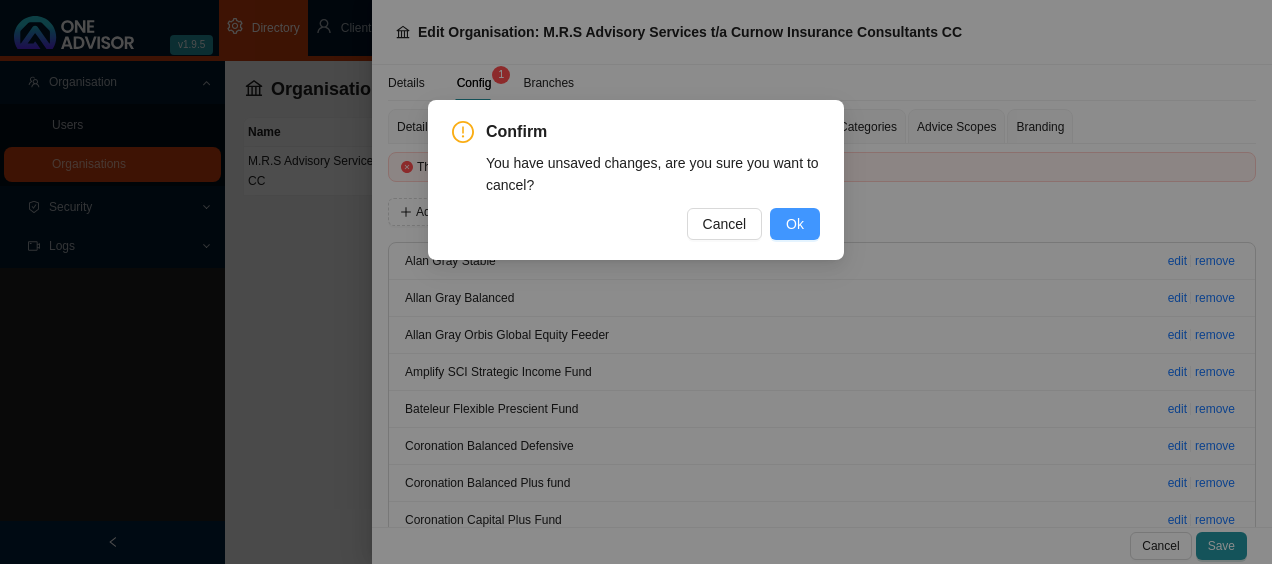 click on "Ok" at bounding box center [795, 224] 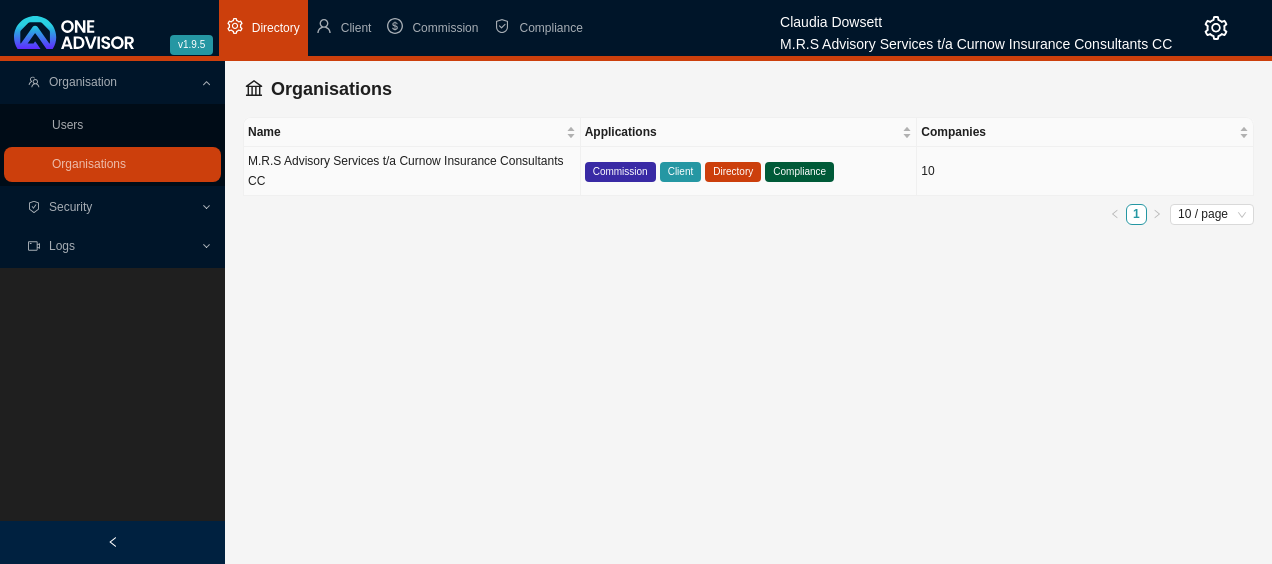 click on "Directory" at bounding box center [733, 172] 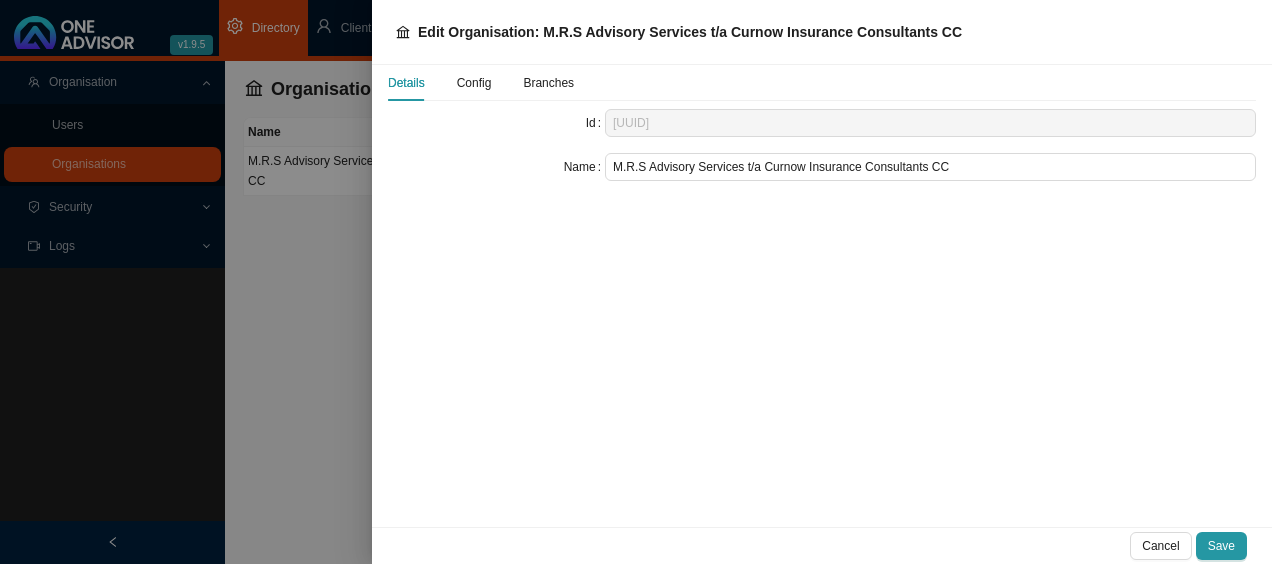 click on "Config" at bounding box center (474, 83) 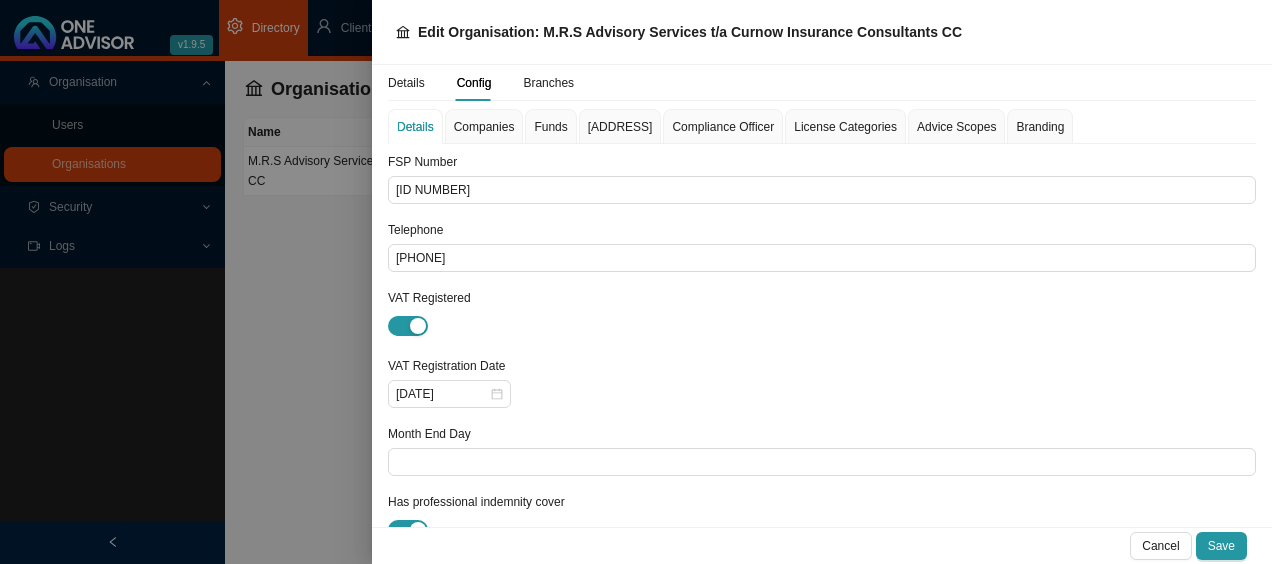 click on "Funds" at bounding box center (550, 127) 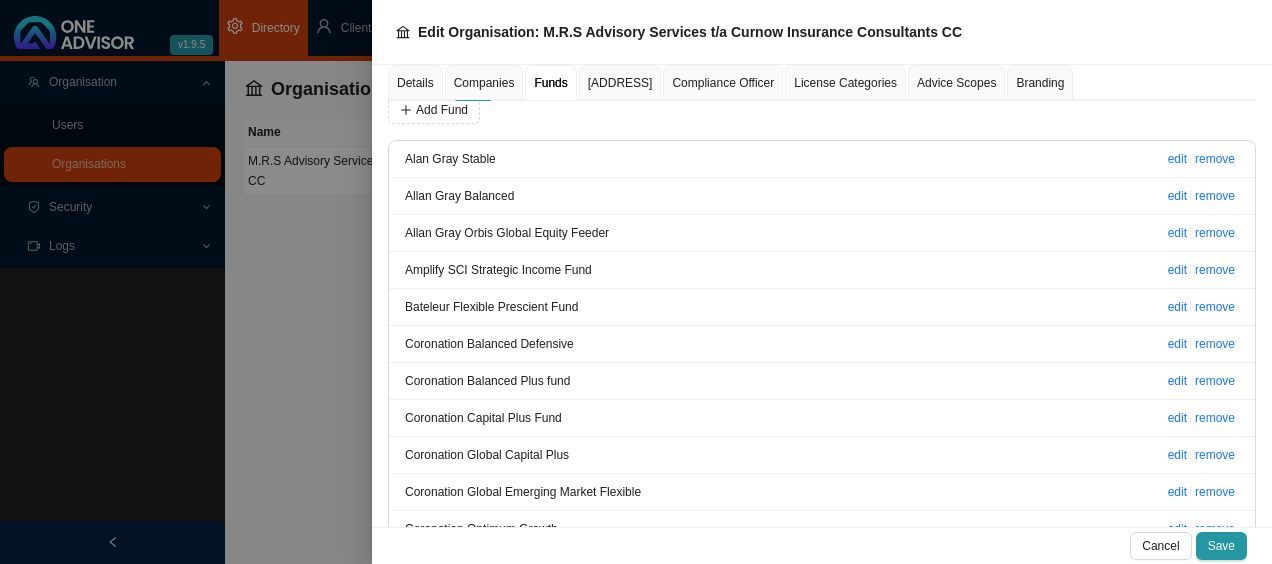 scroll, scrollTop: 0, scrollLeft: 0, axis: both 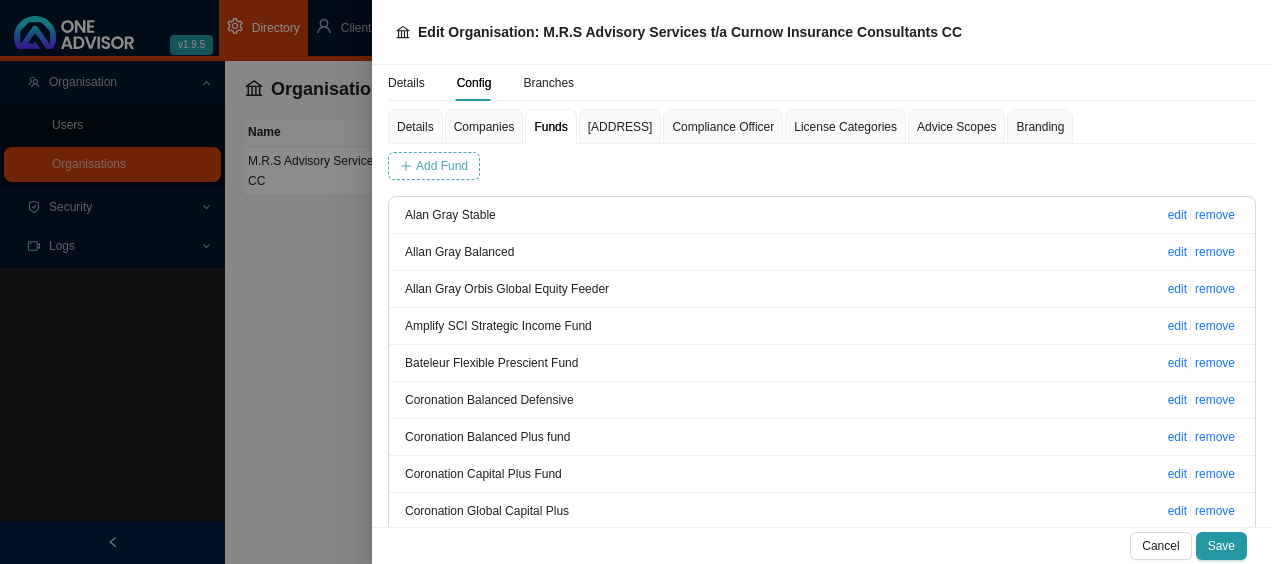 click on "Add Fund" at bounding box center (442, 166) 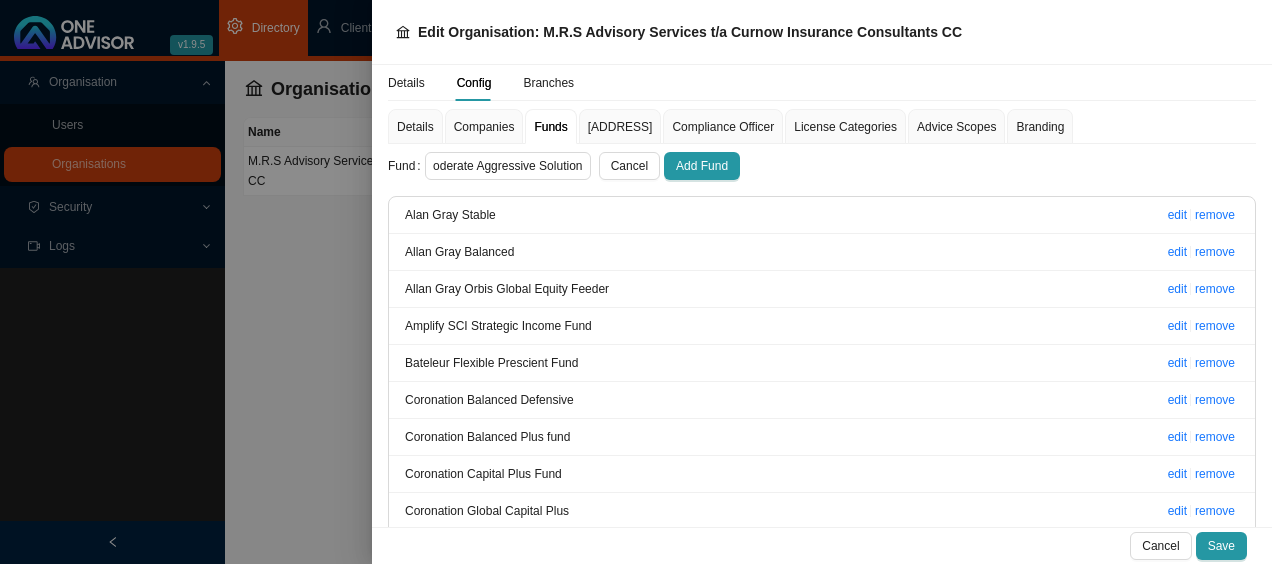 scroll, scrollTop: 0, scrollLeft: 64, axis: horizontal 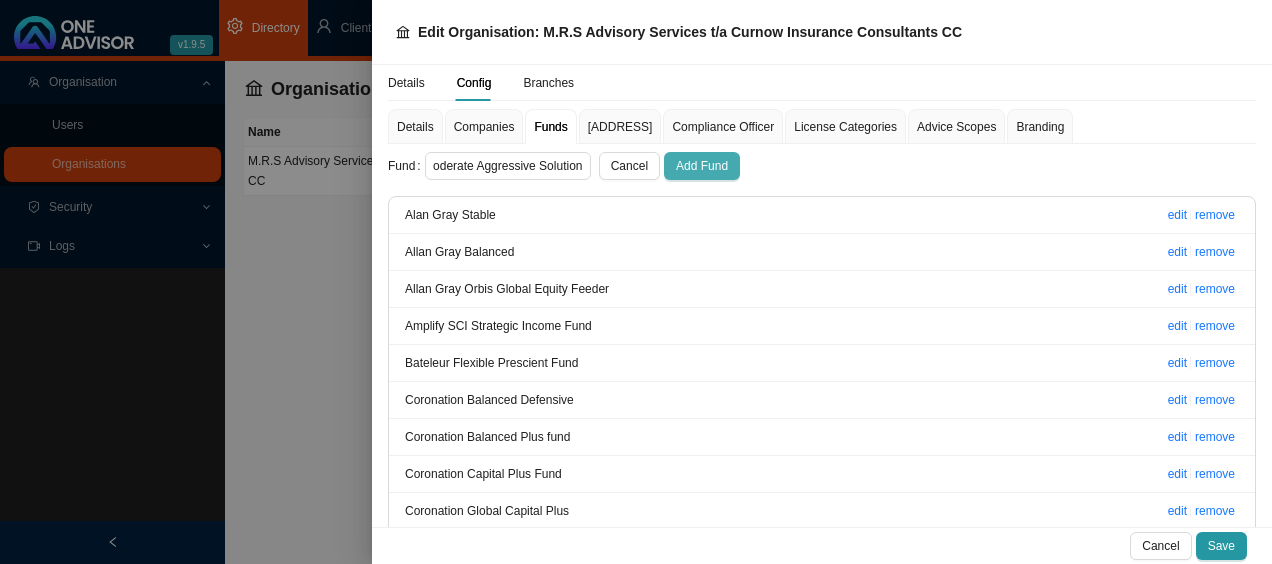 type on "Glacier Moderate Aggressive Solution" 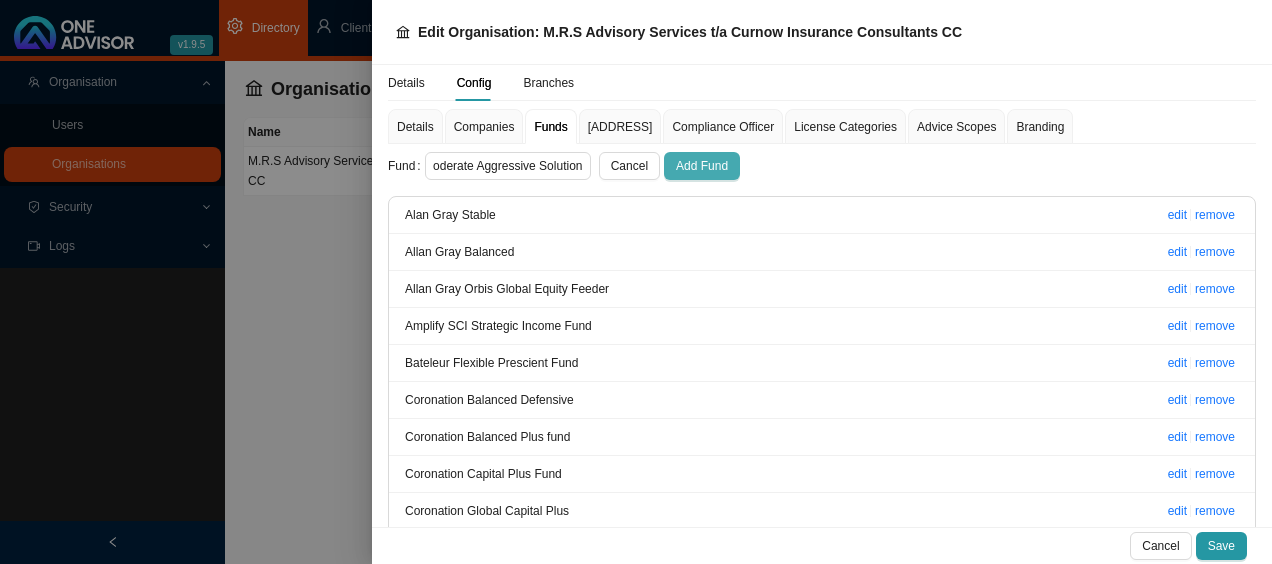 click on "Add Fund" at bounding box center [702, 166] 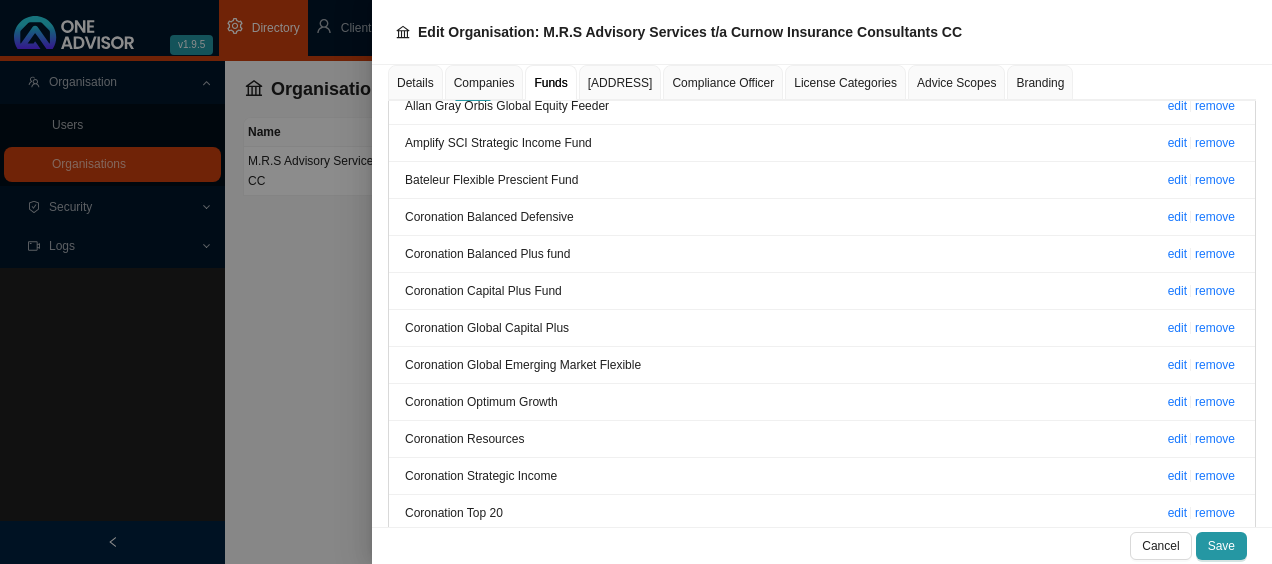 scroll, scrollTop: 300, scrollLeft: 0, axis: vertical 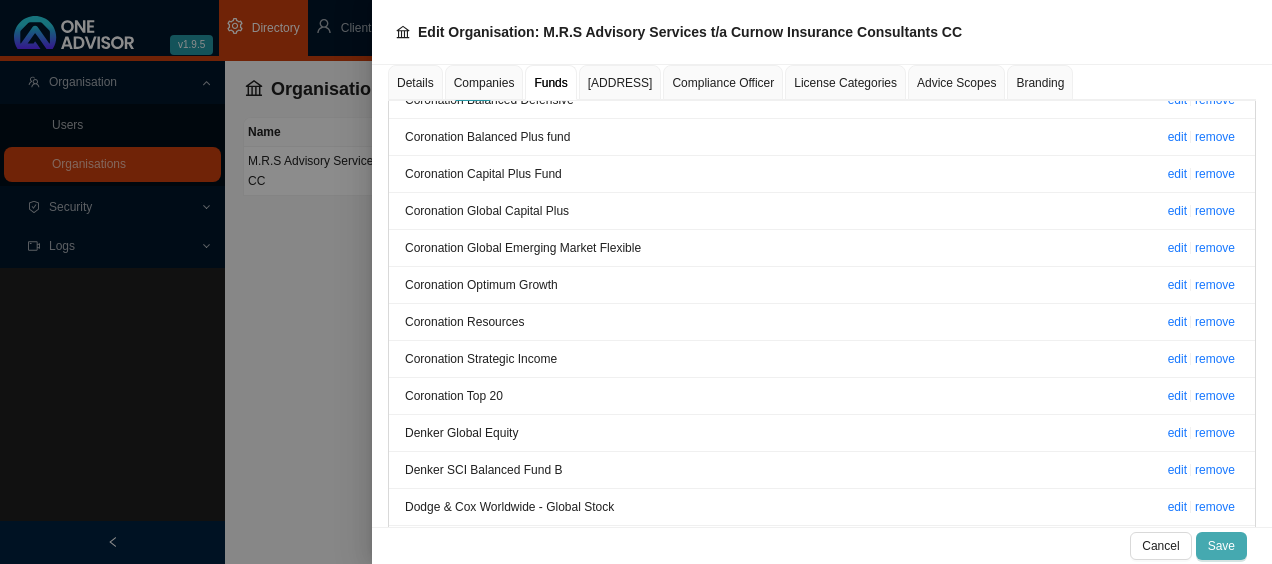 click on "Save" at bounding box center [1221, 546] 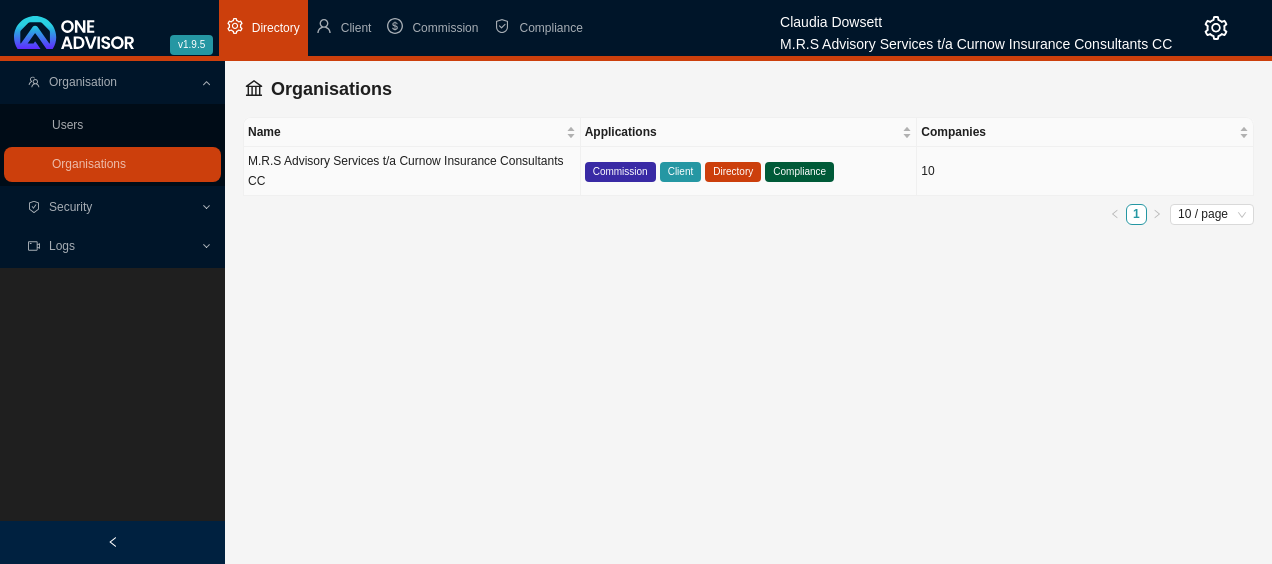 click on "Directory" at bounding box center (733, 172) 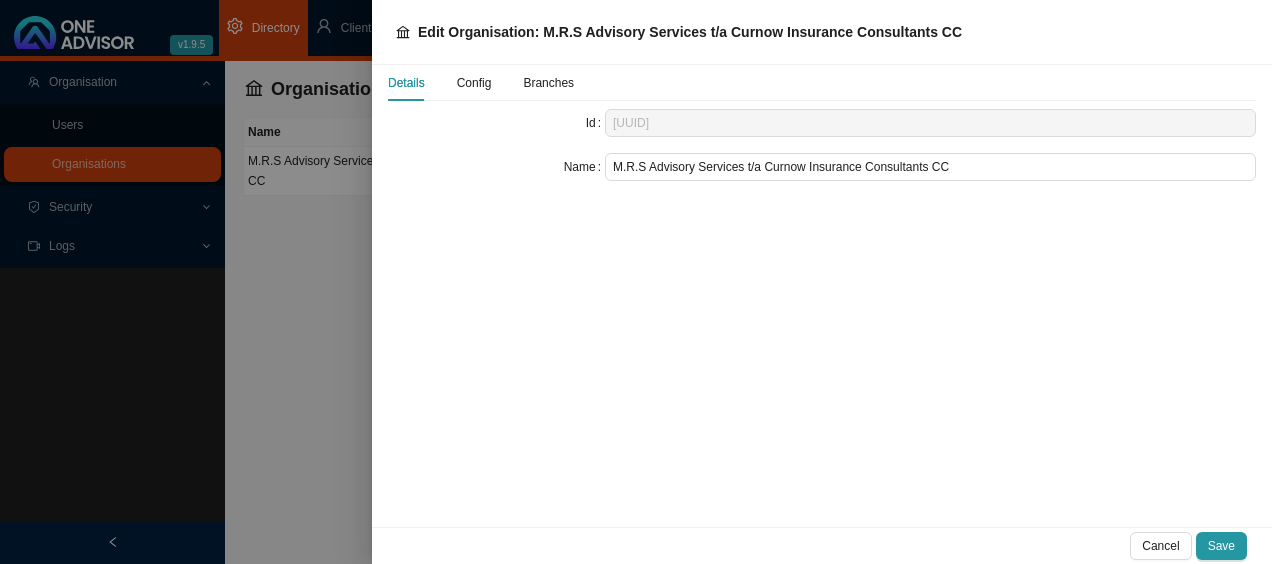 click on "Config" at bounding box center (474, 83) 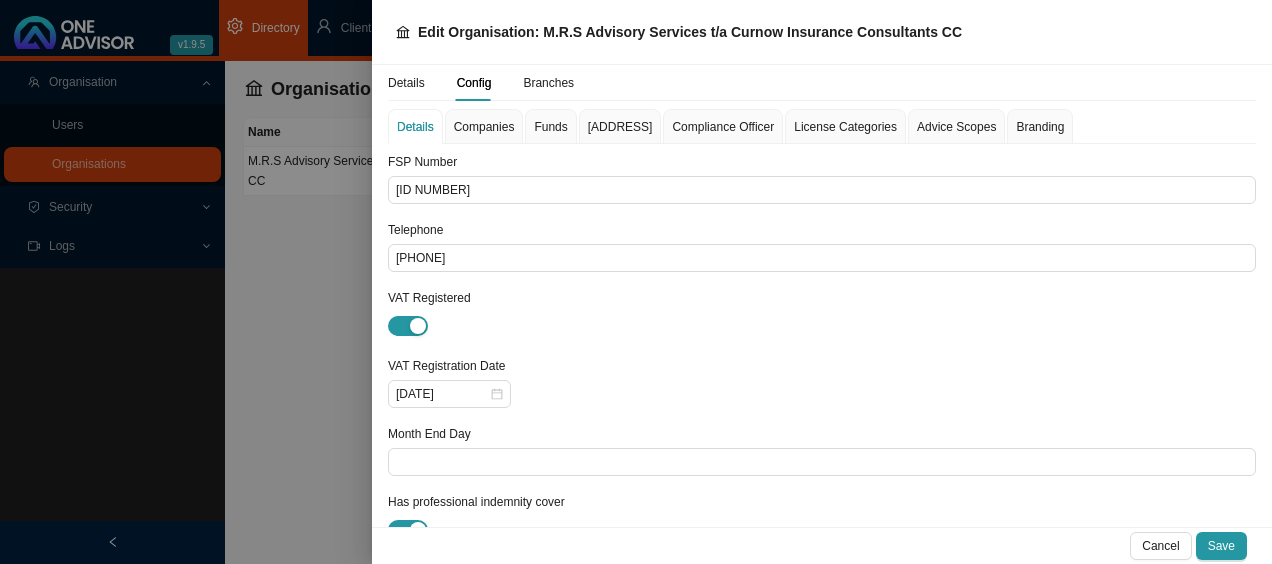 click on "Funds" at bounding box center (550, 127) 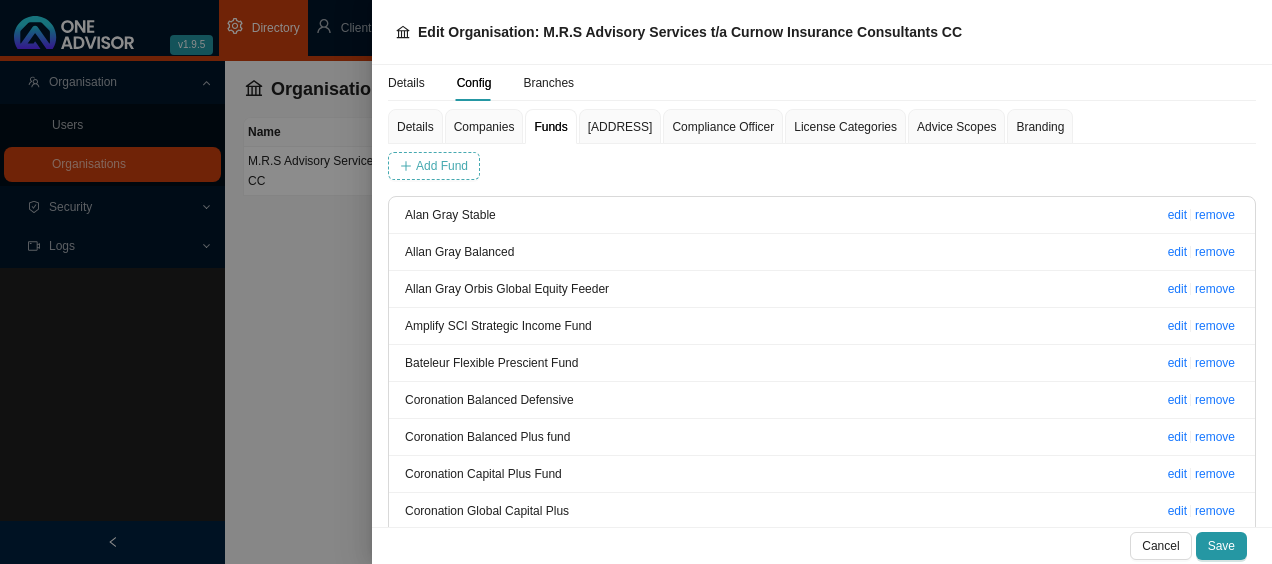 click on "Add Fund" at bounding box center [442, 166] 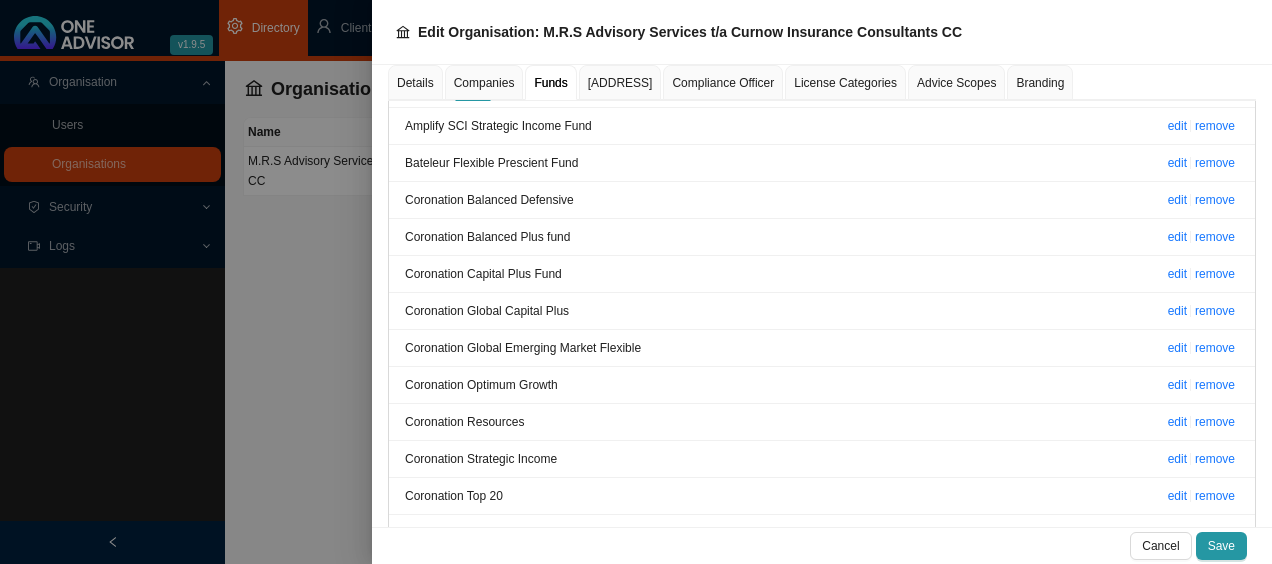 scroll, scrollTop: 0, scrollLeft: 0, axis: both 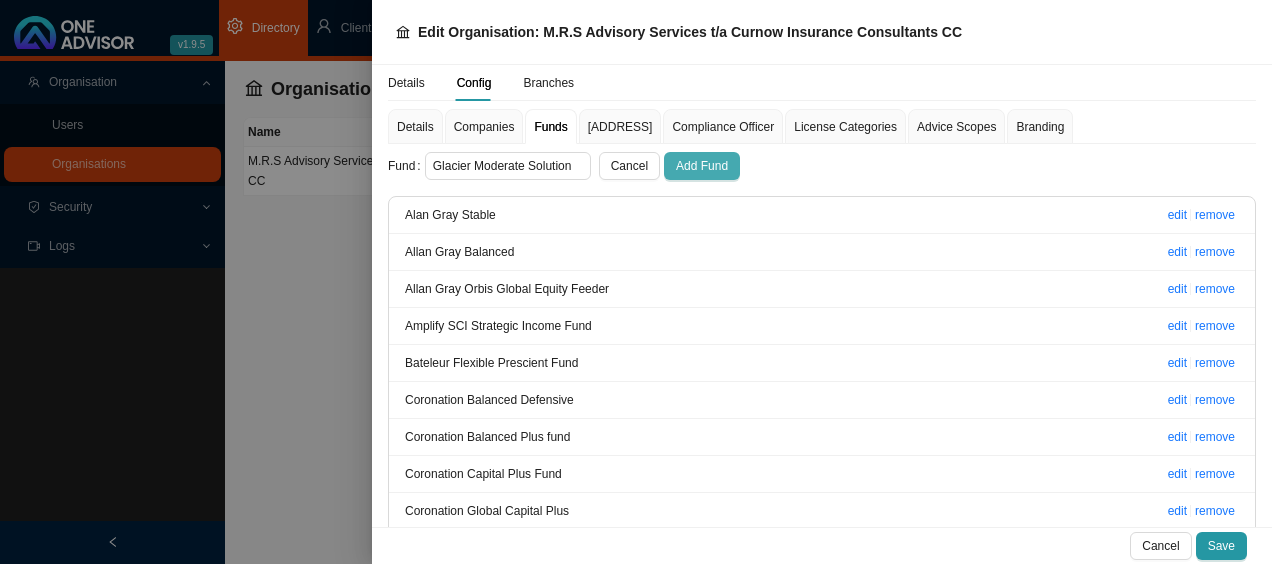 type on "Glacier Moderate Solution" 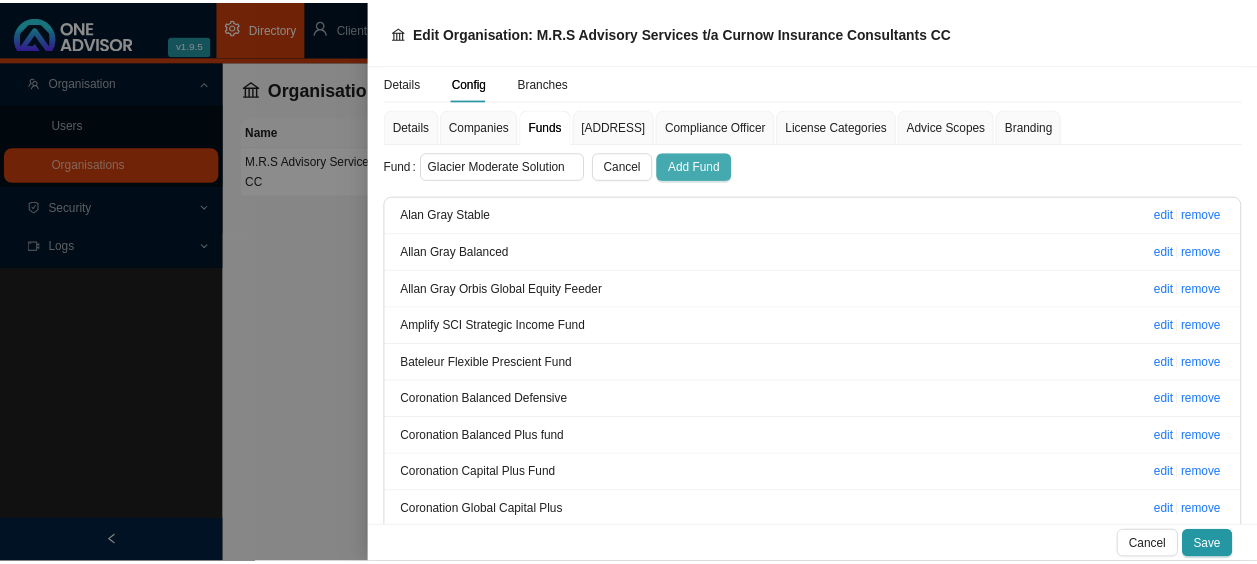 scroll, scrollTop: 0, scrollLeft: 0, axis: both 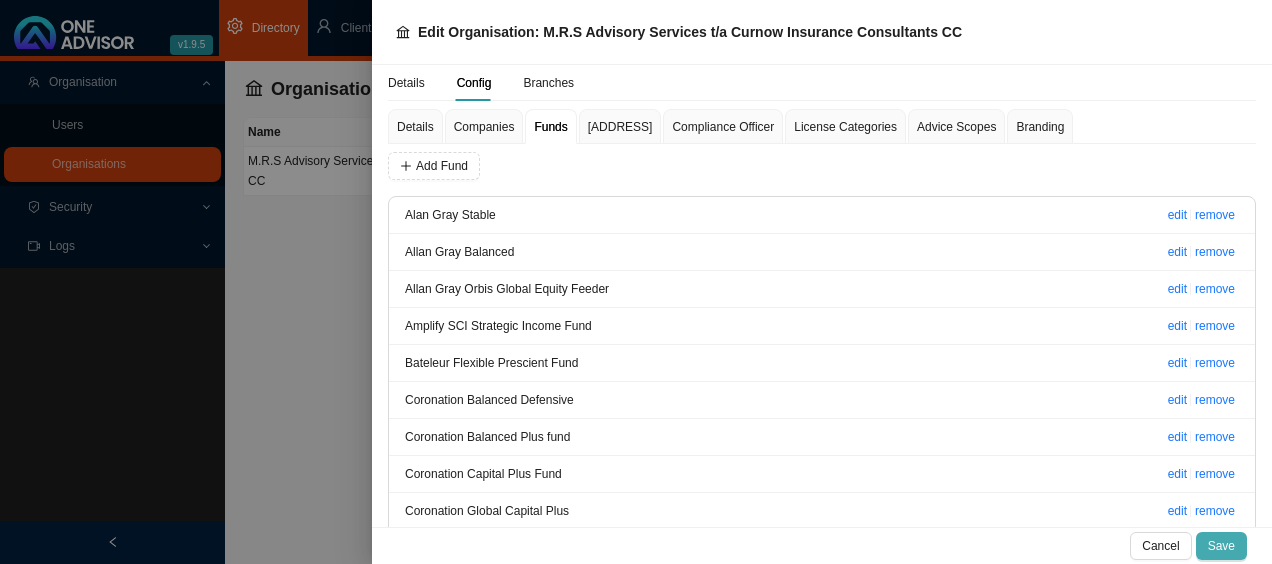 click on "Save" at bounding box center [1221, 546] 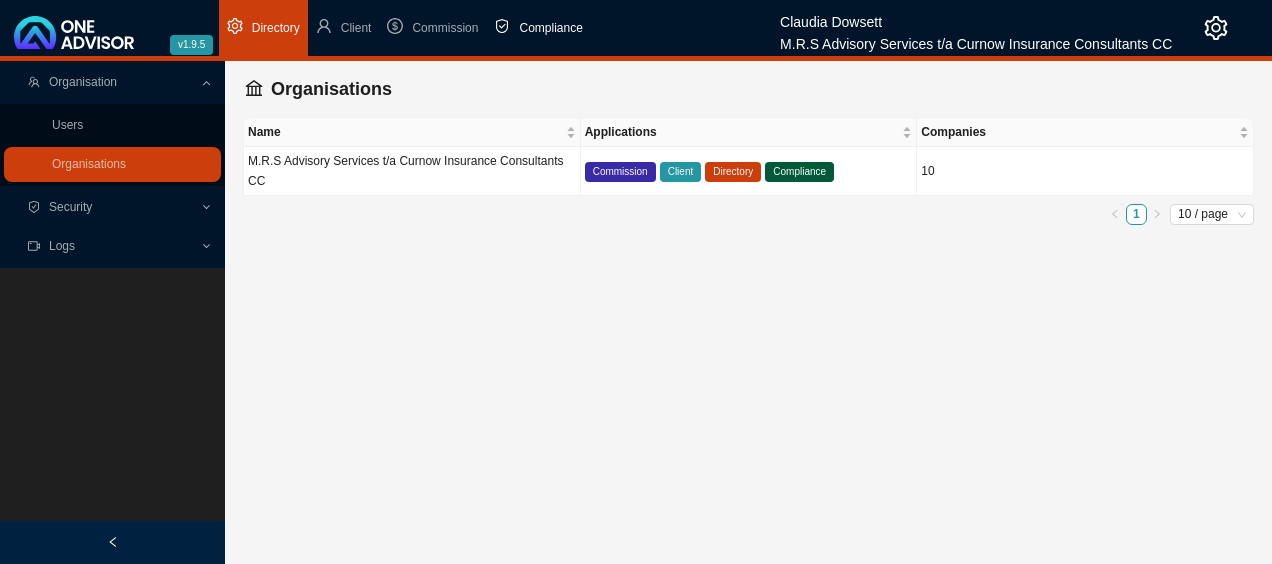 click on "Compliance" at bounding box center [550, 28] 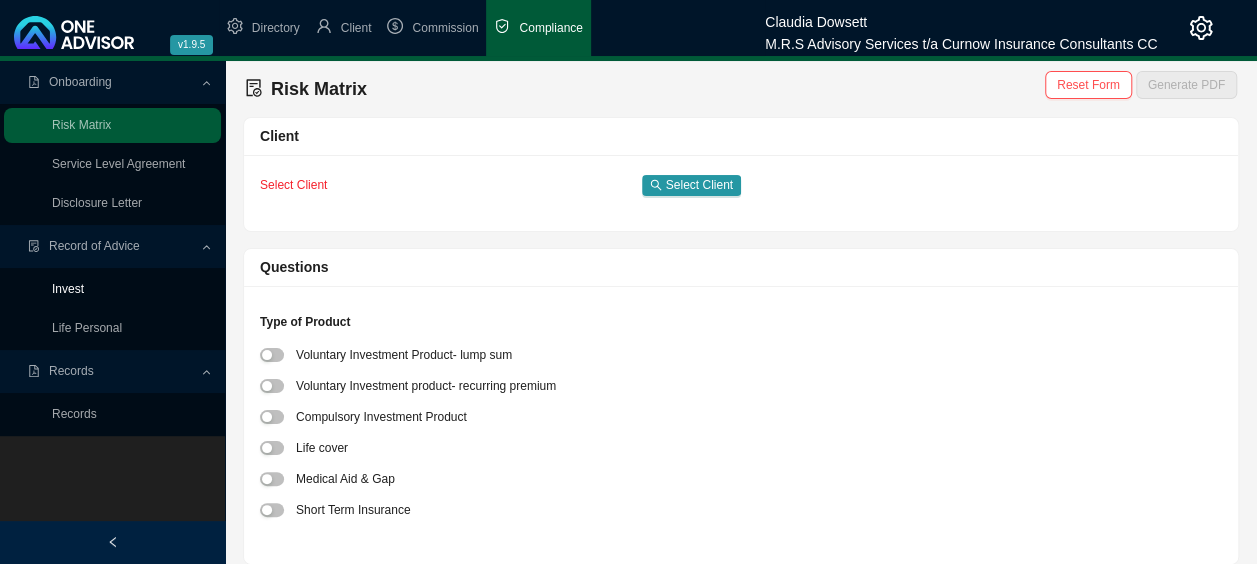 click on "Invest" at bounding box center (68, 289) 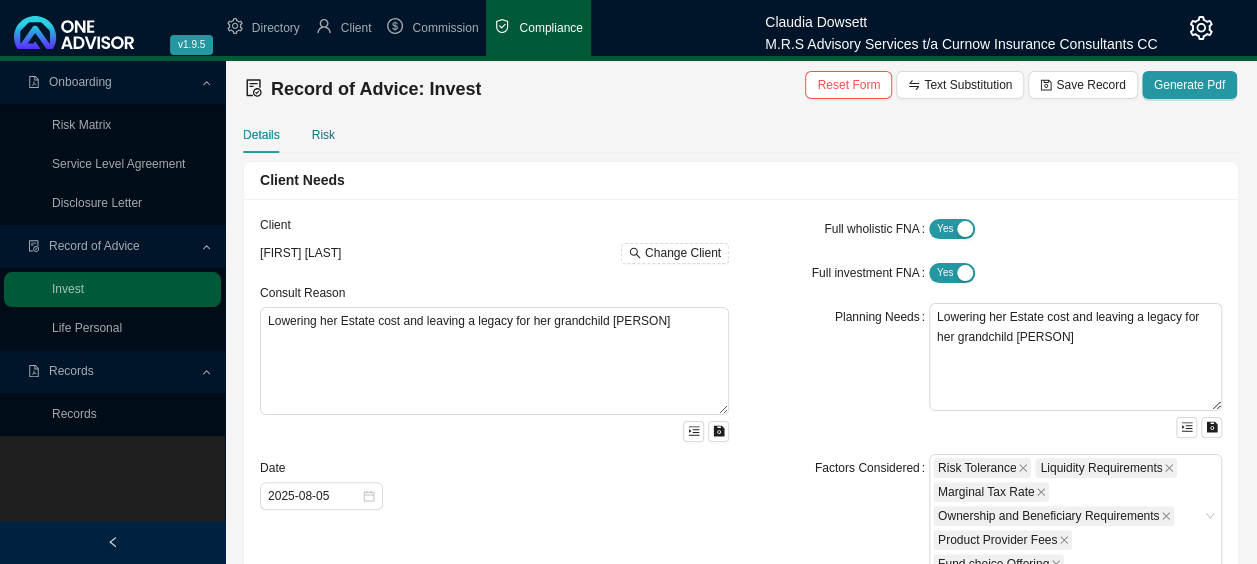 click on "Risk" at bounding box center (323, 135) 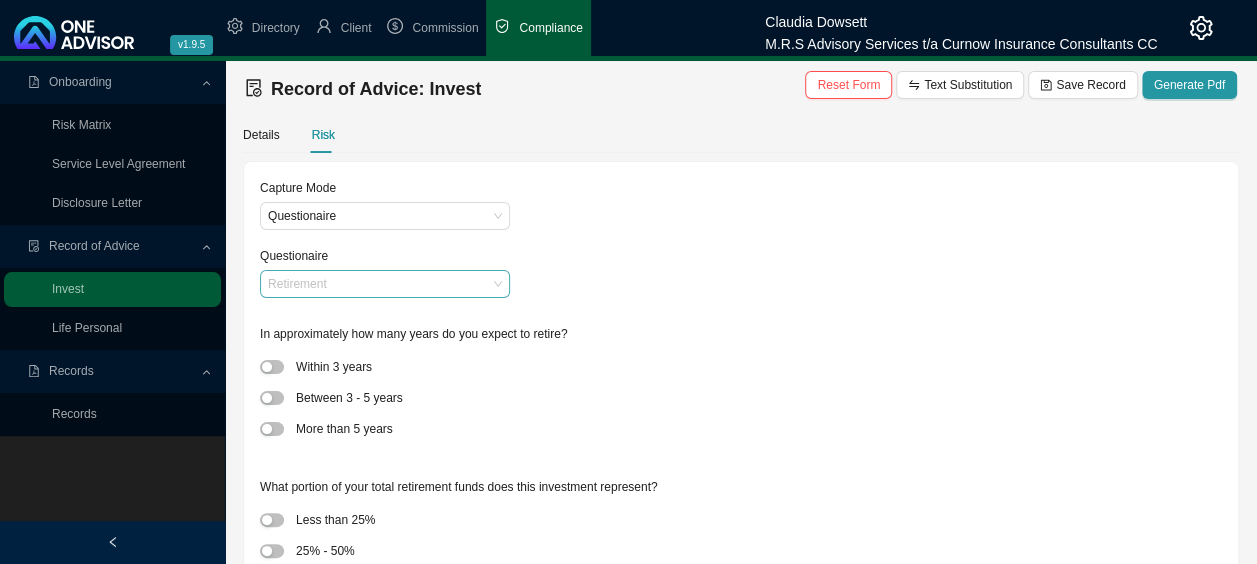 click on "Retirement" at bounding box center [385, 284] 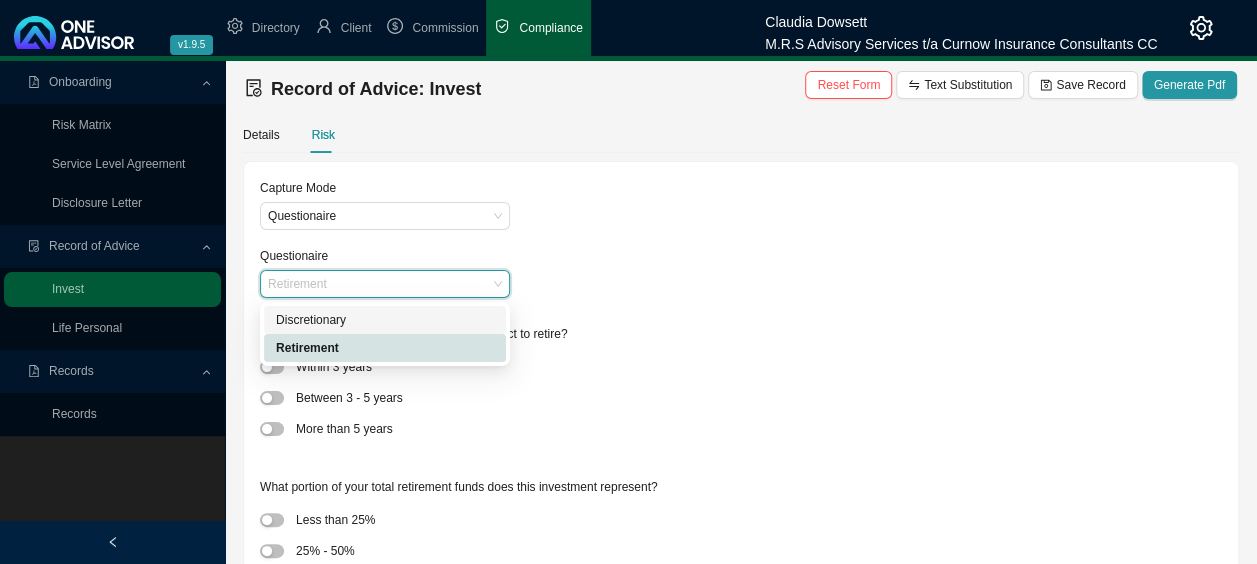 click on "Discretionary" at bounding box center [385, 320] 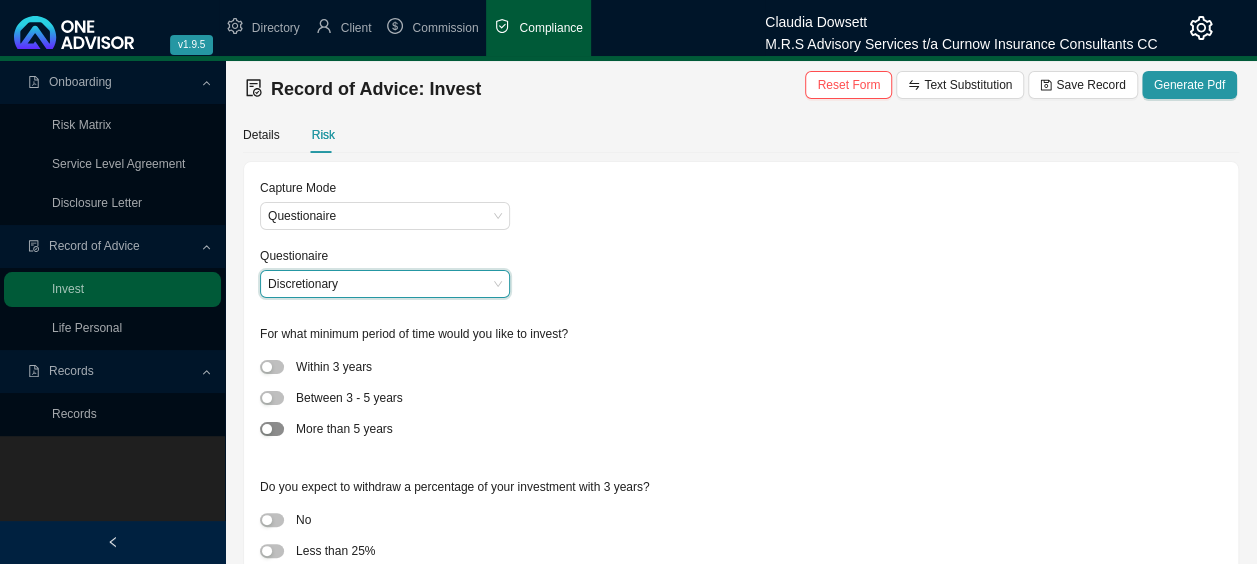 click at bounding box center (272, 429) 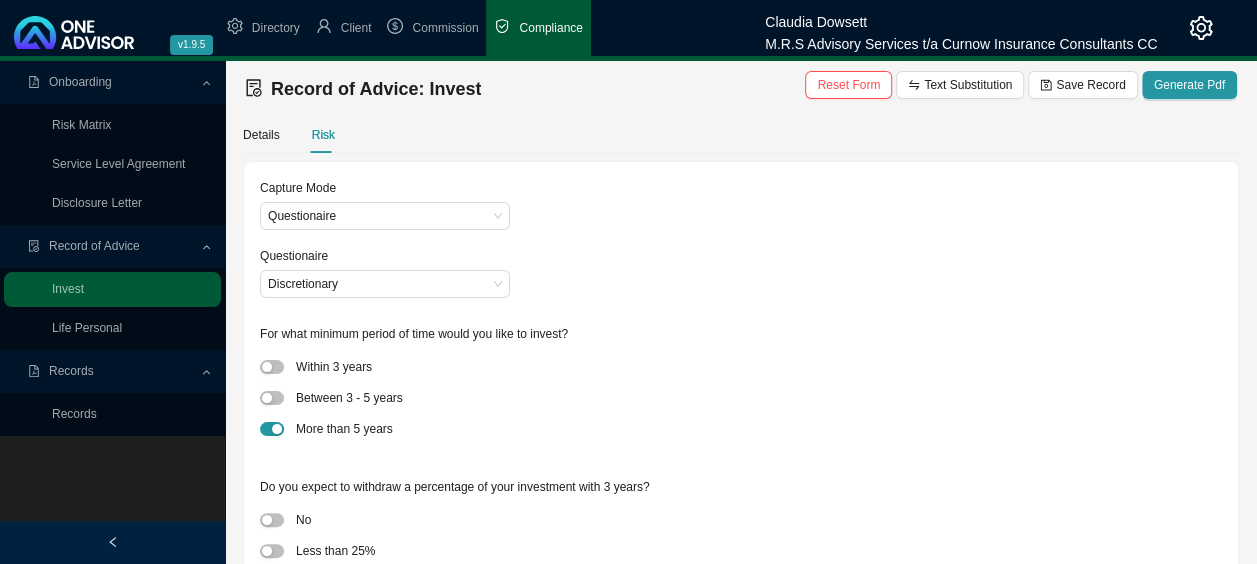 scroll, scrollTop: 200, scrollLeft: 0, axis: vertical 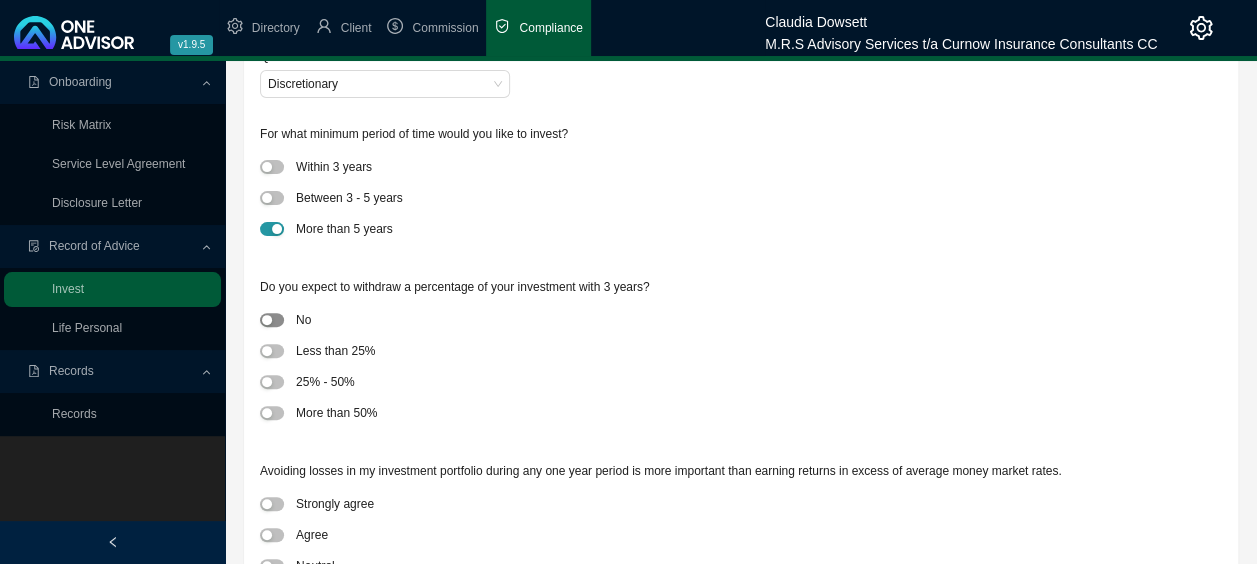 click at bounding box center [272, 320] 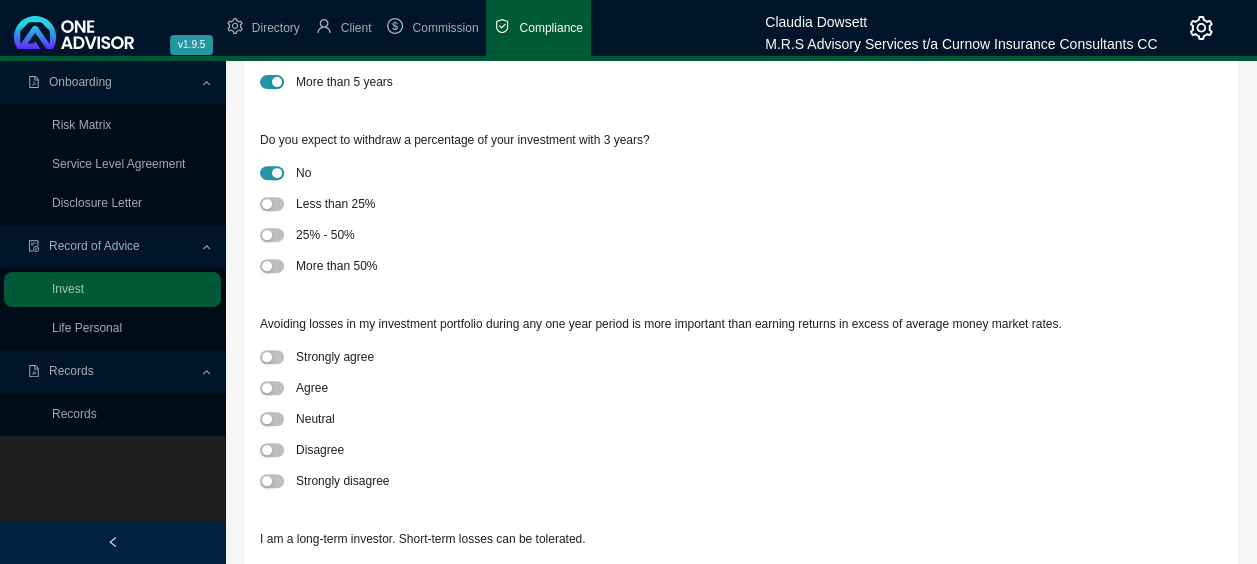 scroll, scrollTop: 400, scrollLeft: 0, axis: vertical 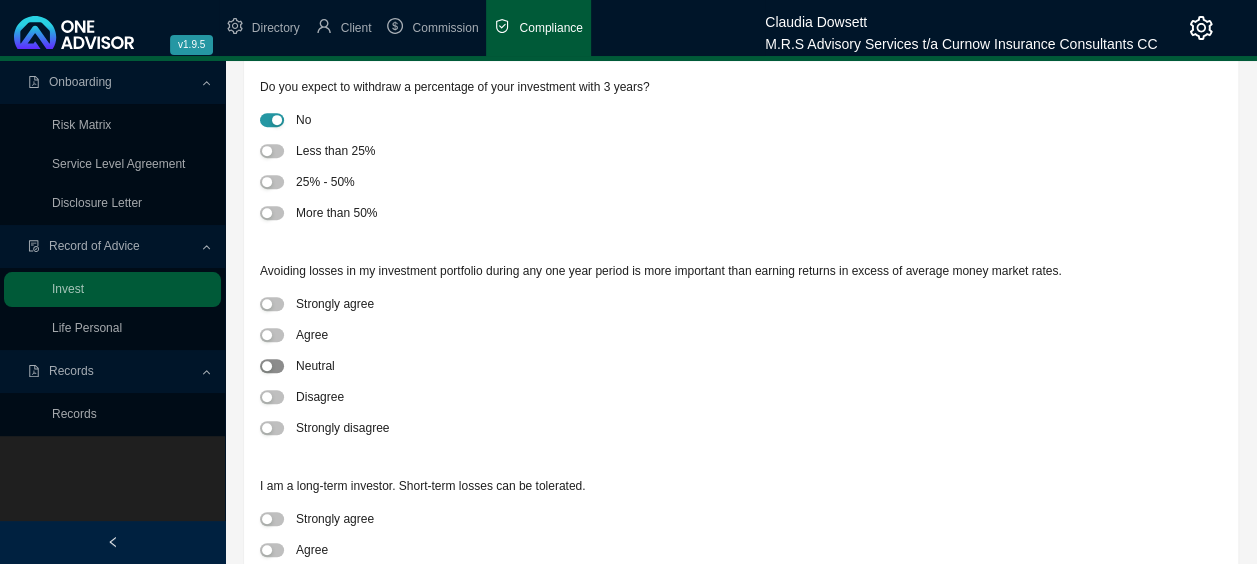 click at bounding box center (272, 366) 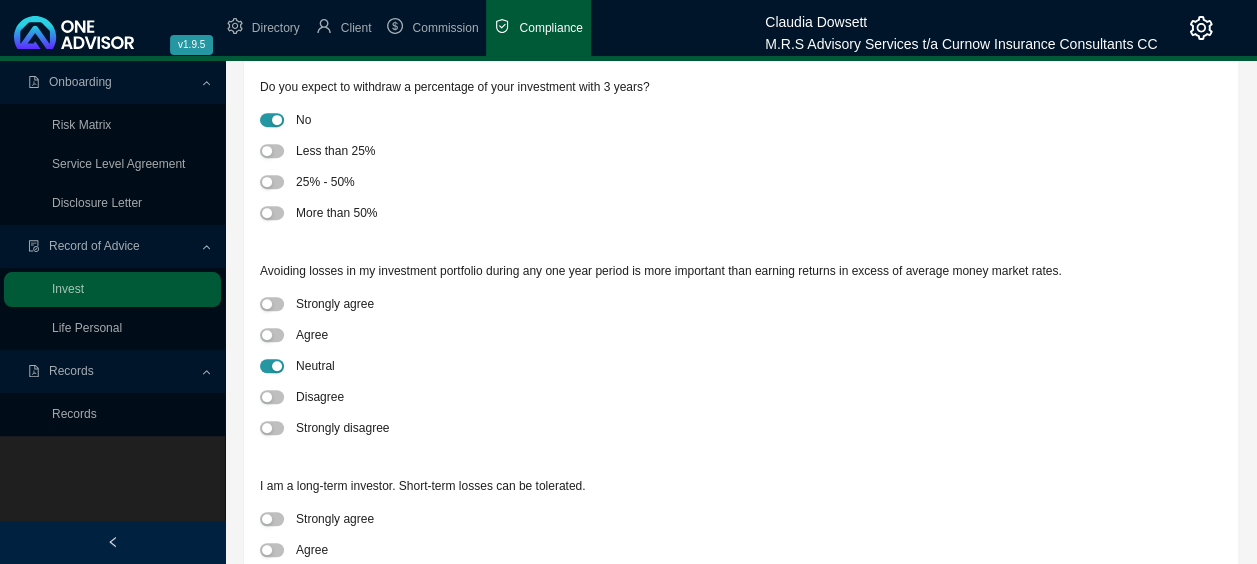 scroll, scrollTop: 600, scrollLeft: 0, axis: vertical 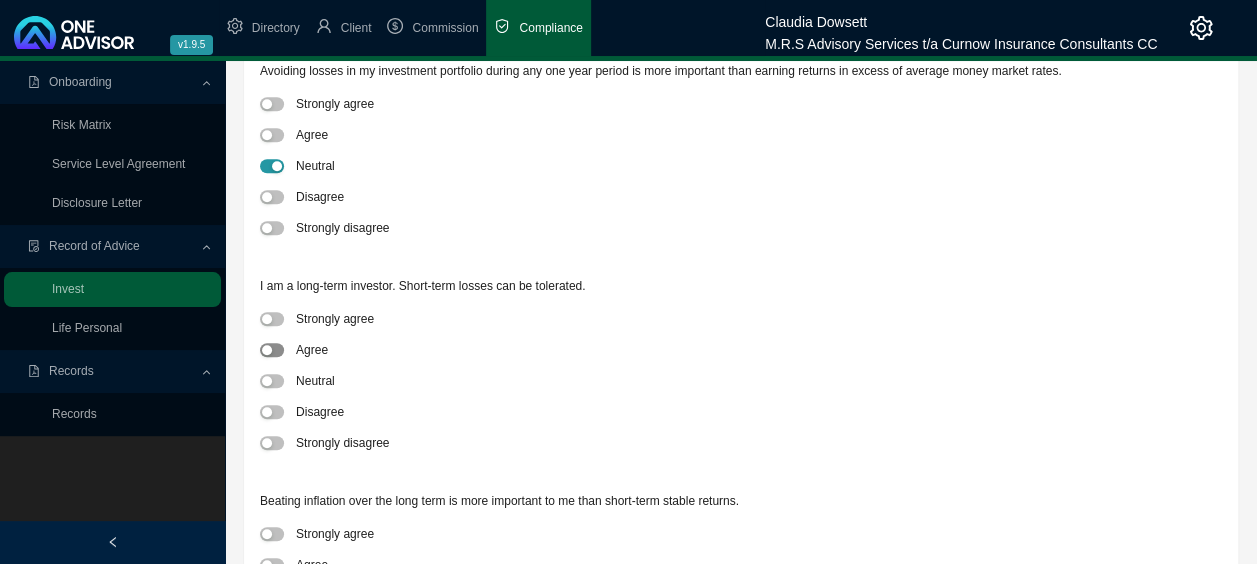 click at bounding box center [272, 350] 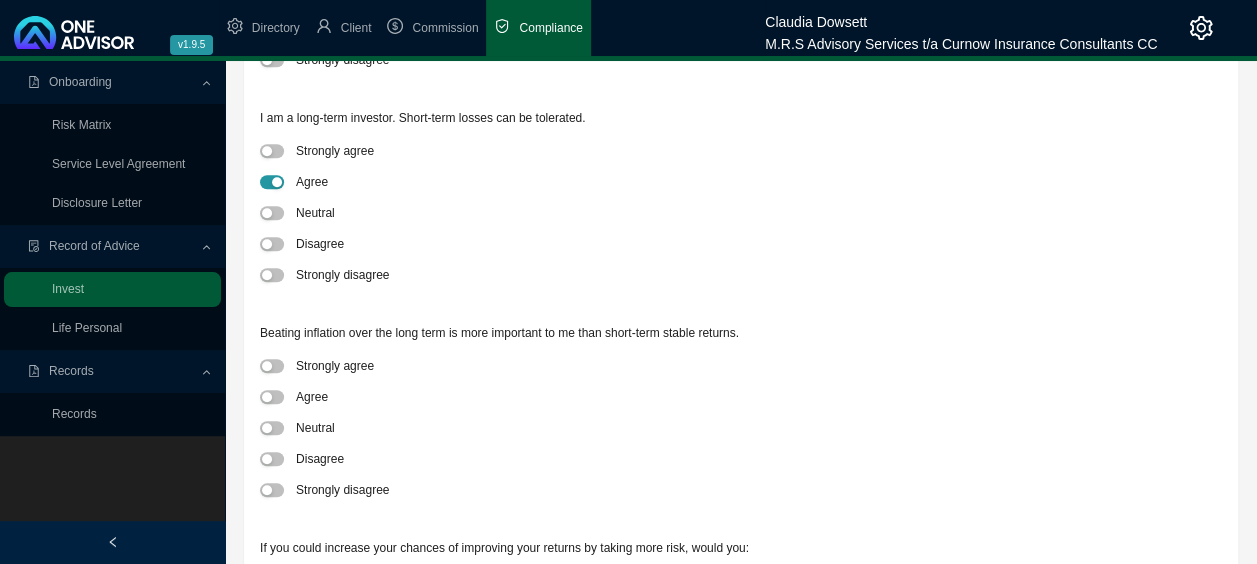 scroll, scrollTop: 800, scrollLeft: 0, axis: vertical 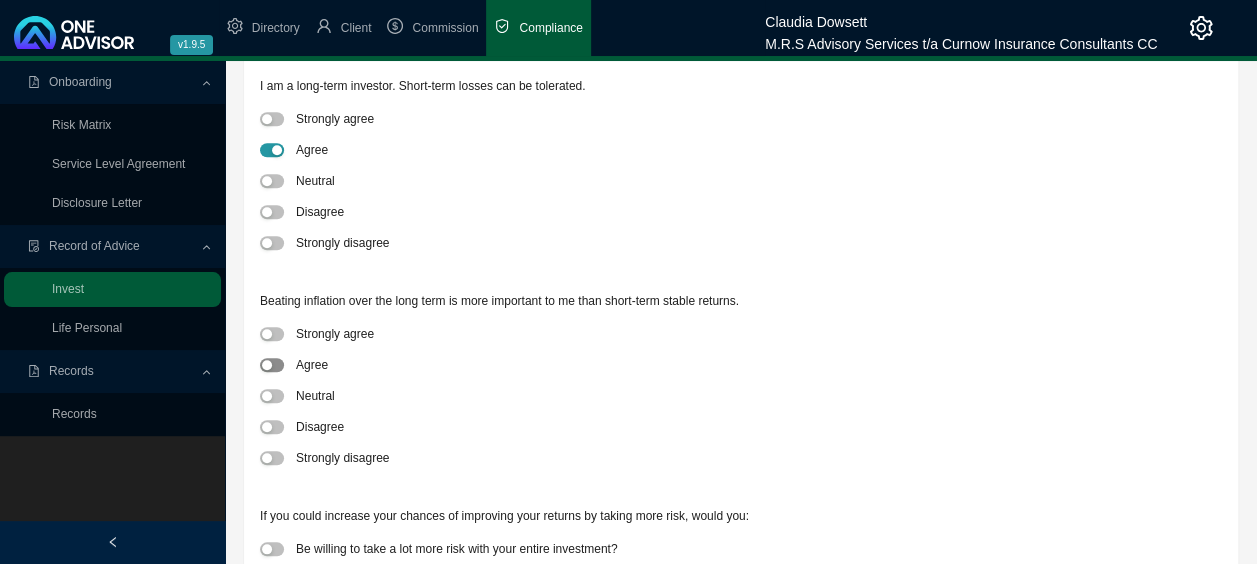 click at bounding box center [272, 365] 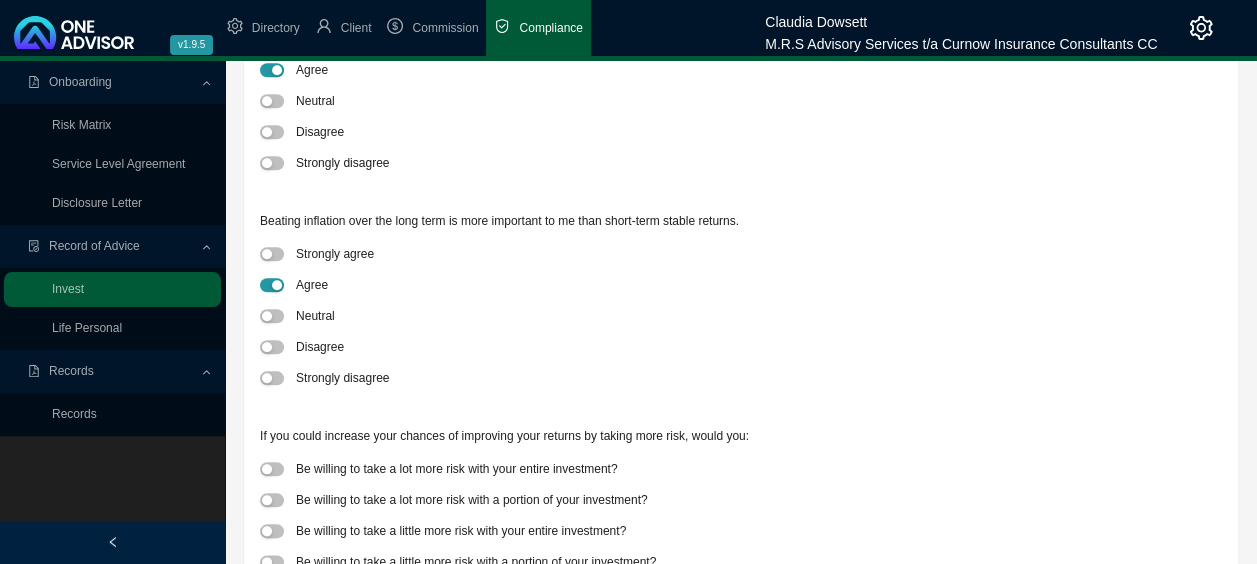 scroll, scrollTop: 963, scrollLeft: 0, axis: vertical 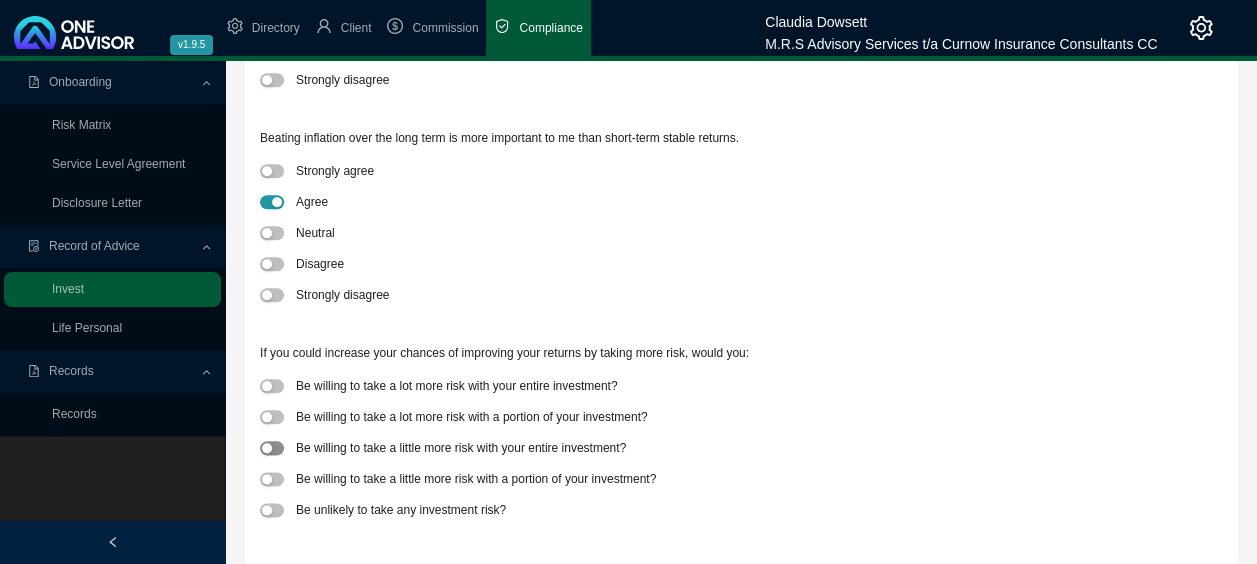 click at bounding box center (272, 448) 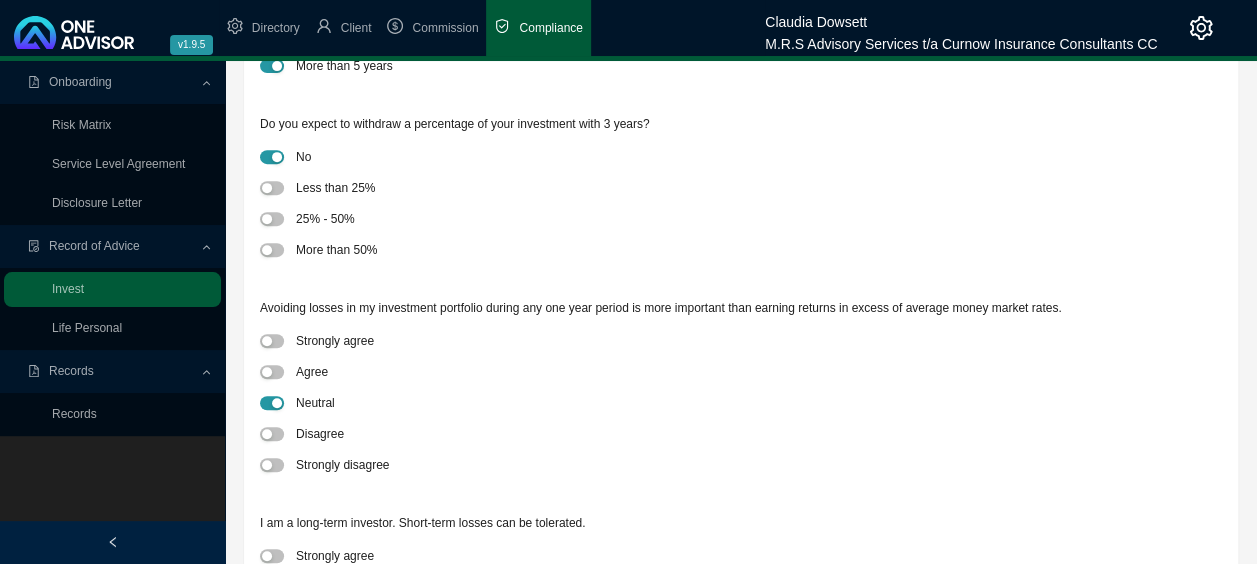 scroll, scrollTop: 0, scrollLeft: 0, axis: both 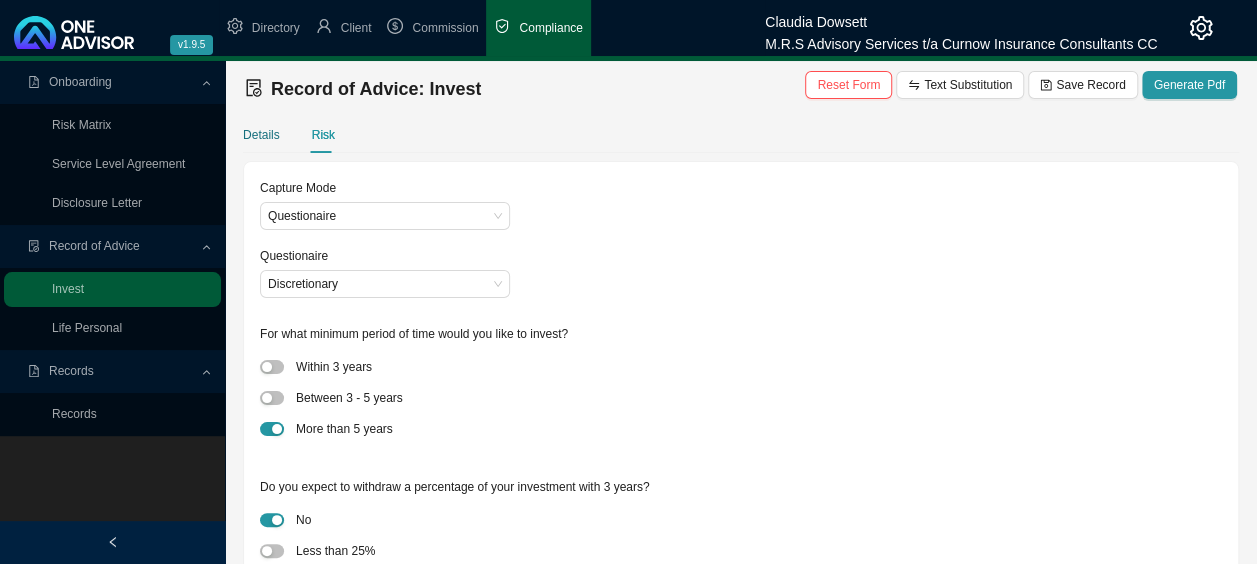click on "Details" at bounding box center (261, 135) 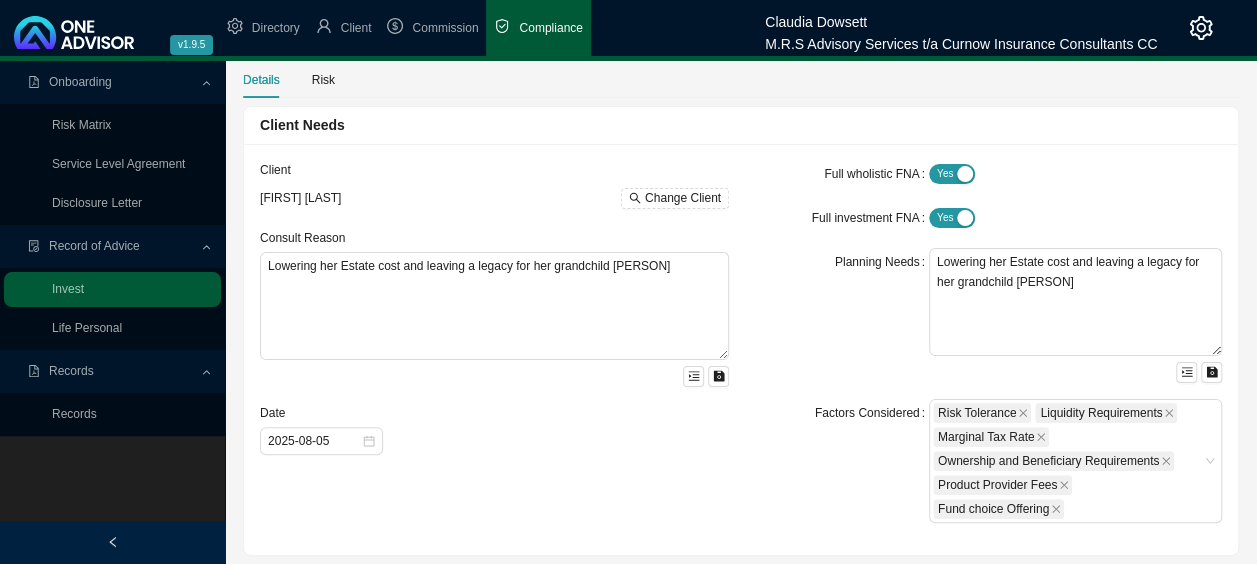 scroll, scrollTop: 0, scrollLeft: 0, axis: both 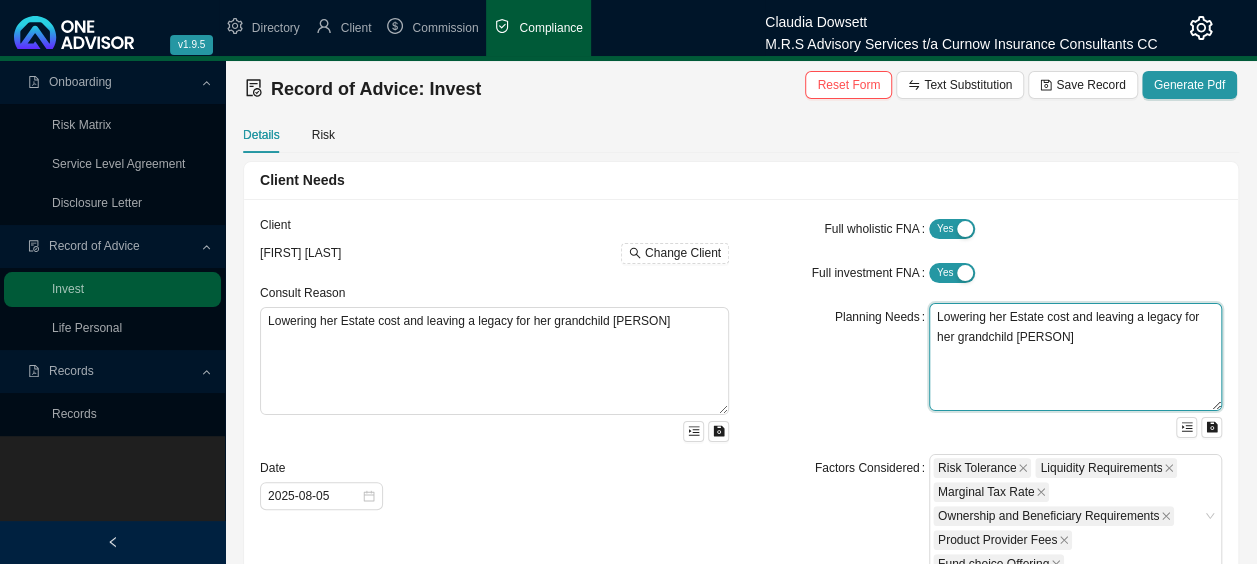 click on "Lowering her Estate cost and leaving a legacy for her grandchild [PERSON]" at bounding box center [1075, 357] 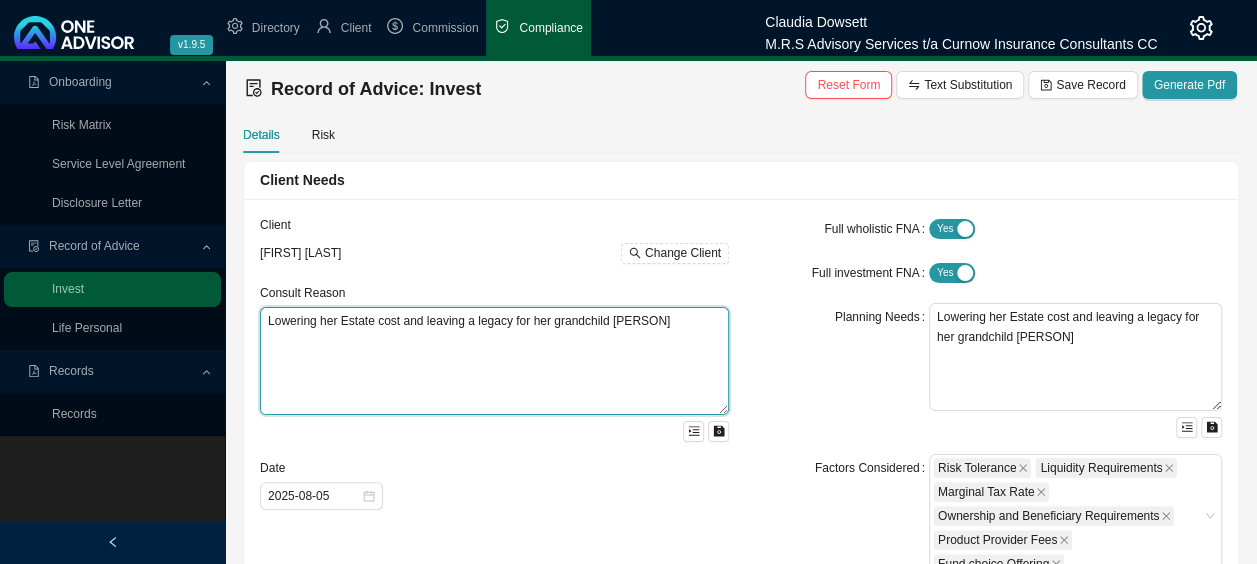 click on "Lowering her Estate cost and leaving a legacy for her grandchild [PERSON]" at bounding box center [494, 361] 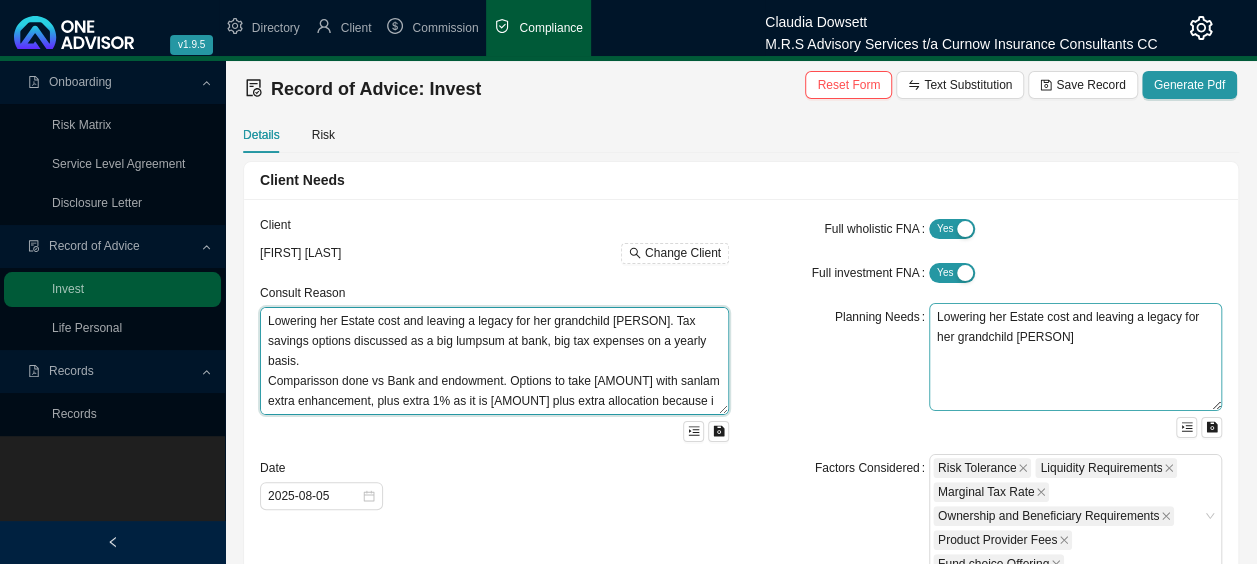type on "Lowering her Estate cost and leaving a legacy for her grandchild [PERSON]. Tax savings options discussed as a big lumpsum at bank, big tax expenses on a yearly basis.
Comparisson done vs Bank and endowment. Options to take [AMOUNT] with sanlam extra enhancement, plus extra 1% as it is [AMOUNT] plus extra allocation because i reduced my commission. Wealth Bonus 4% upfront" 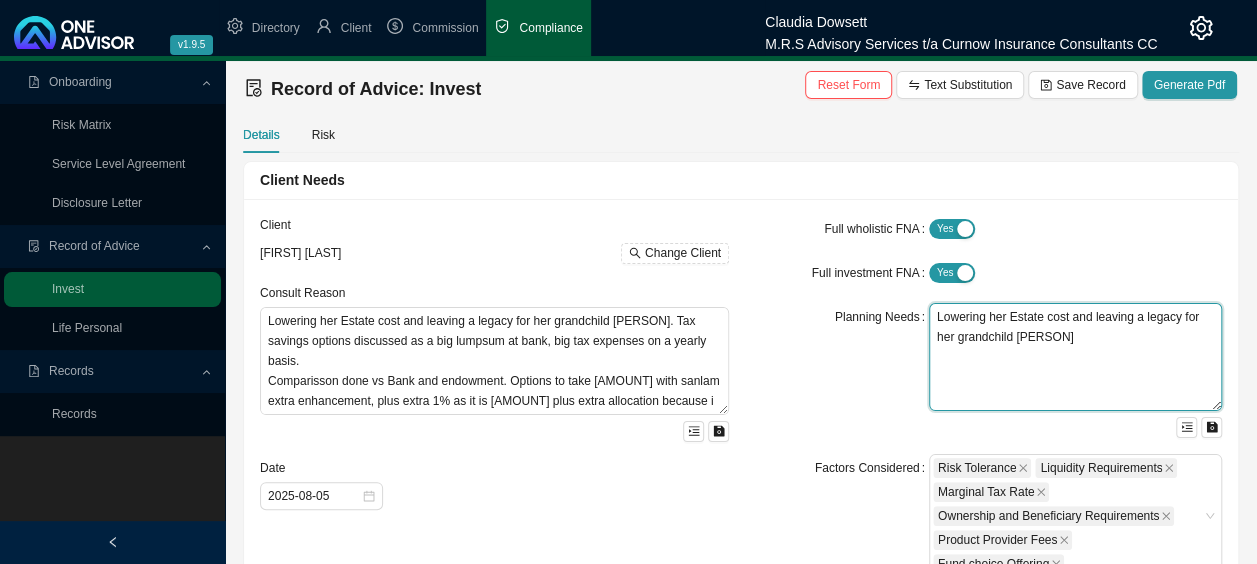 click on "Lowering her Estate cost and leaving a legacy for her grandchild [PERSON]" at bounding box center (1075, 357) 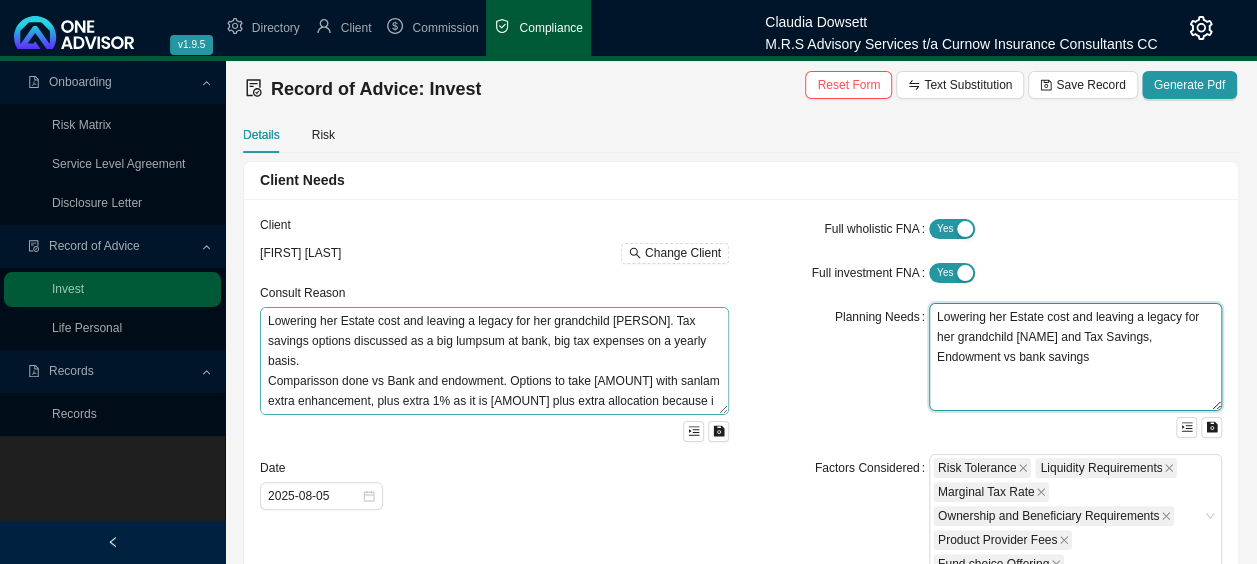 type on "Lowering her Estate cost and leaving a legacy for her grandchild [NAME] and Tax Savings, Endowment vs bank savings" 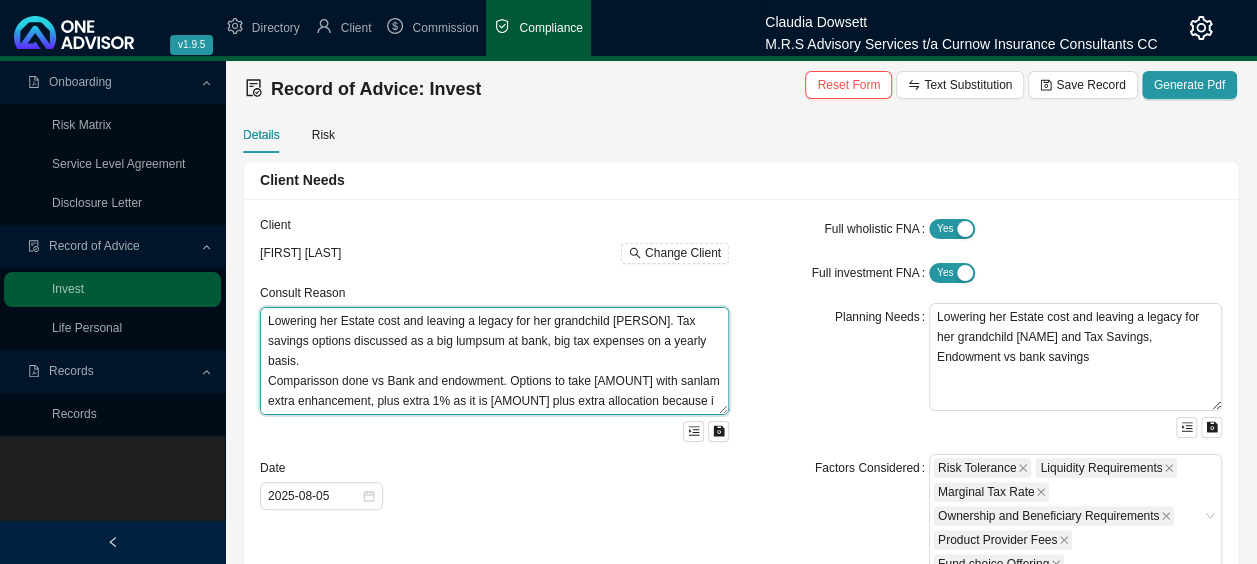 click on "Lowering her Estate cost and leaving a legacy for her grandchild [PERSON]. Tax savings options discussed as a big lumpsum at bank, big tax expenses on a yearly basis.
Comparisson done vs Bank and endowment. Options to take [AMOUNT] with sanlam extra enhancement, plus extra 1% as it is [AMOUNT] plus extra allocation because i reduced my commission. Wealth Bonus 4% upfront" at bounding box center [494, 361] 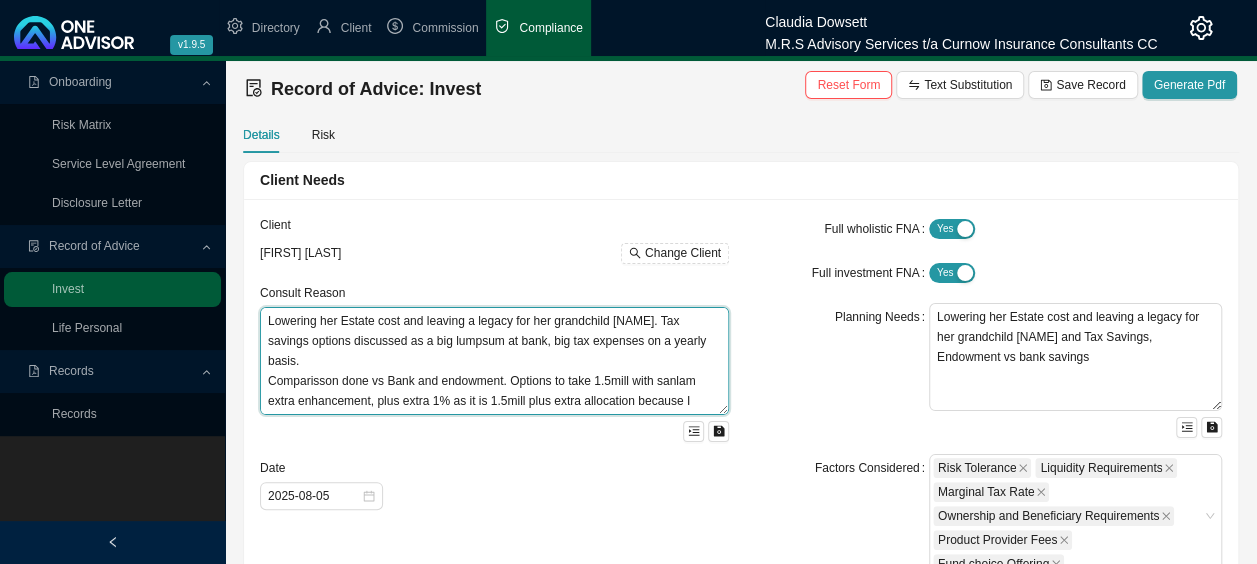 click on "Lowering her Estate cost and leaving a legacy for her grandchild [NAME]. Tax savings options discussed as a big lumpsum at bank, big tax expenses on a yearly basis.
Comparisson done vs Bank and endowment. Options to take 1.5mill with sanlam extra enhancement, plus extra 1% as it is 1.5mill plus extra allocation because I reduced my commission. Wealth Bonus 4% upfront" at bounding box center [494, 361] 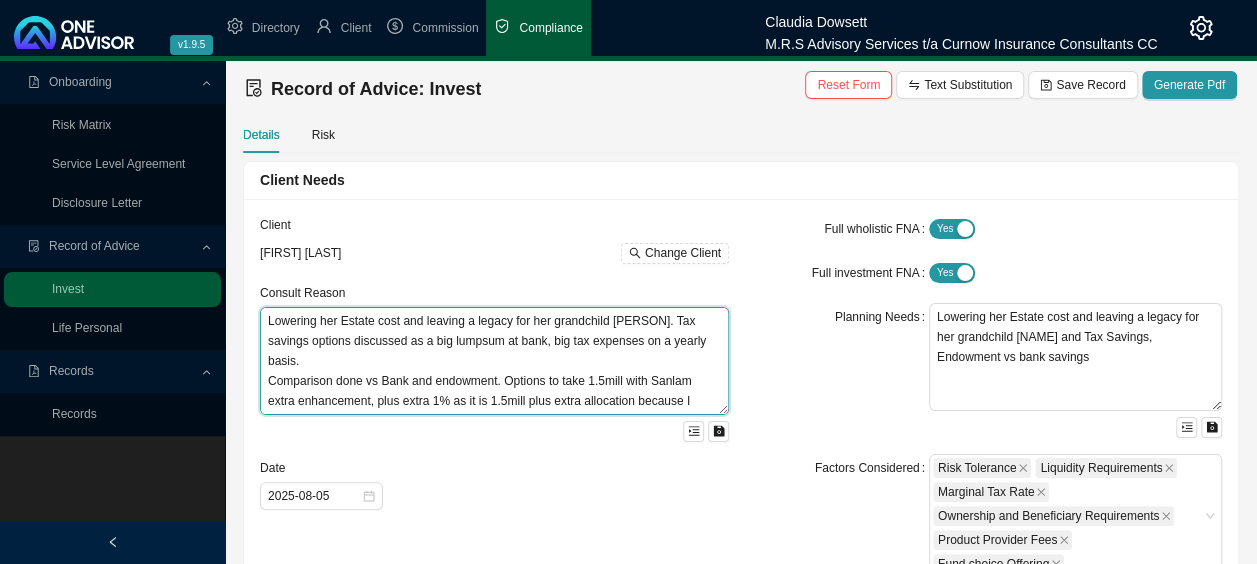 click on "Lowering her Estate cost and leaving a legacy for her grandchild [PERSON]. Tax savings options discussed as a big lumpsum at bank, big tax expenses on a yearly basis.
Comparison done vs Bank and endowment. Options to take 1.5mill with Sanlam extra enhancement, plus extra 1% as it is 1.5mill plus extra allocation because I reduced my commission. Wealth Bonus 4% upfront." at bounding box center [494, 361] 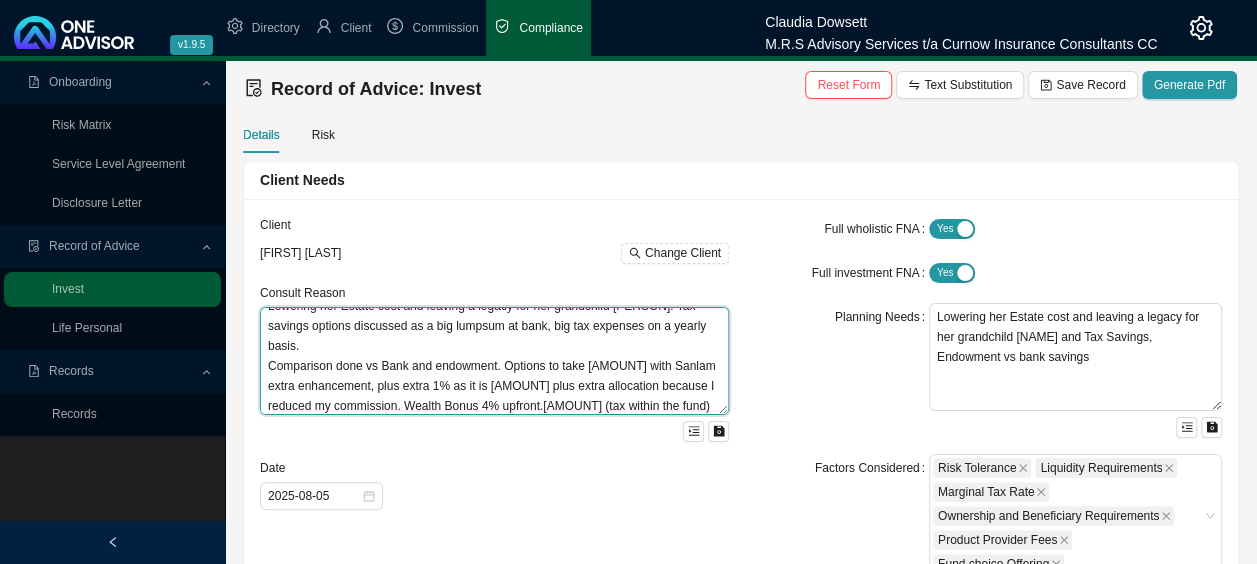 scroll, scrollTop: 35, scrollLeft: 0, axis: vertical 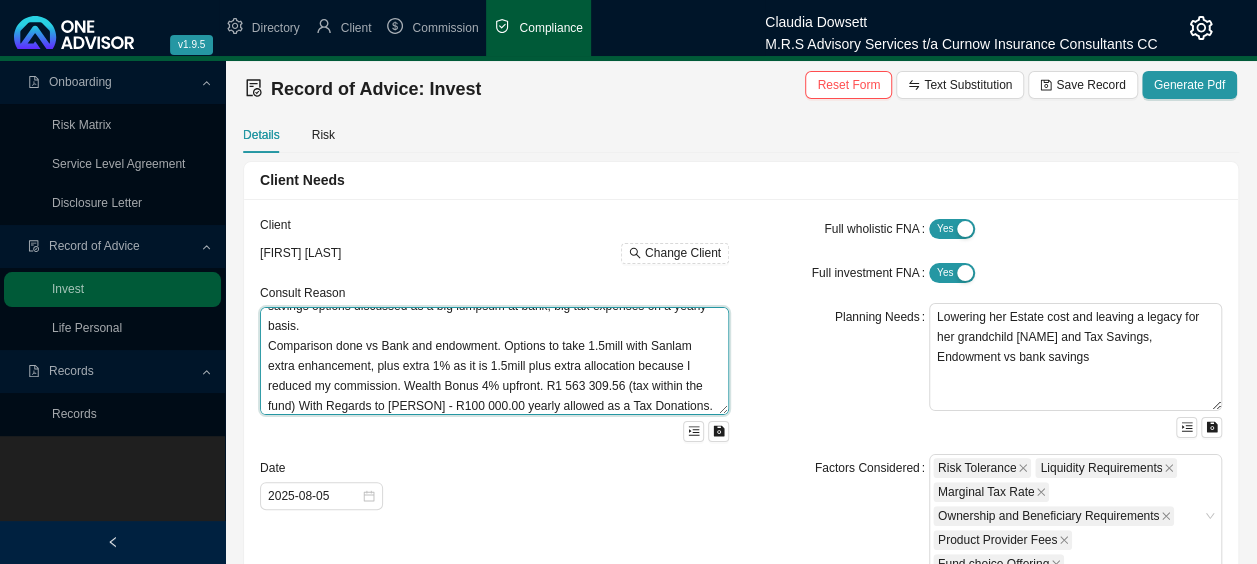 click on "Lowering her Estate cost and leaving a legacy for her grandchild [PERSON]. Tax savings options discussed as a big lumpsum at bank, big tax expenses on a yearly basis.
Comparison done vs Bank and endowment. Options to take 1.5mill with Sanlam extra enhancement, plus extra 1% as it is 1.5mill plus extra allocation because I reduced my commission. Wealth Bonus 4% upfront. R1 563 309.56 (tax within the fund) With Regards to [PERSON] - R100 000.00 yearly allowed as a Tax Donations. over R100 000.00 will be taxed at 20%." at bounding box center (494, 361) 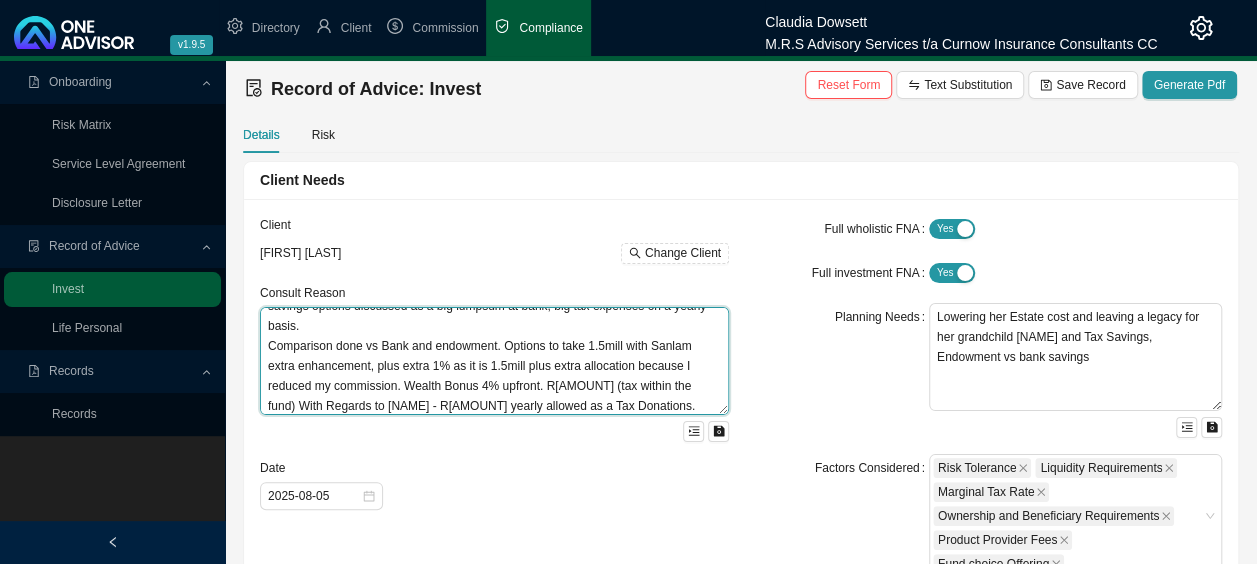 scroll, scrollTop: 55, scrollLeft: 0, axis: vertical 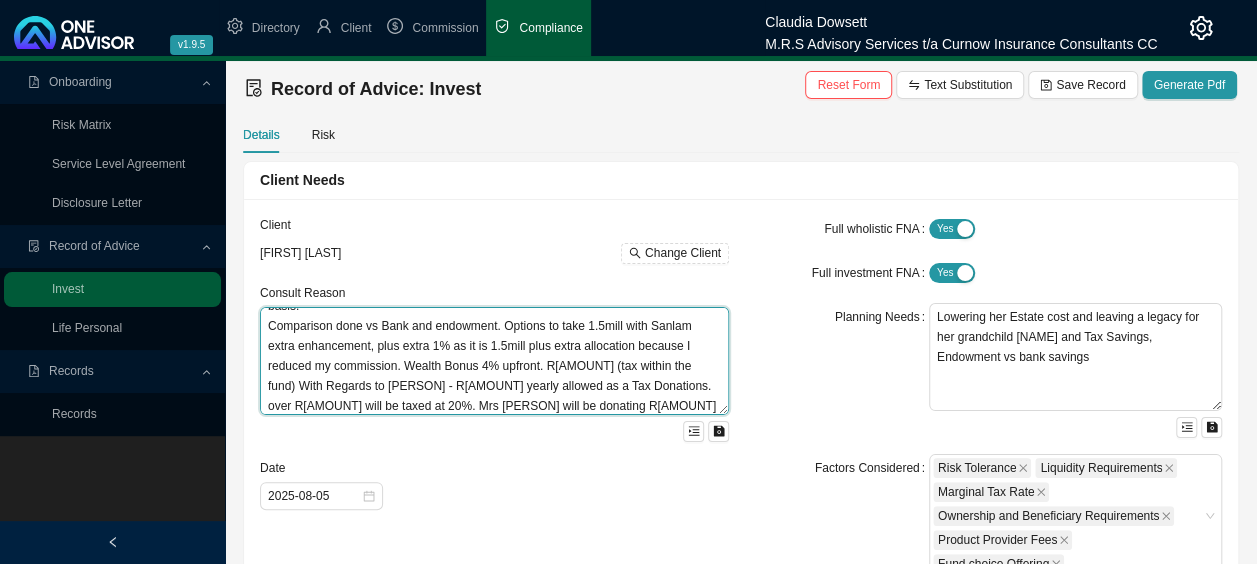 click on "Lowering her Estate cost and leaving a legacy for her grandchild [PERSON]. Tax savings options discussed as a big lumpsum at bank, big tax expenses on a yearly basis.
Comparison done vs Bank and endowment. Options to take 1.5mill with Sanlam extra enhancement, plus extra 1% as it is 1.5mill plus extra allocation because I reduced my commission. Wealth Bonus 4% upfront. R[AMOUNT] (tax within the fund) With Regards to [PERSON] - R[AMOUNT] yearly allowed as a Tax Donations. over R[AMOUNT] will be taxed at 20%. Mrs [PERSON] will be donating R[AMOUNT] on a yearly basis to avoid 20% donations tax," at bounding box center (494, 361) 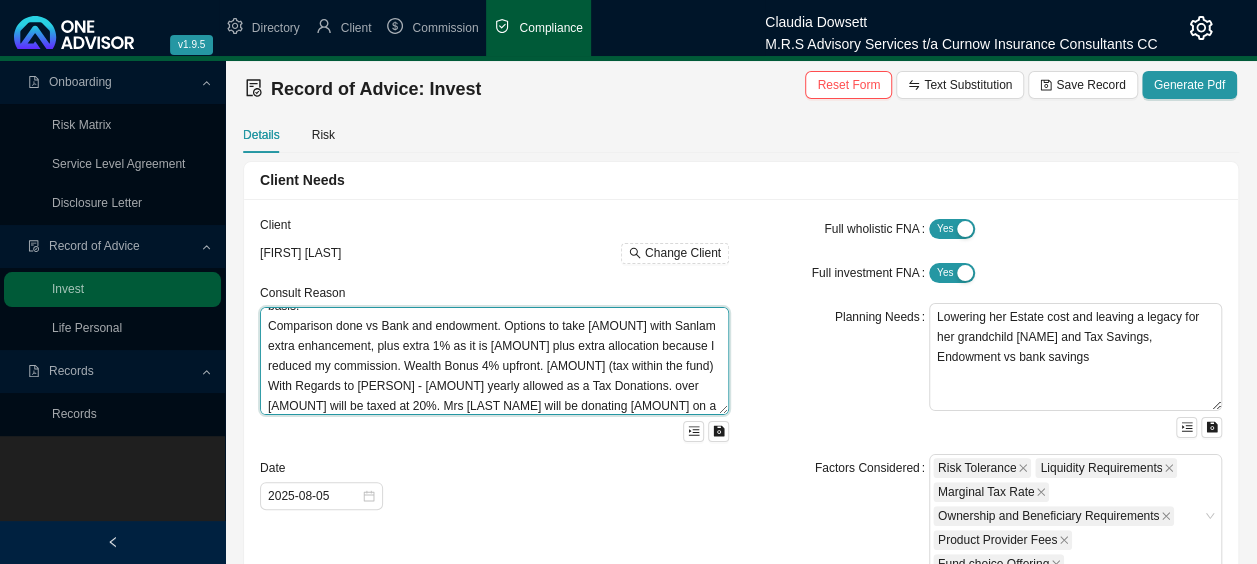 scroll, scrollTop: 60, scrollLeft: 0, axis: vertical 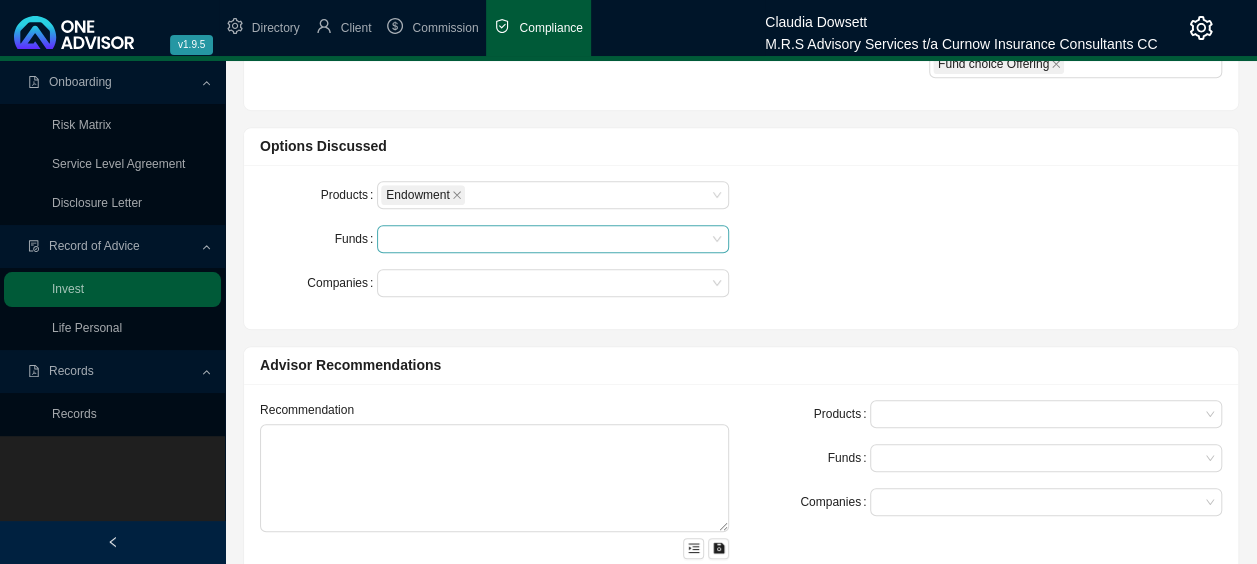 click at bounding box center (543, 239) 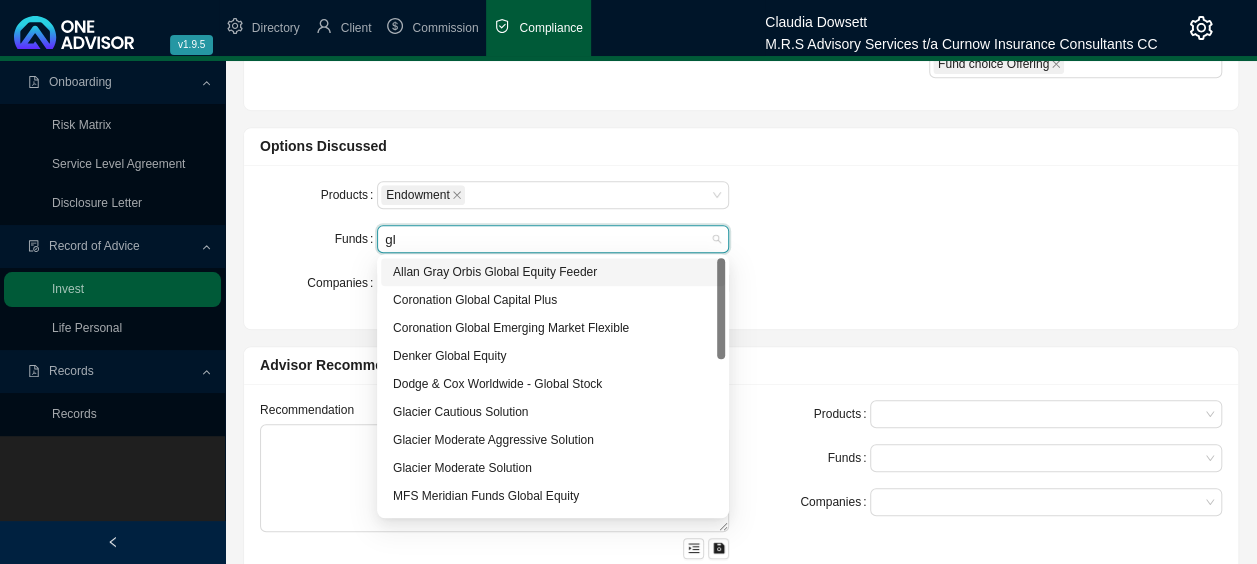 type on "gla" 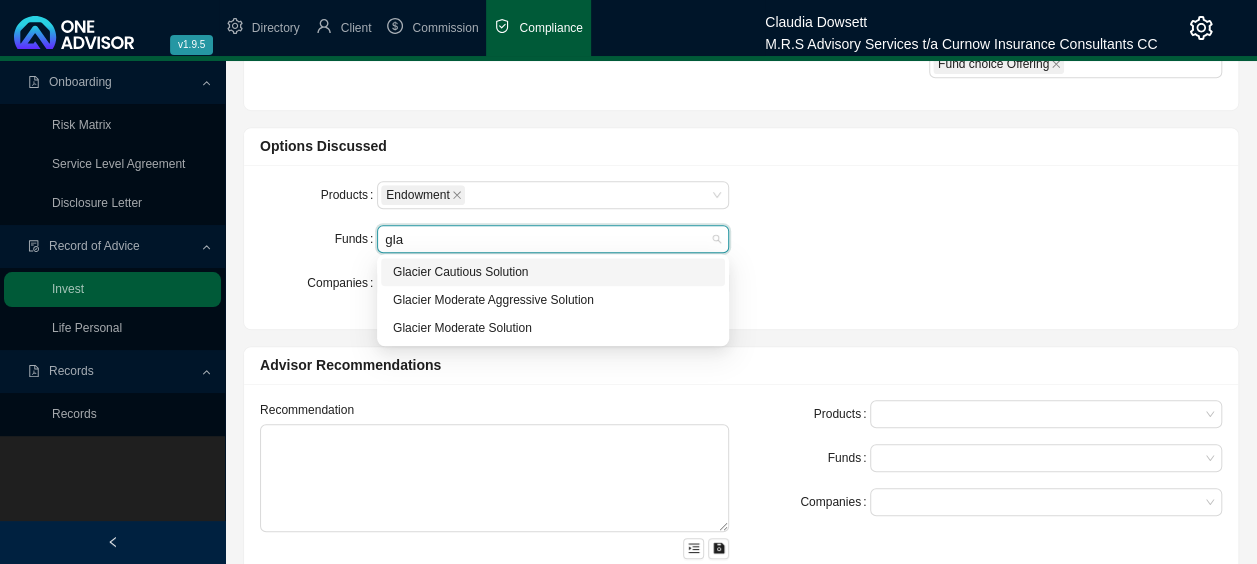 click on "Glacier Cautious Solution" at bounding box center [553, 272] 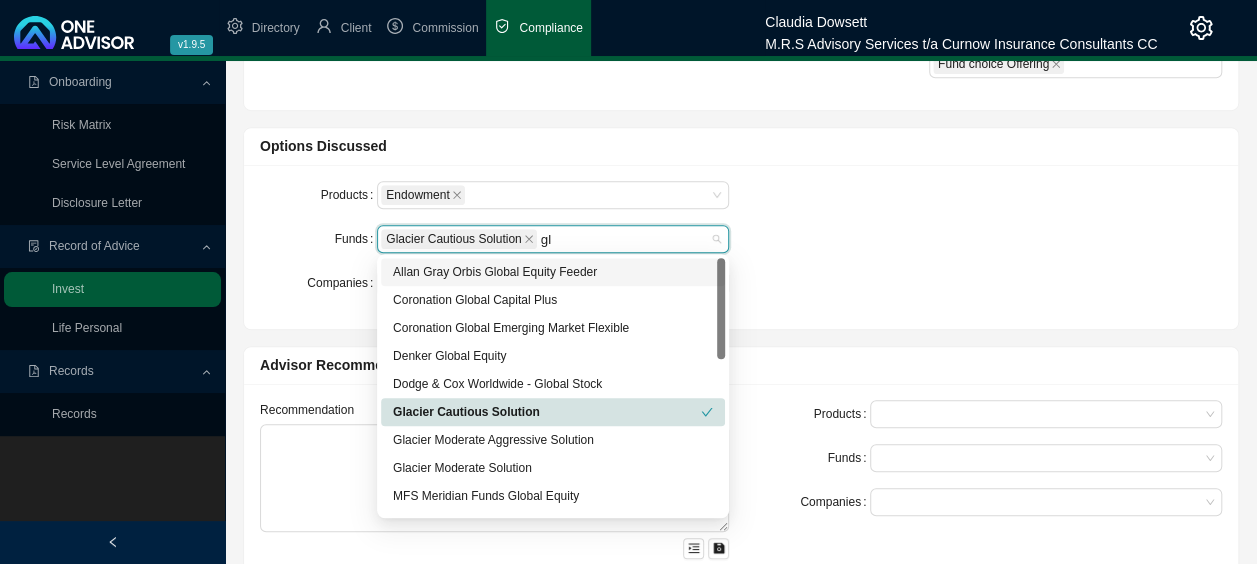 type on "gla" 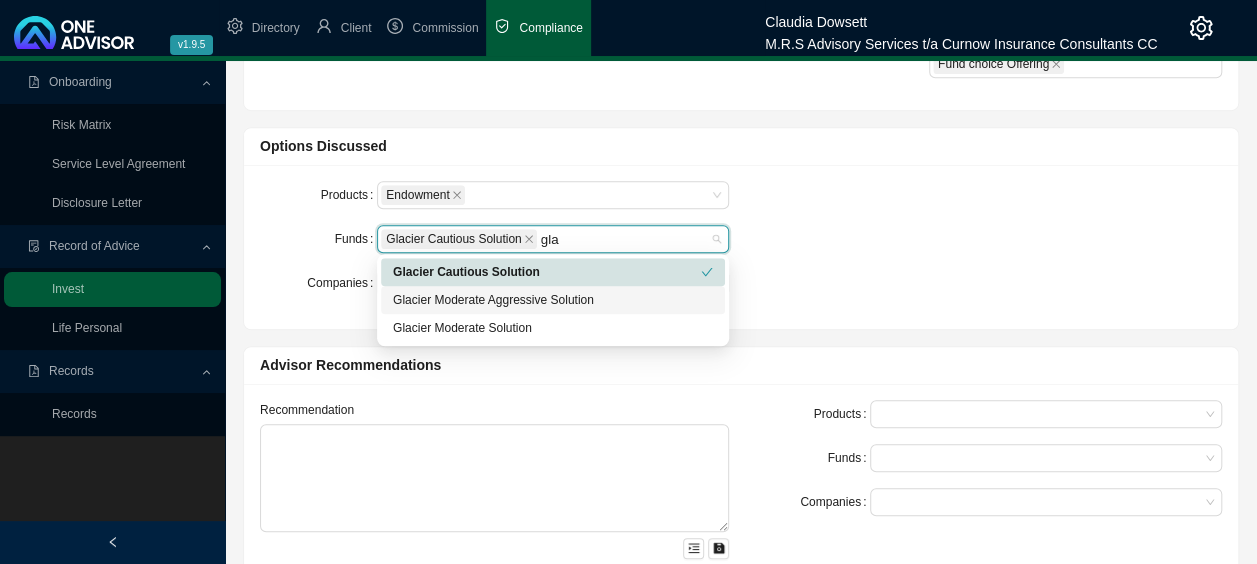 click on "Glacier Moderate Aggressive Solution" at bounding box center [553, 300] 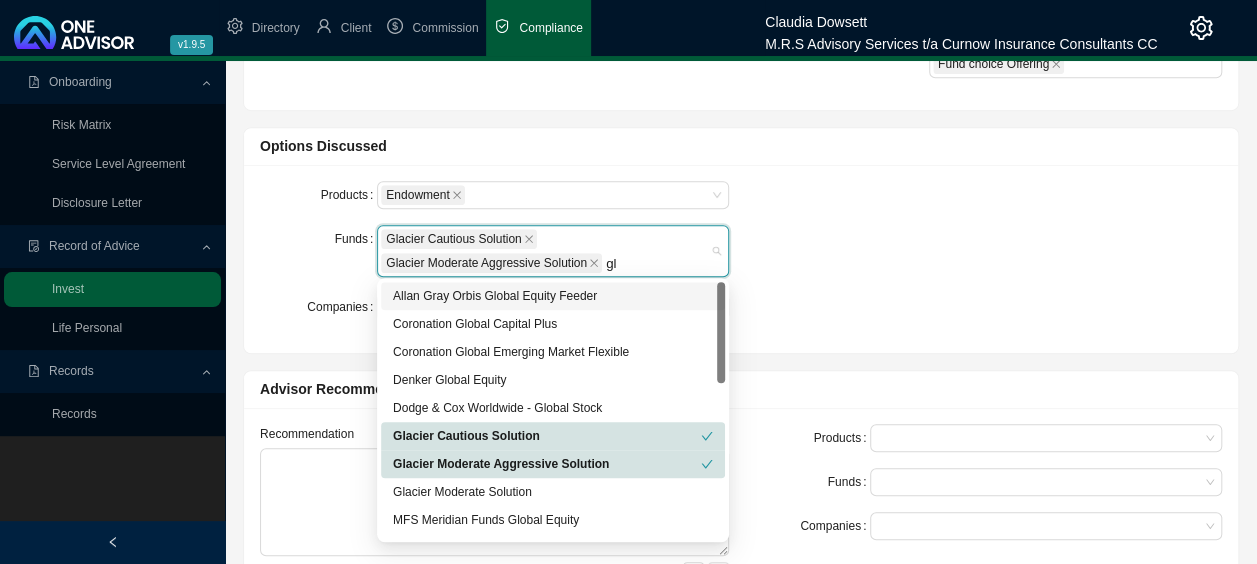type on "gla" 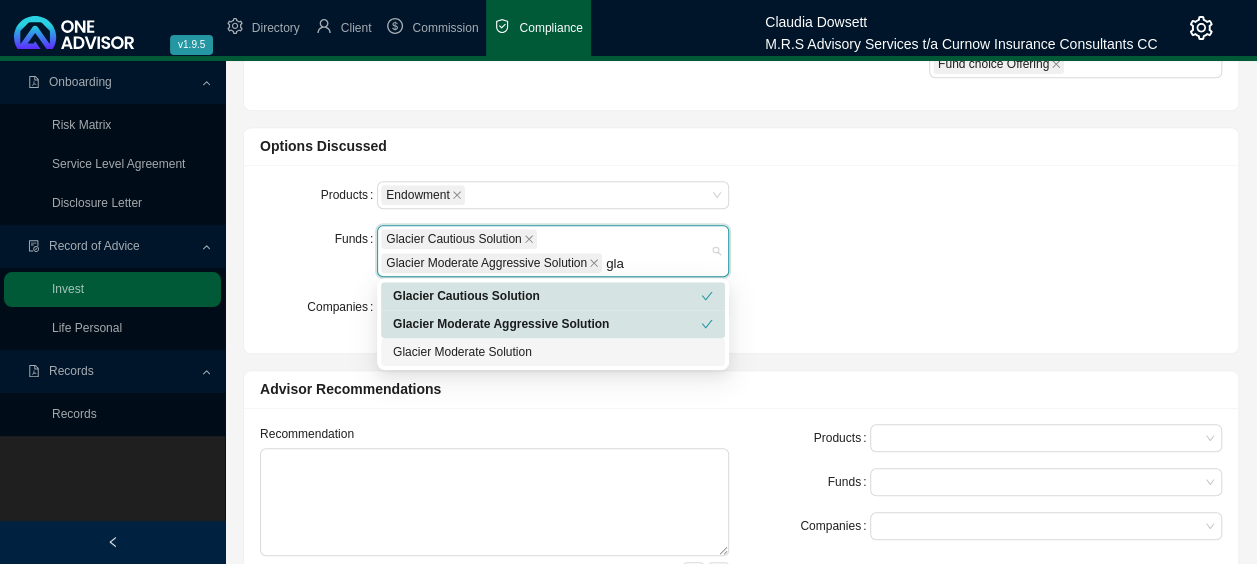 click on "Glacier Moderate Solution" at bounding box center [553, 352] 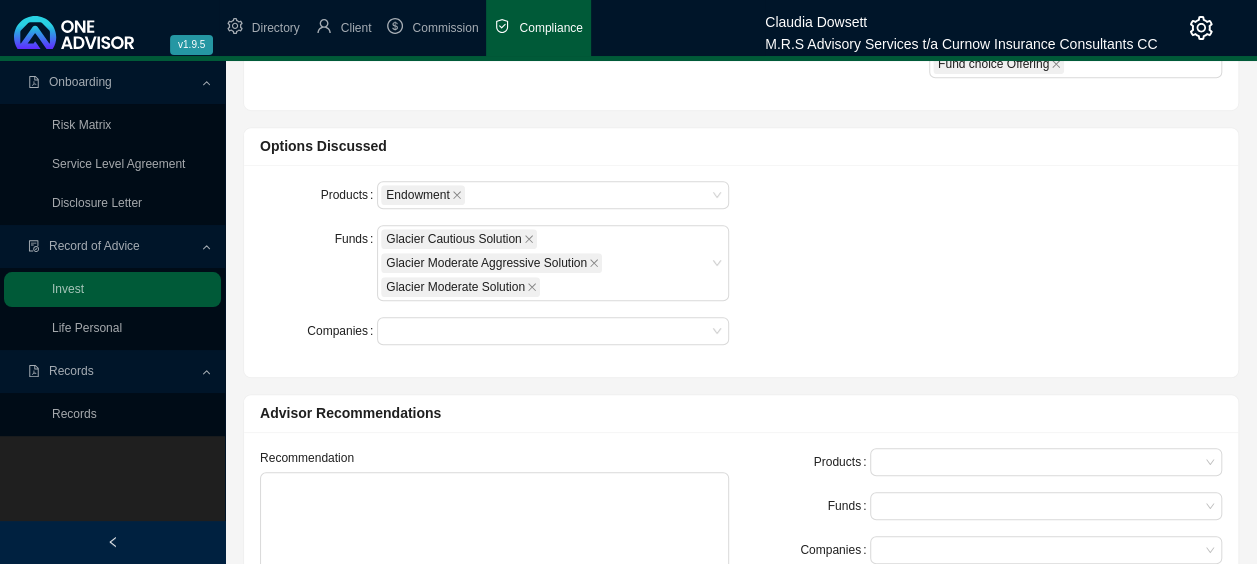 click on "Products Endowment   Funds Glacier Cautious Solution Glacier Moderate Aggressive Solution Glacier Moderate Solution   Companies" at bounding box center [741, 271] 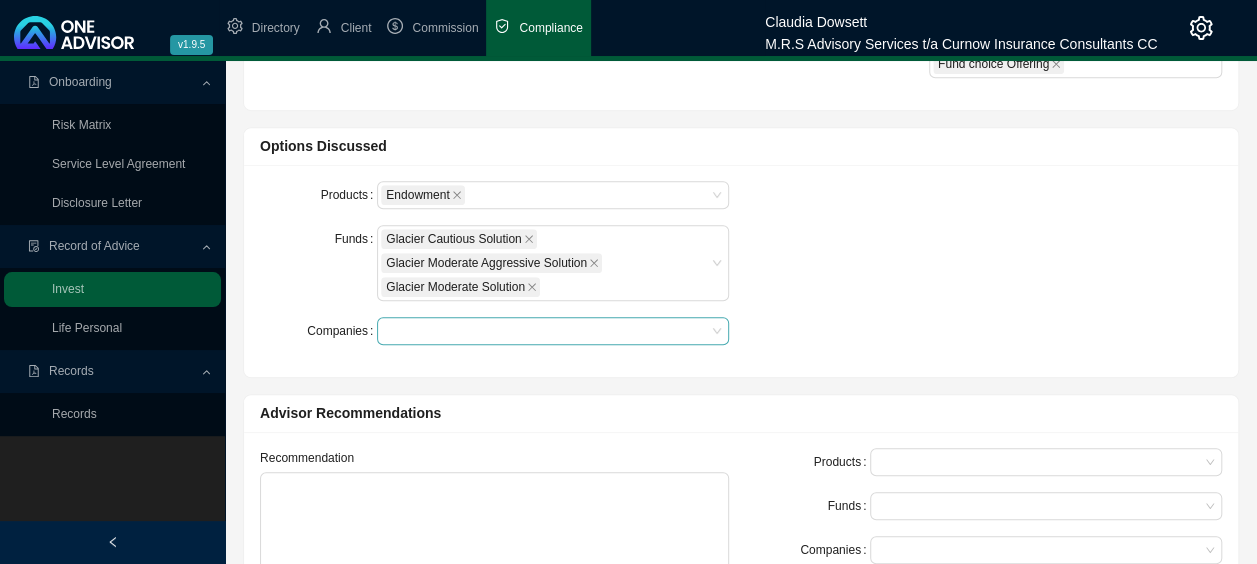 click at bounding box center (543, 331) 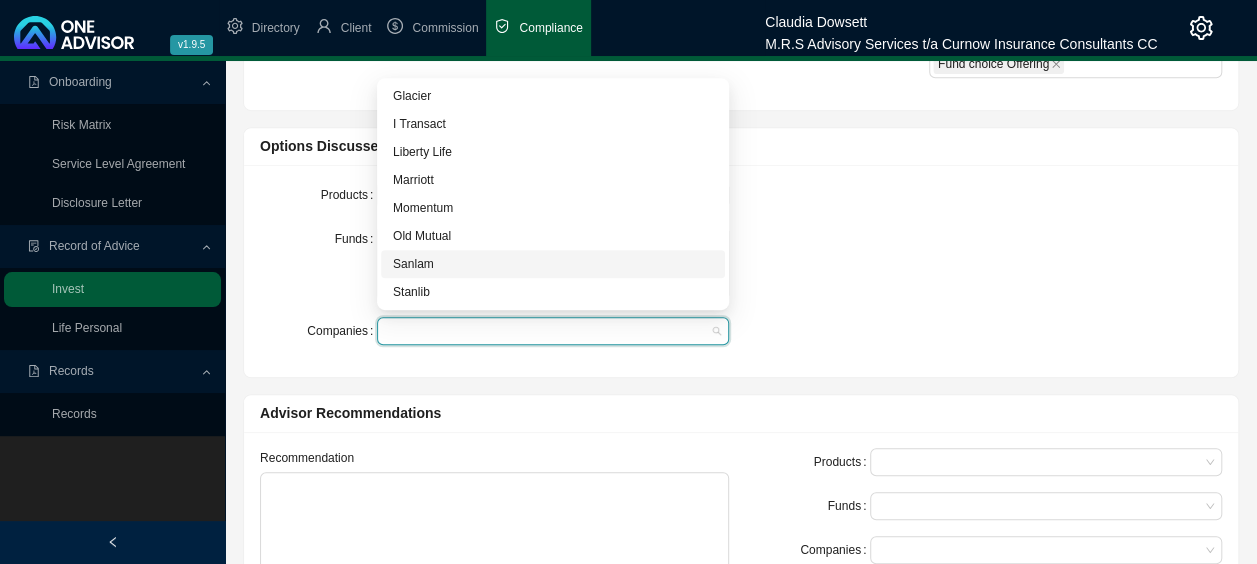 click on "Sanlam" at bounding box center [553, 264] 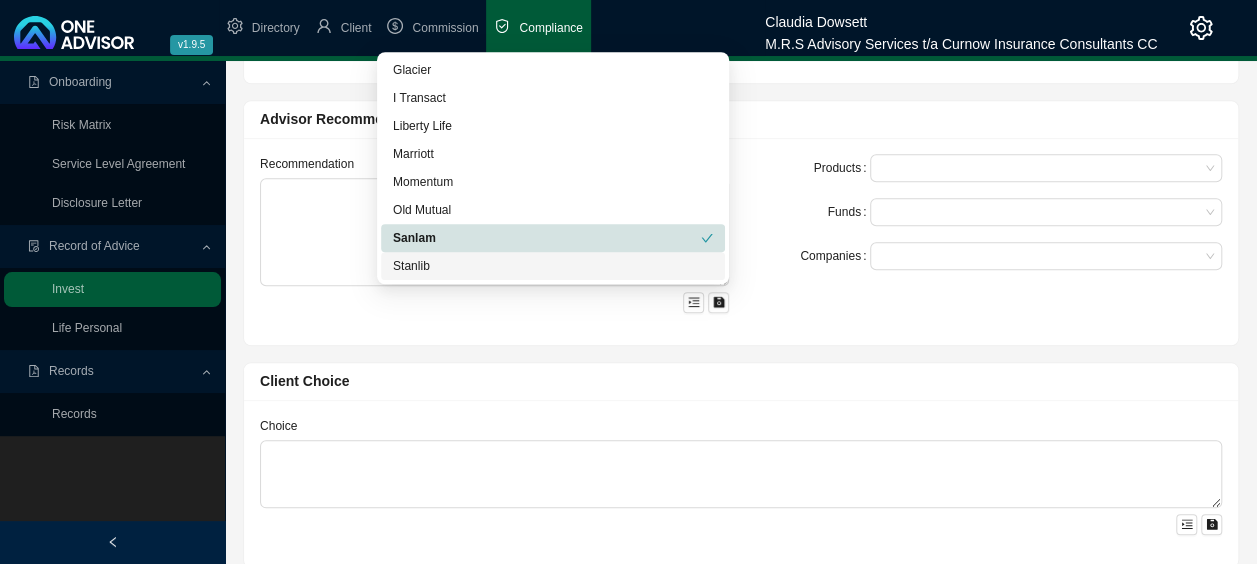 scroll, scrollTop: 800, scrollLeft: 0, axis: vertical 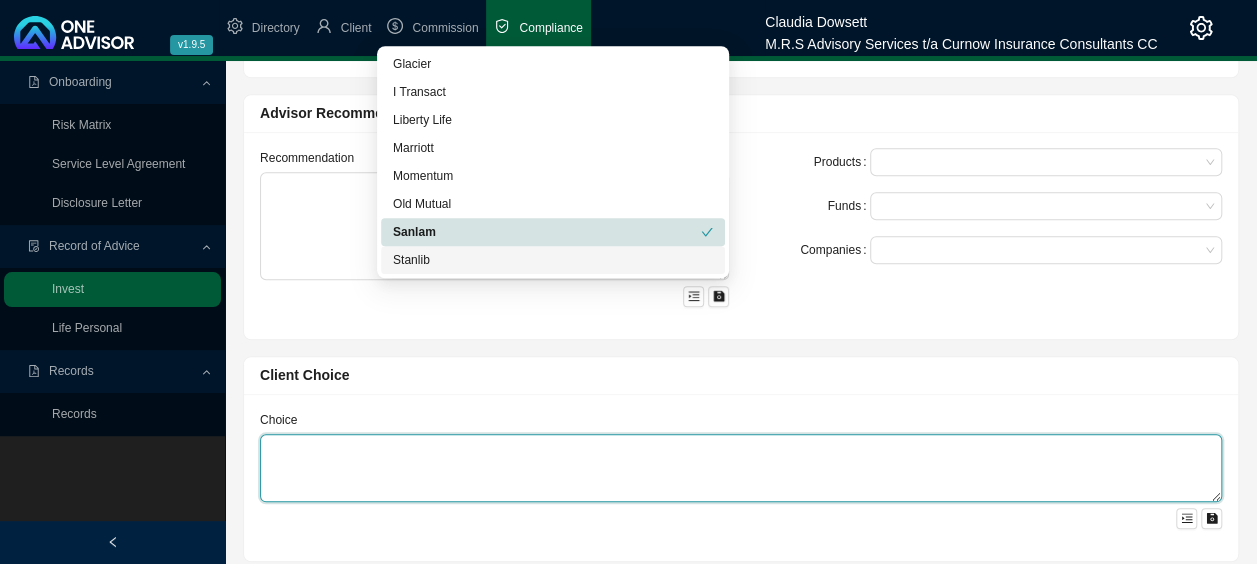 click at bounding box center (741, 468) 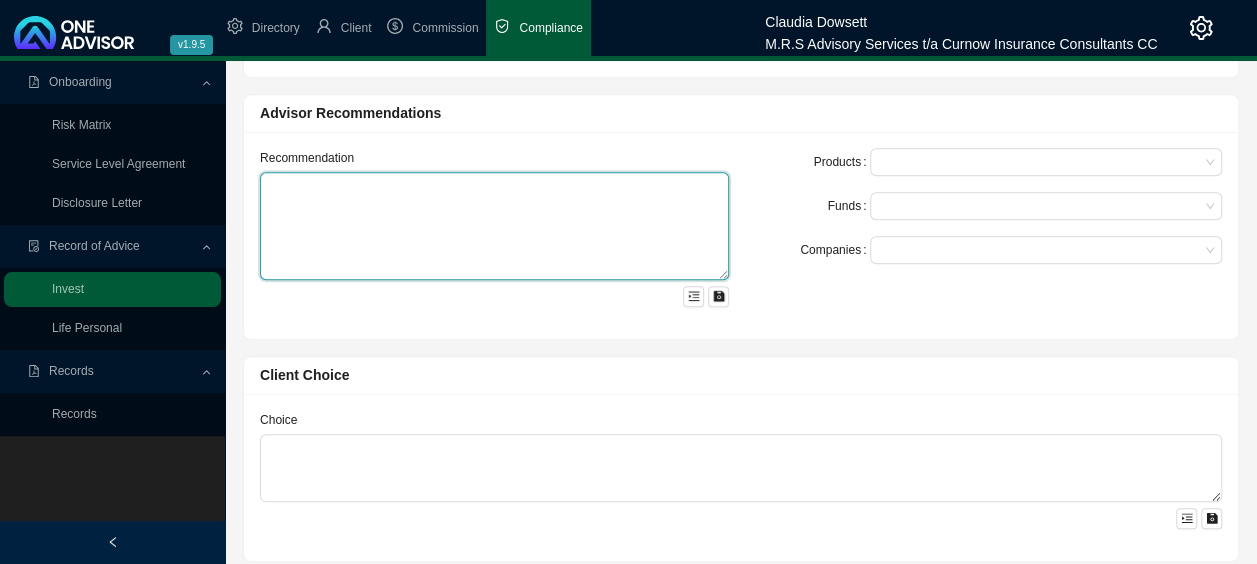 click at bounding box center [494, 226] 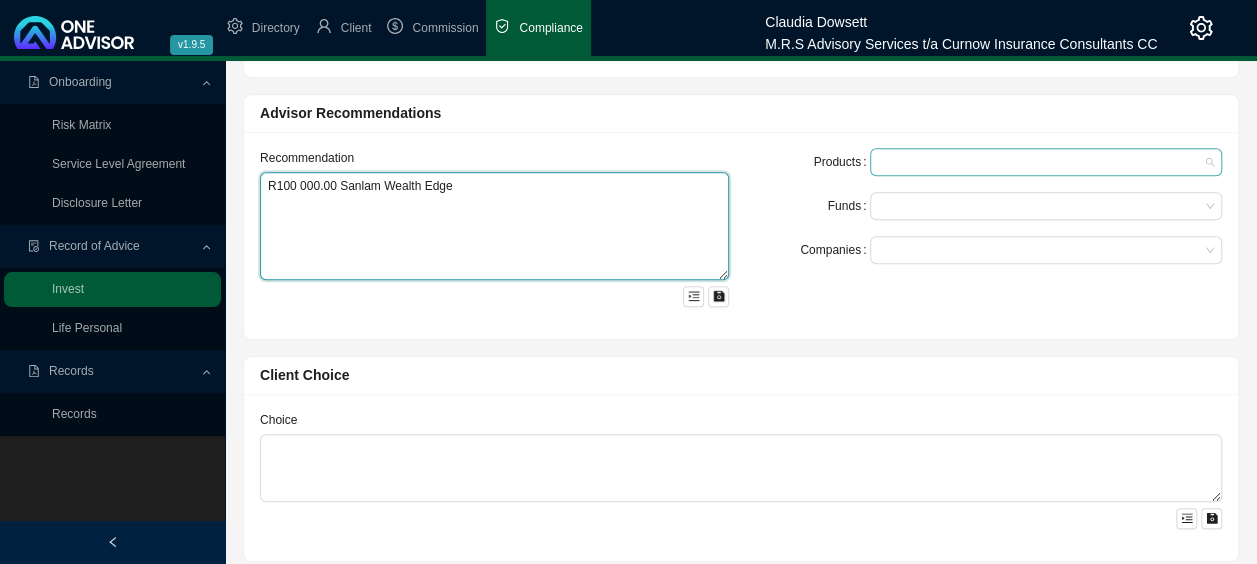 click at bounding box center (1036, 162) 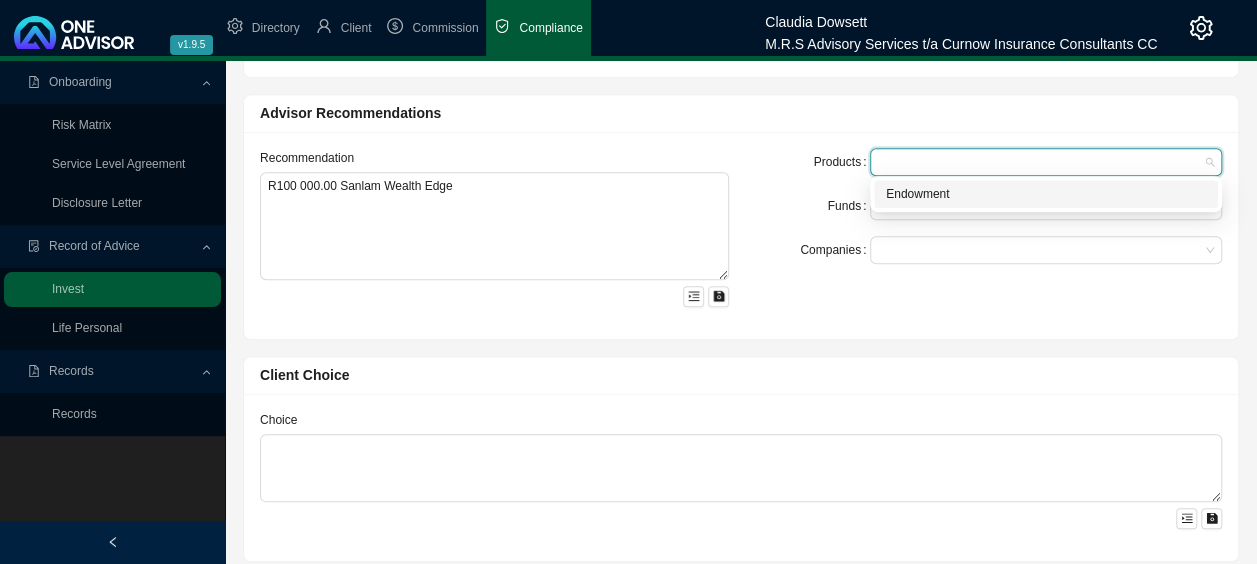 click on "Endowment" at bounding box center [1046, 194] 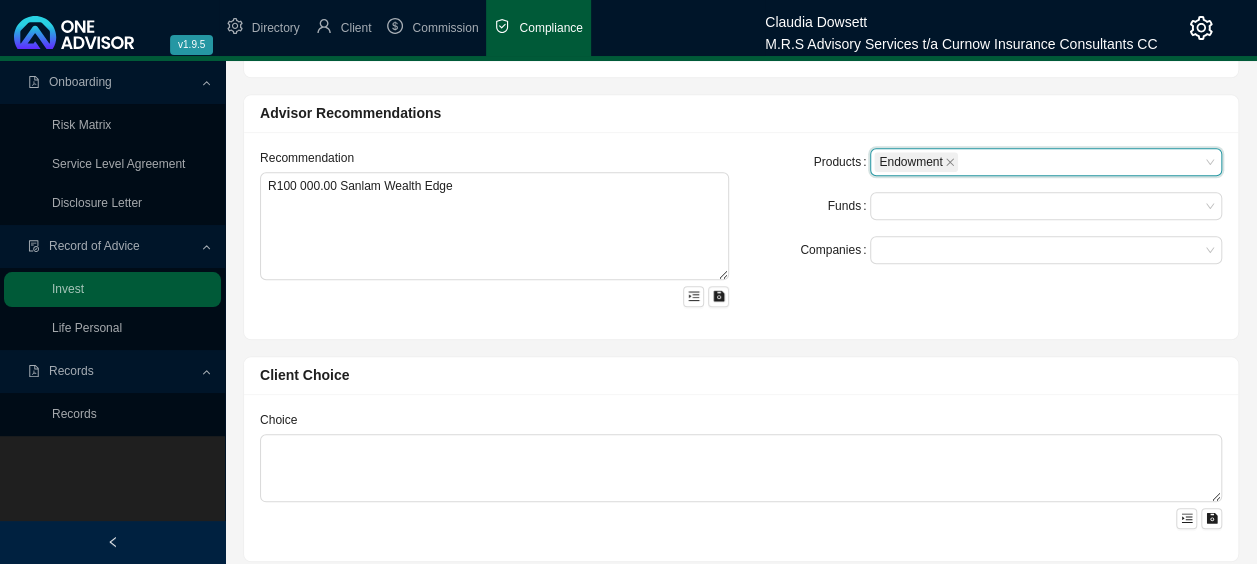 click on "Products Endowment Endowment   Funds   Companies" at bounding box center (987, 206) 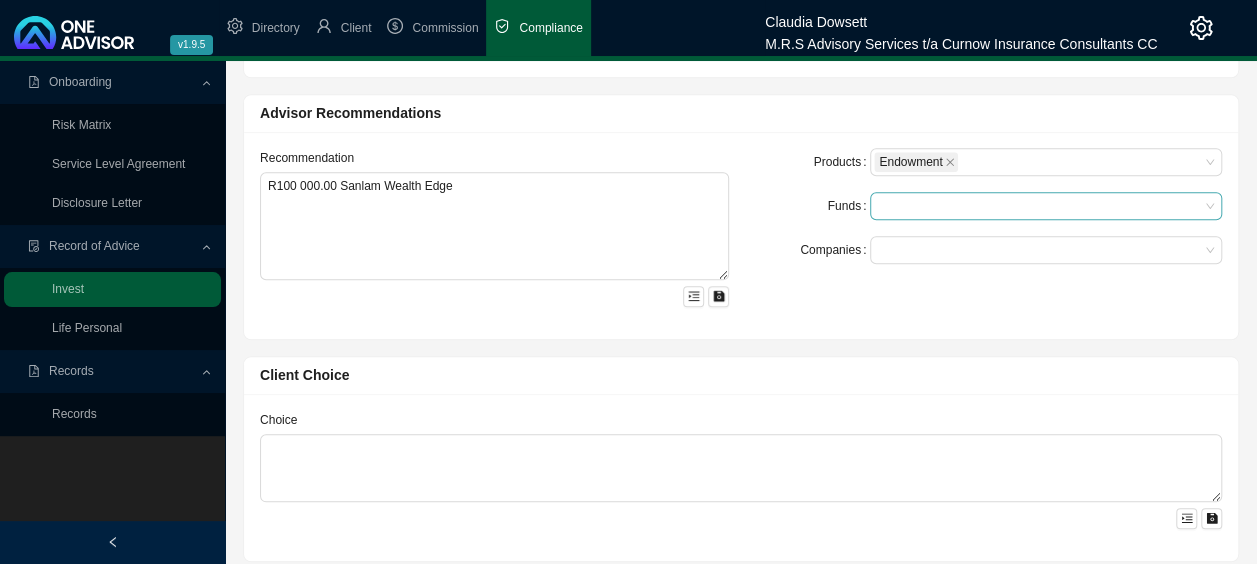 click at bounding box center (1036, 206) 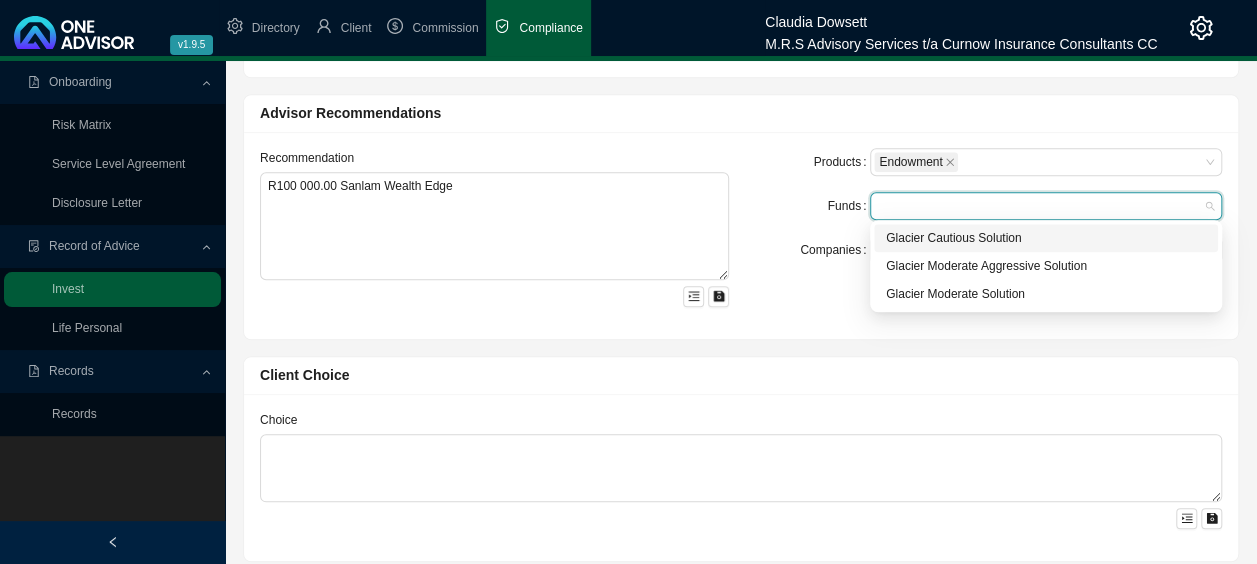 click on "Glacier Cautious Solution" at bounding box center (1046, 238) 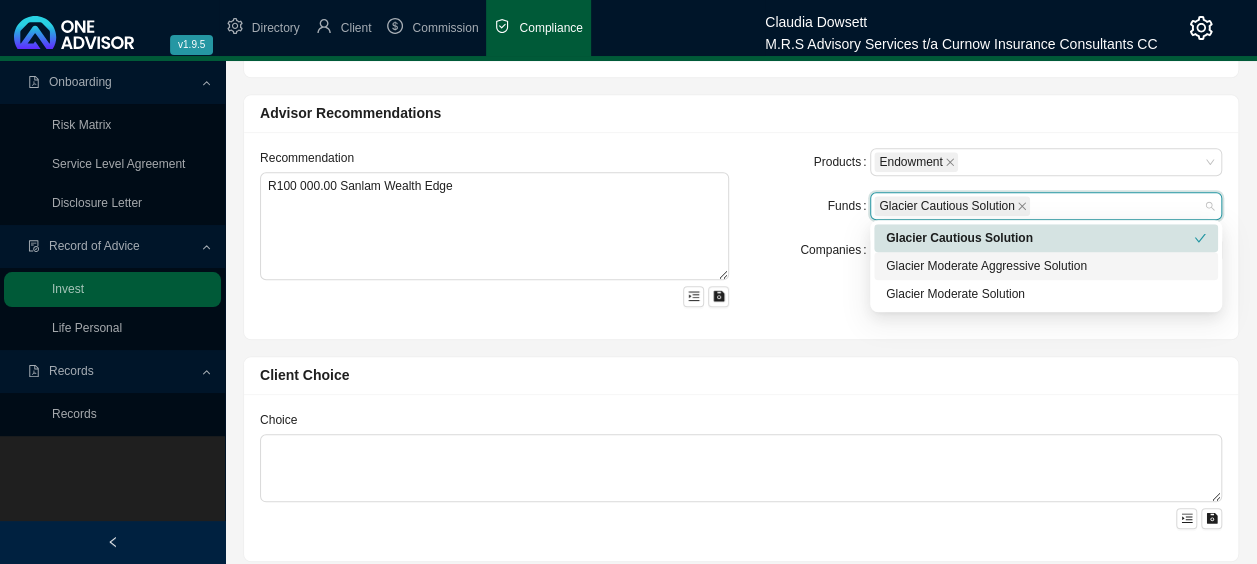 click on "Glacier Moderate Aggressive Solution" at bounding box center [1046, 266] 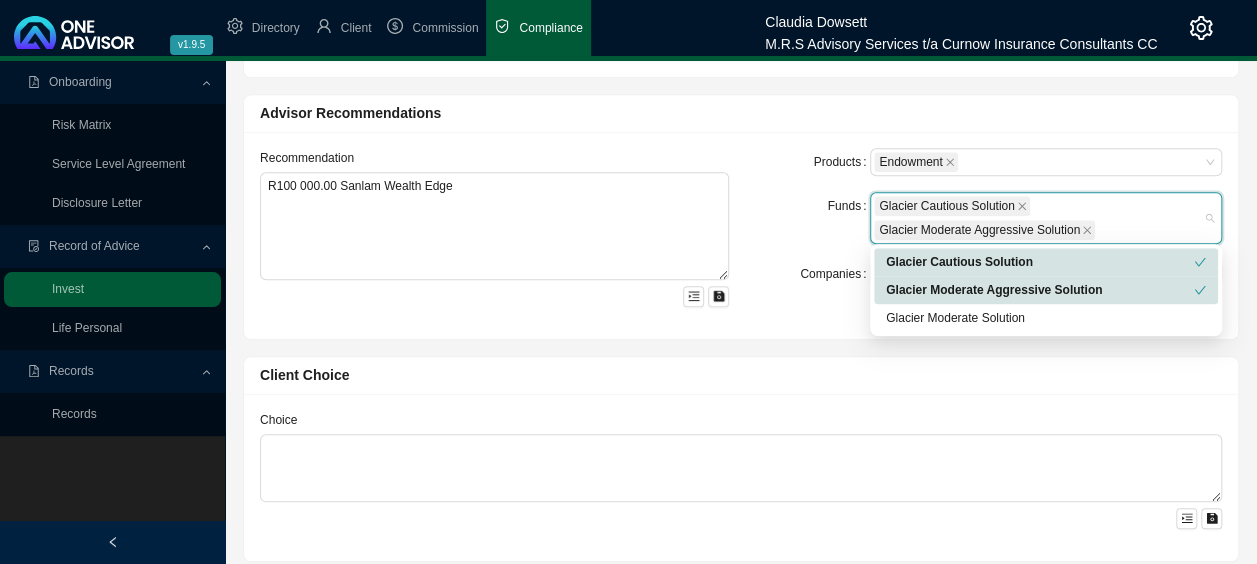 click on "Glacier Moderate Aggressive Solution" at bounding box center [1040, 290] 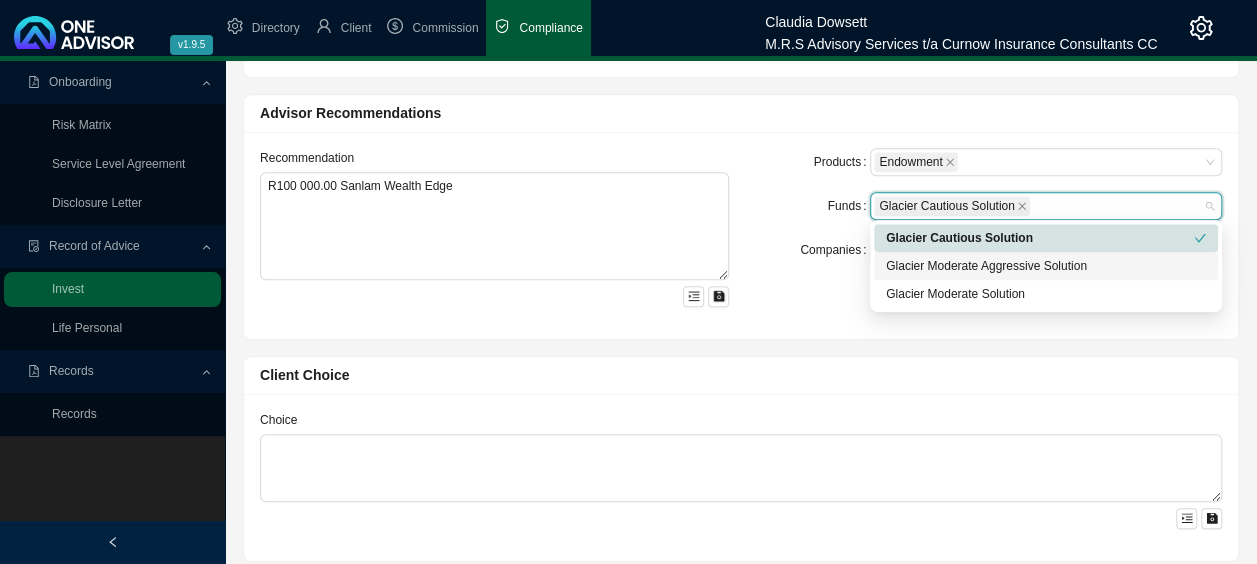 click on "Glacier Moderate Aggressive Solution" at bounding box center (1046, 266) 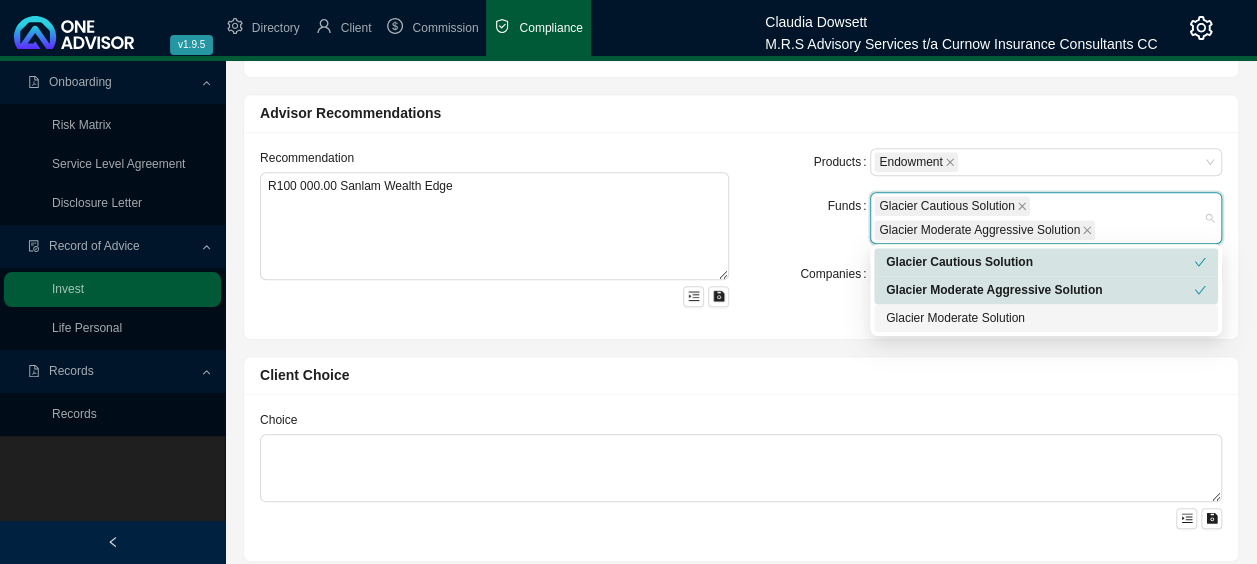 click on "Glacier Moderate Solution" at bounding box center (1046, 318) 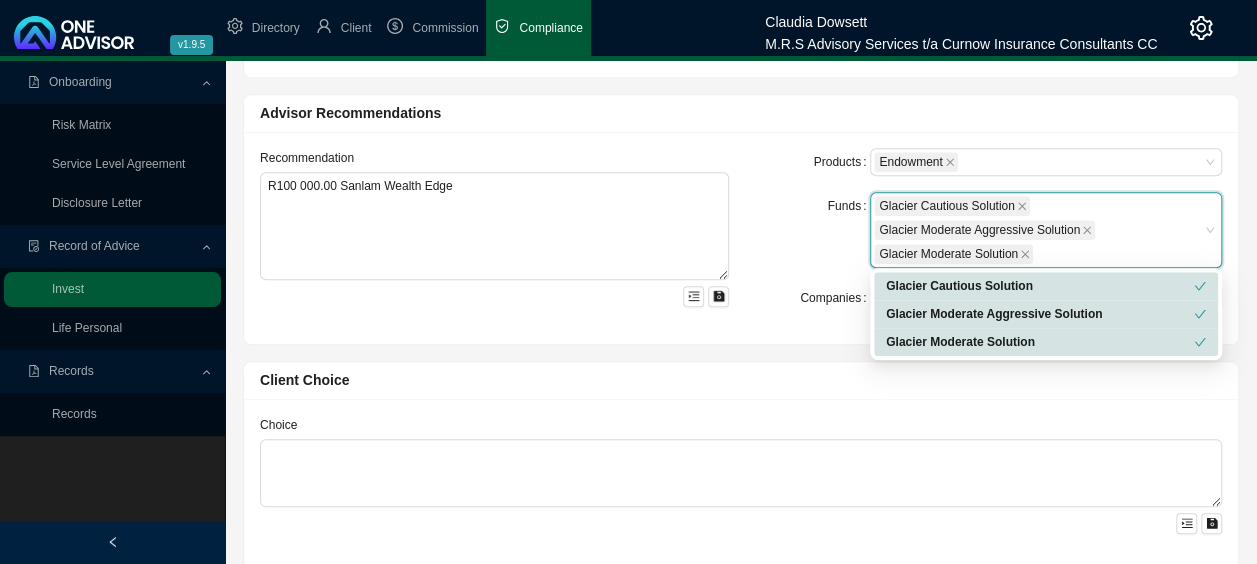 click on "Recommendation R100 000.00 Sanlam Wealth Edge Products Endowment   Funds Glacier Cautious Solution, Glacier Moderate Aggressive Solution, Glacier Moderate Solution Glacier Cautious Solution Glacier Moderate Aggressive Solution Glacier Moderate Solution   Companies" at bounding box center [741, 238] 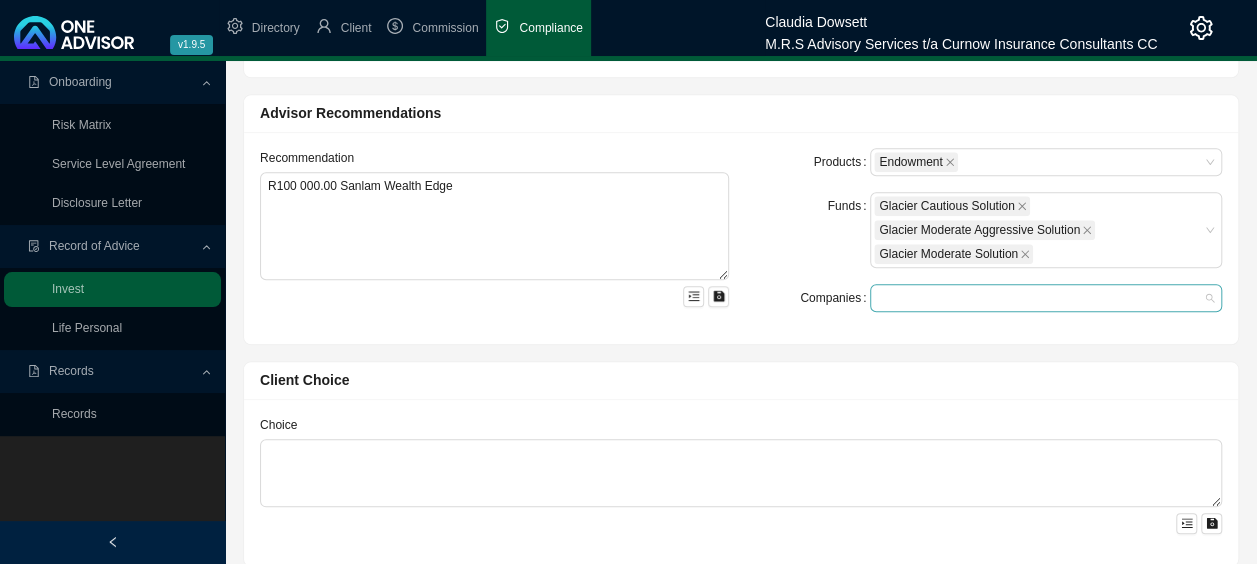 click at bounding box center [1036, 298] 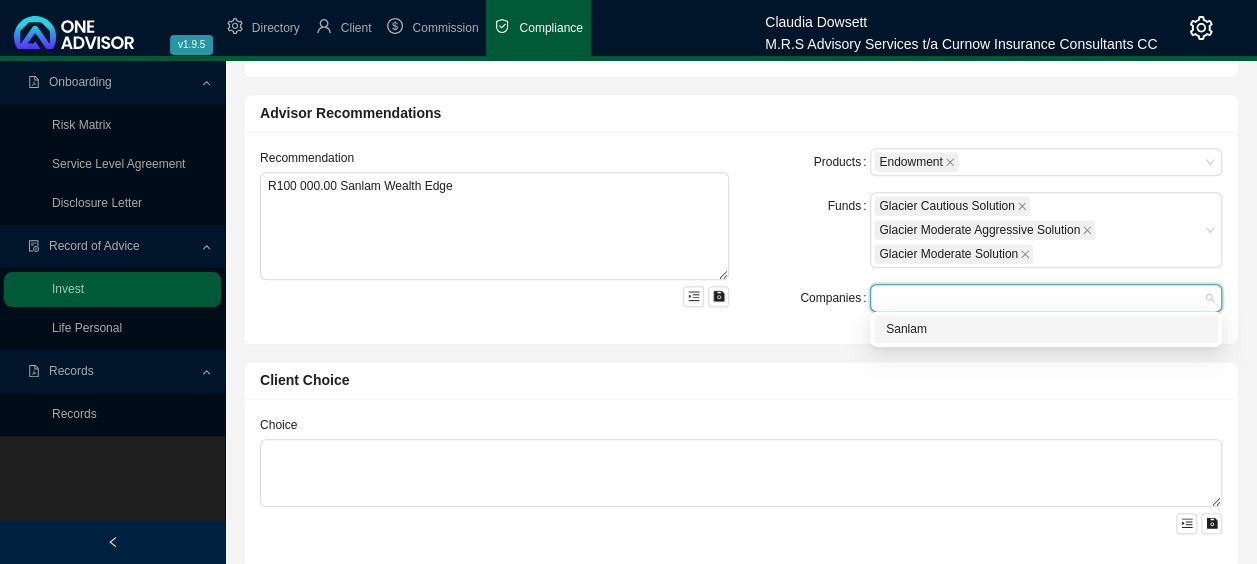 click on "Sanlam" at bounding box center (1046, 329) 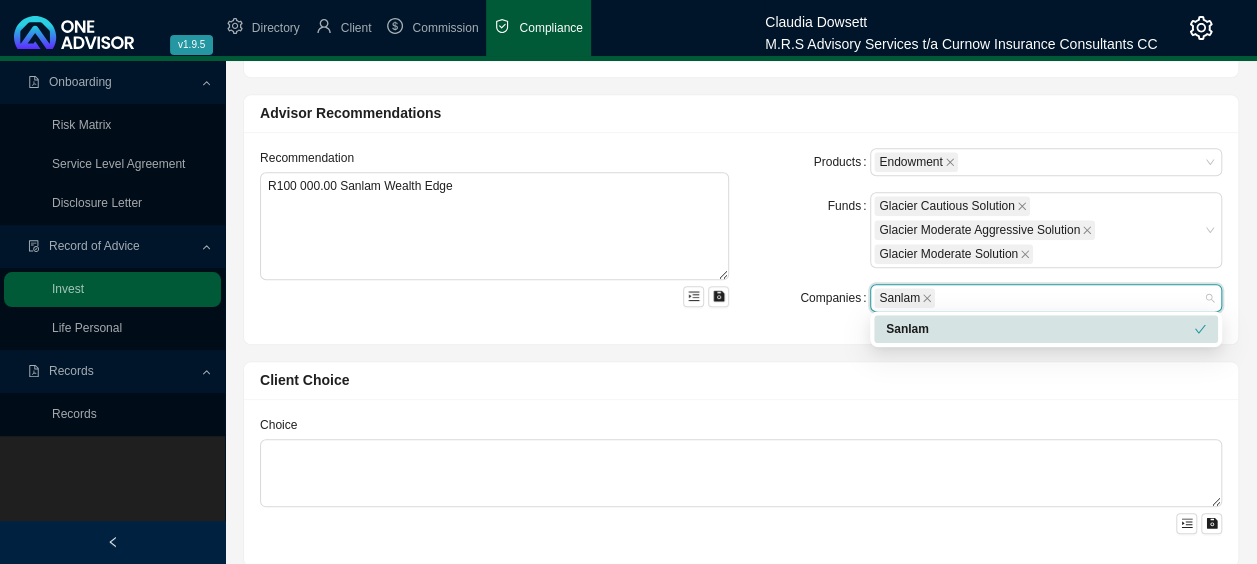 click on "Funds" at bounding box center [811, 230] 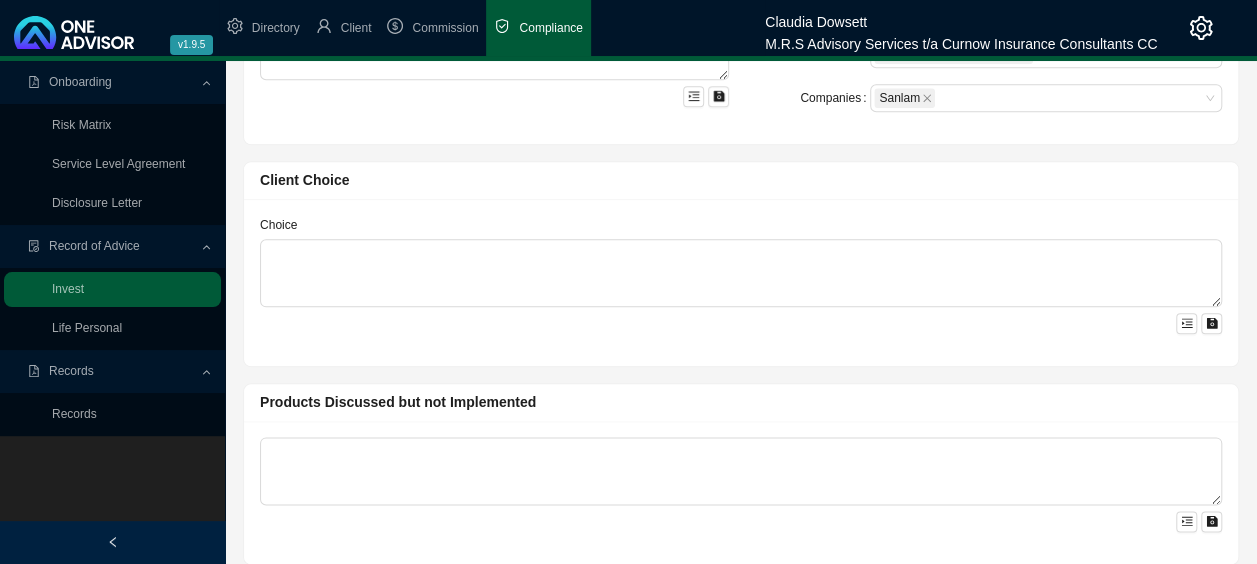 scroll, scrollTop: 1076, scrollLeft: 0, axis: vertical 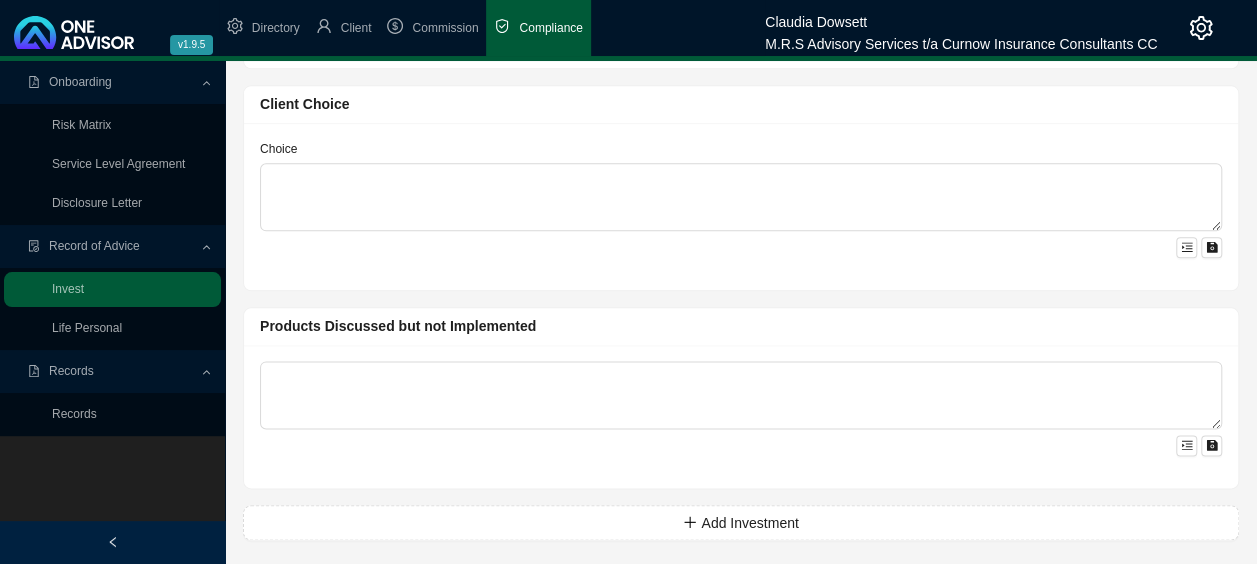 click at bounding box center (741, 416) 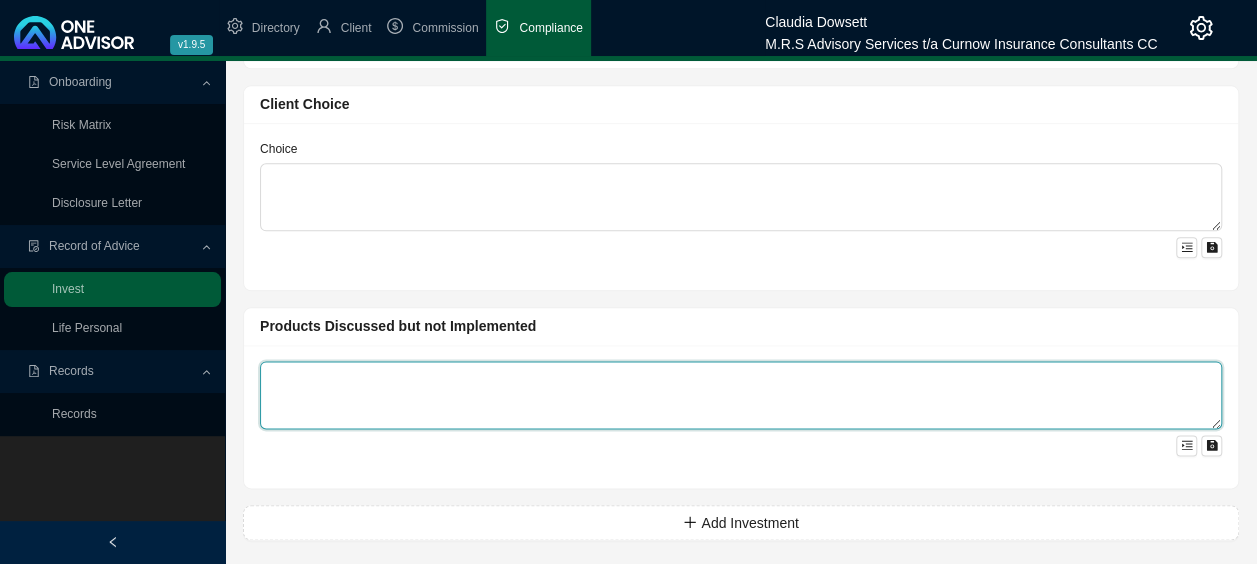 click at bounding box center [741, 395] 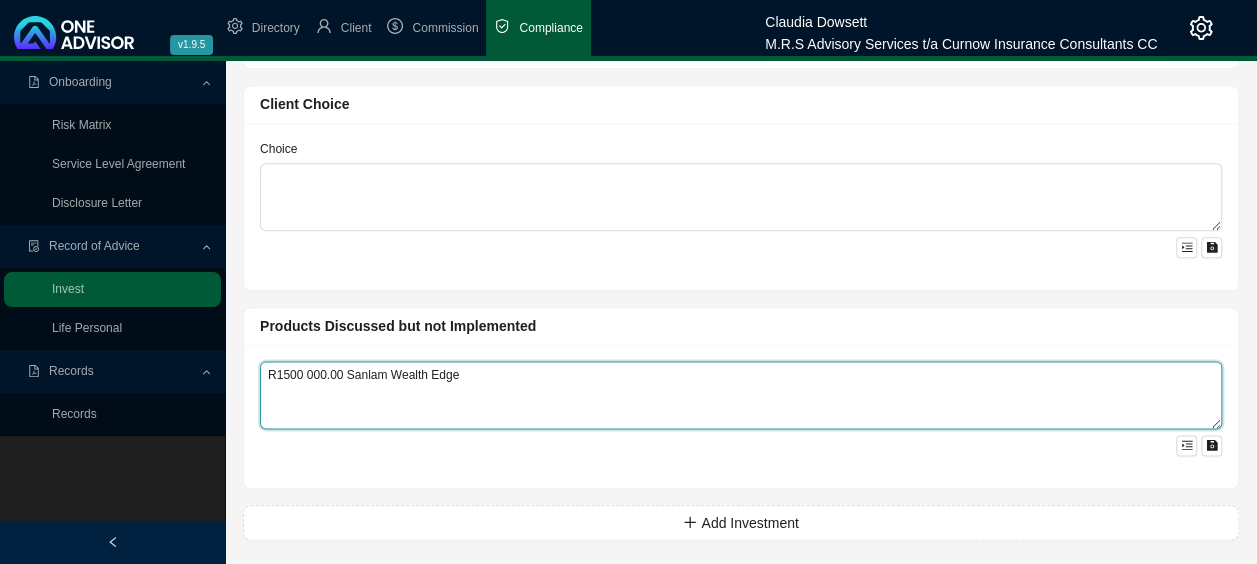 click on "R1500 000.00 Sanlam Wealth Edge" at bounding box center (741, 395) 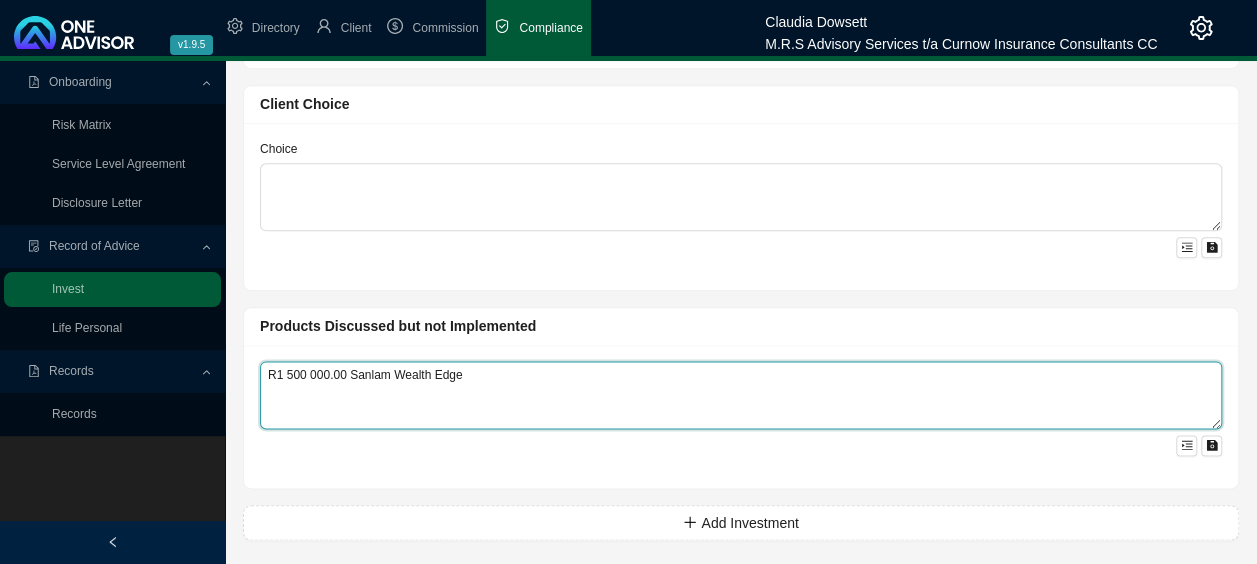 click on "R1 500 000.00 Sanlam Wealth Edge" at bounding box center [741, 395] 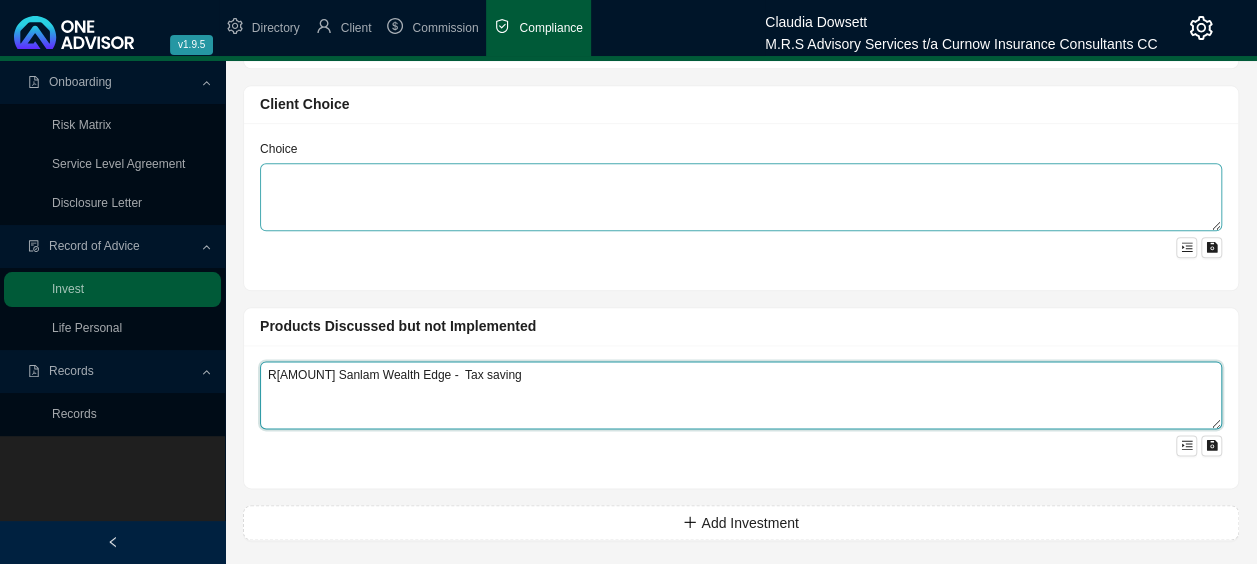 scroll, scrollTop: 876, scrollLeft: 0, axis: vertical 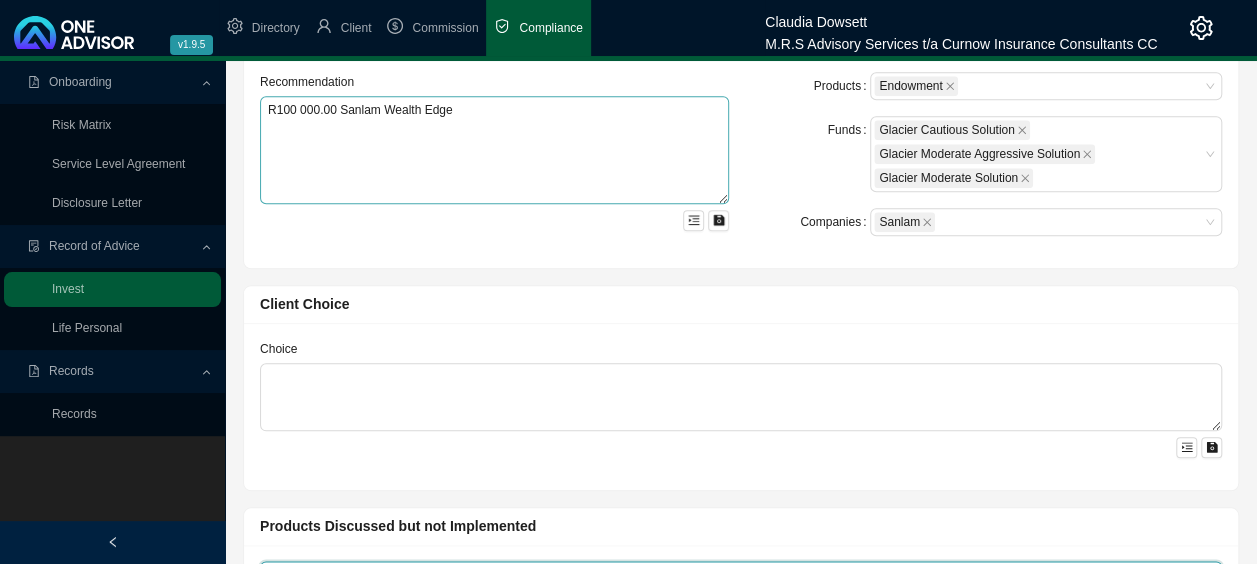 type on "R[AMOUNT] Sanlam Wealth Edge -  Tax saving" 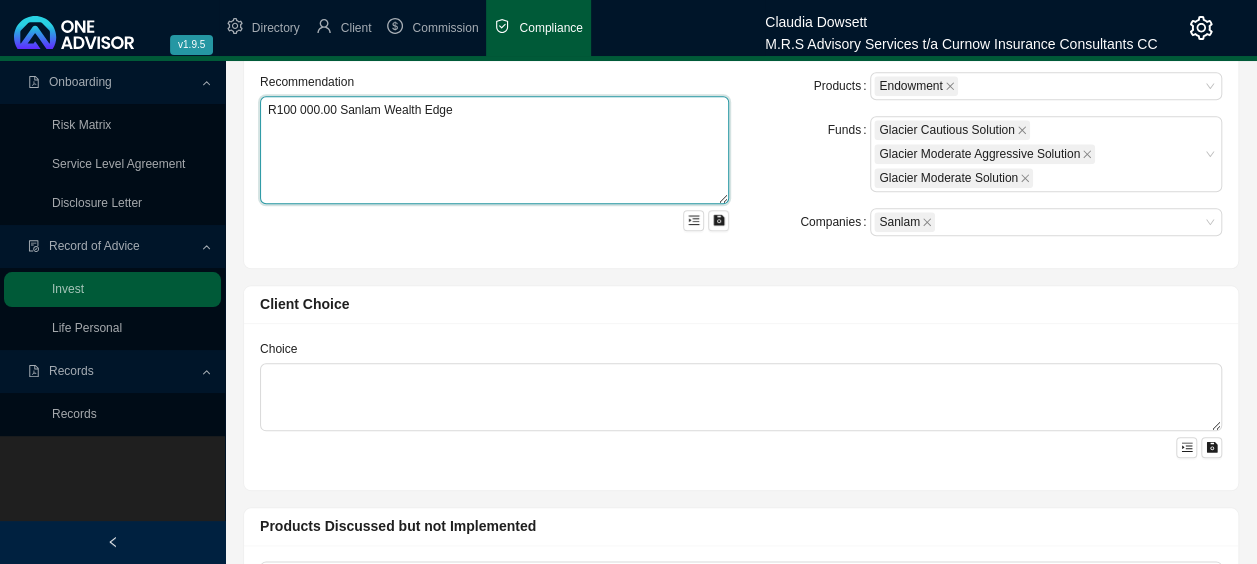 drag, startPoint x: 480, startPoint y: 118, endPoint x: 252, endPoint y: 113, distance: 228.05482 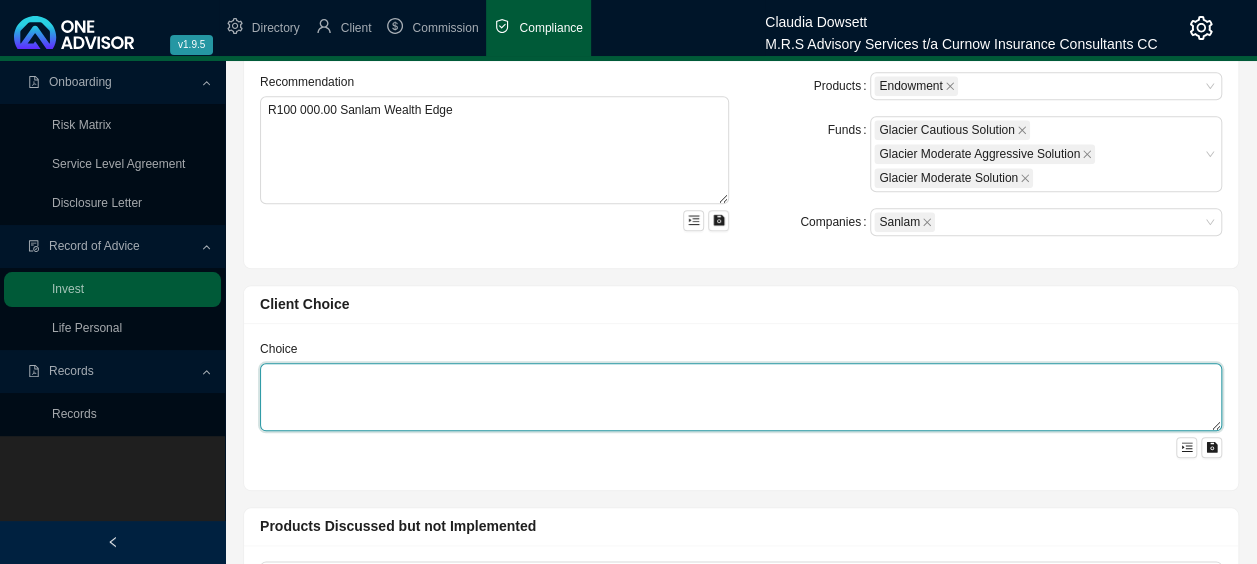click at bounding box center (741, 397) 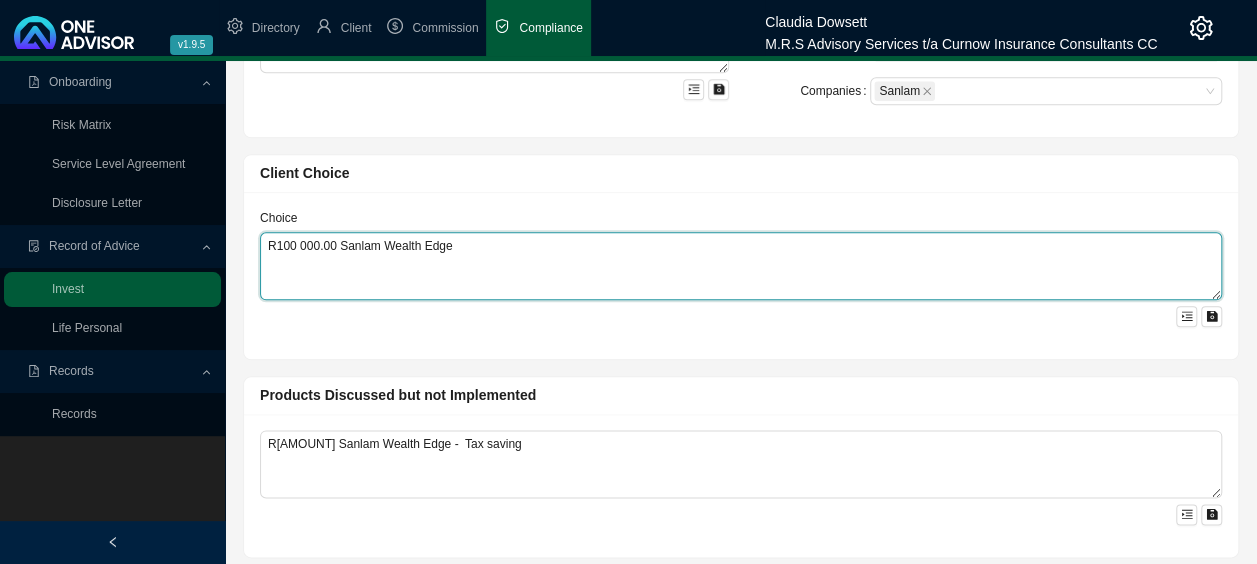 scroll, scrollTop: 1076, scrollLeft: 0, axis: vertical 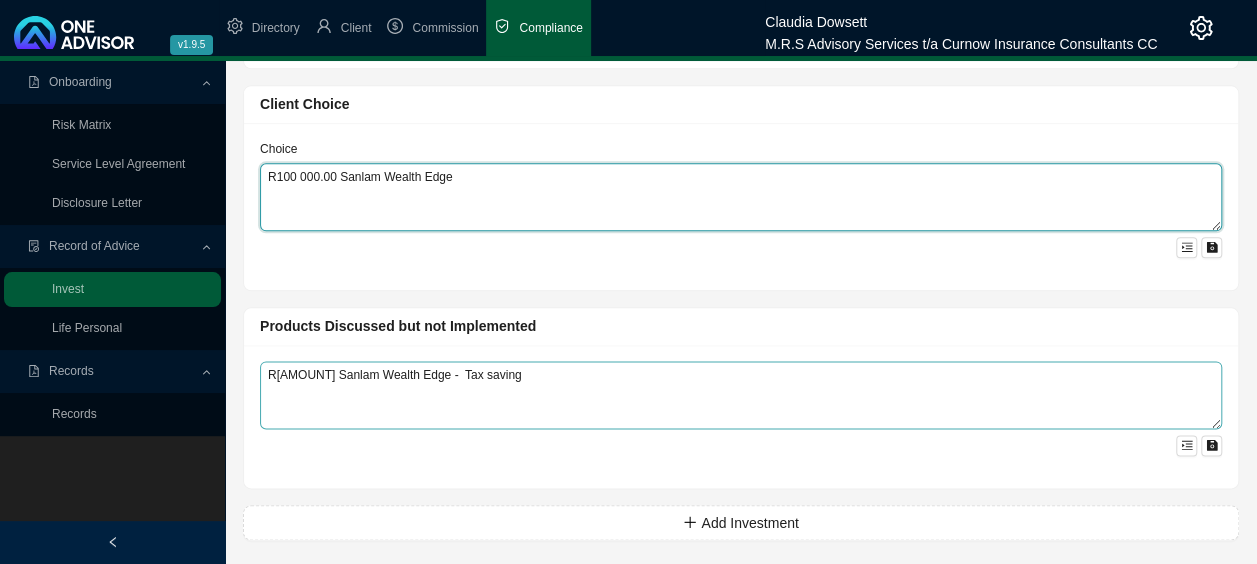 type on "R100 000.00 Sanlam Wealth Edge" 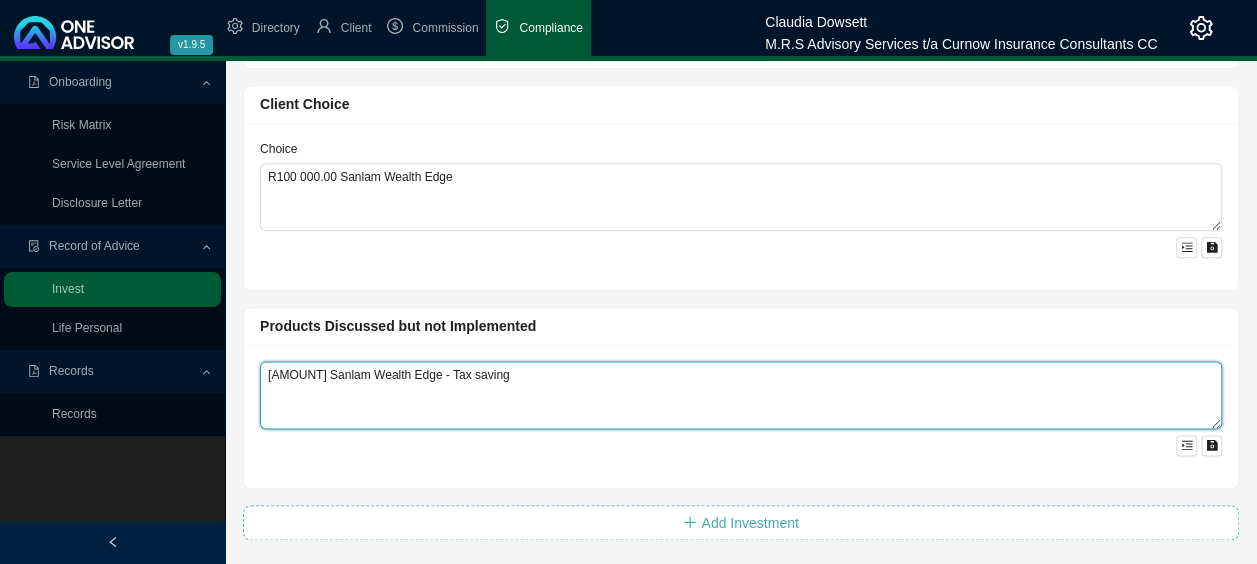 type on "[AMOUNT] Sanlam Wealth Edge - Tax saving" 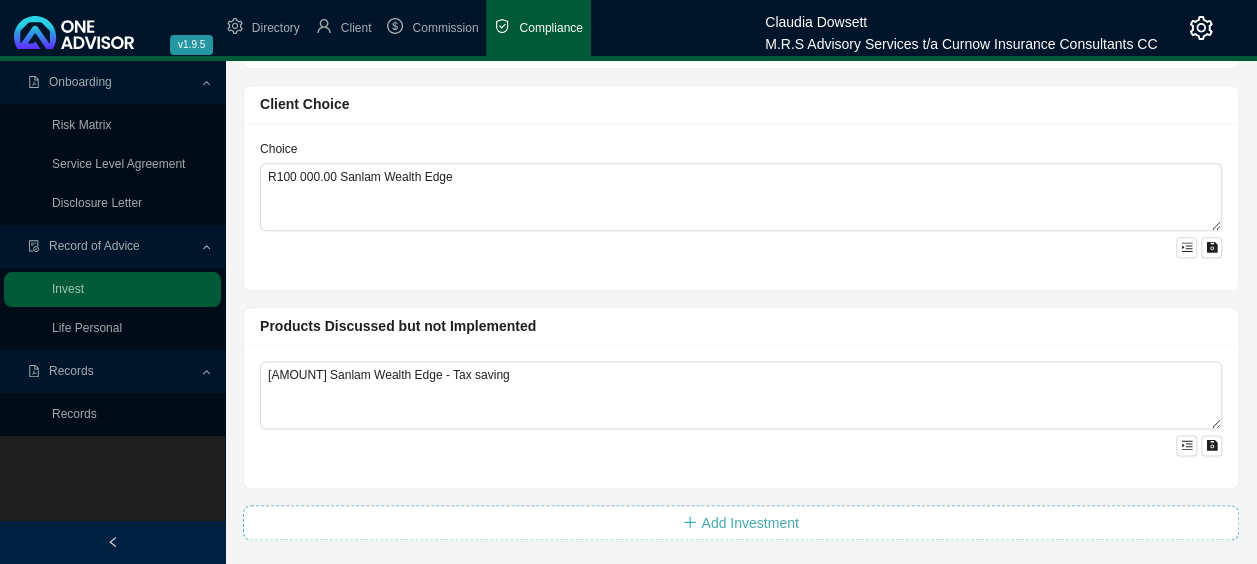 click on "Add Investment" at bounding box center (749, 523) 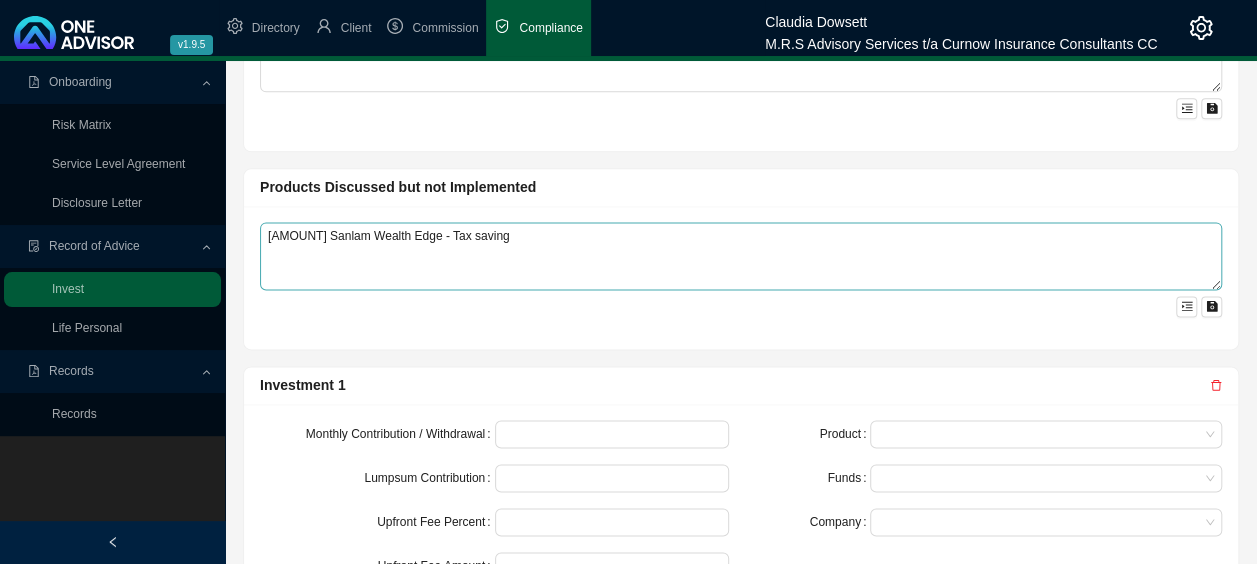 scroll, scrollTop: 1376, scrollLeft: 0, axis: vertical 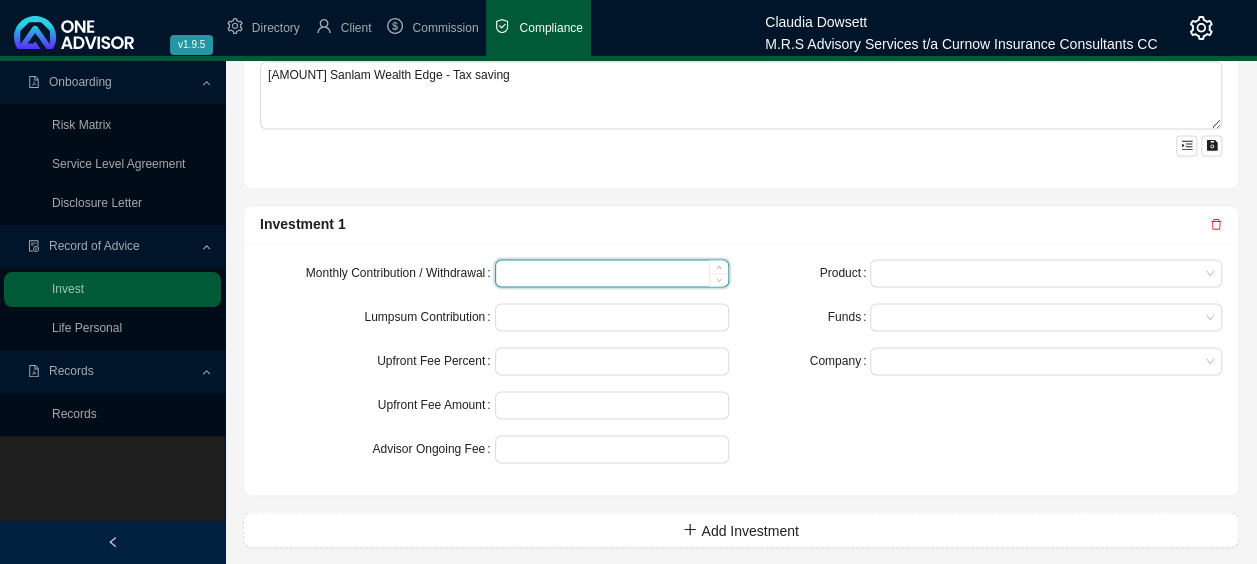 click at bounding box center (612, 273) 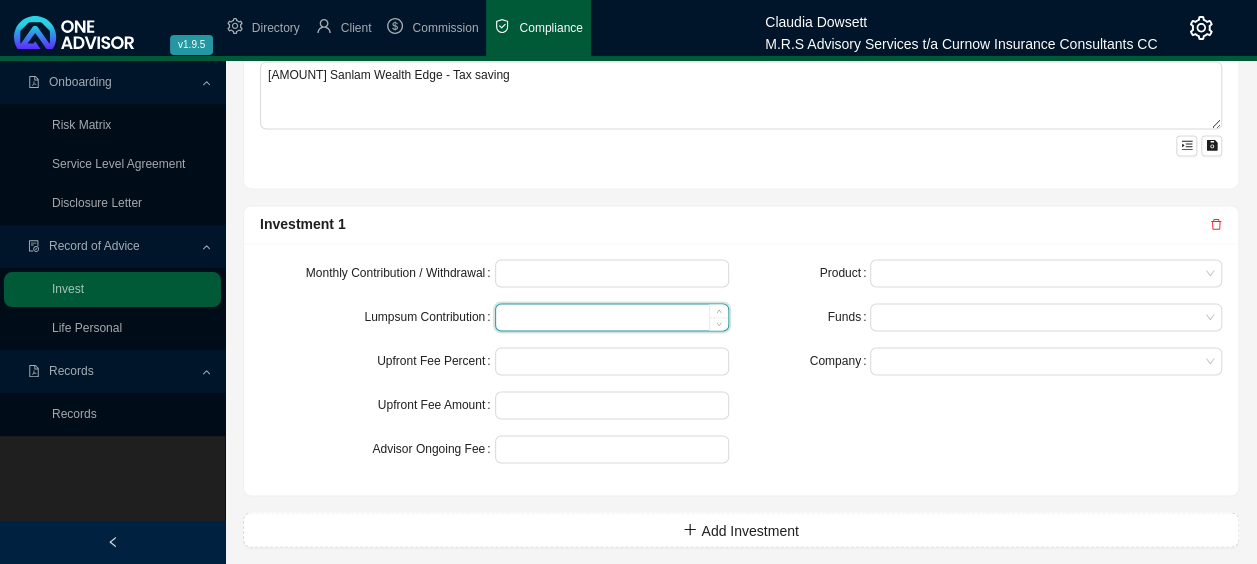 click at bounding box center [612, 317] 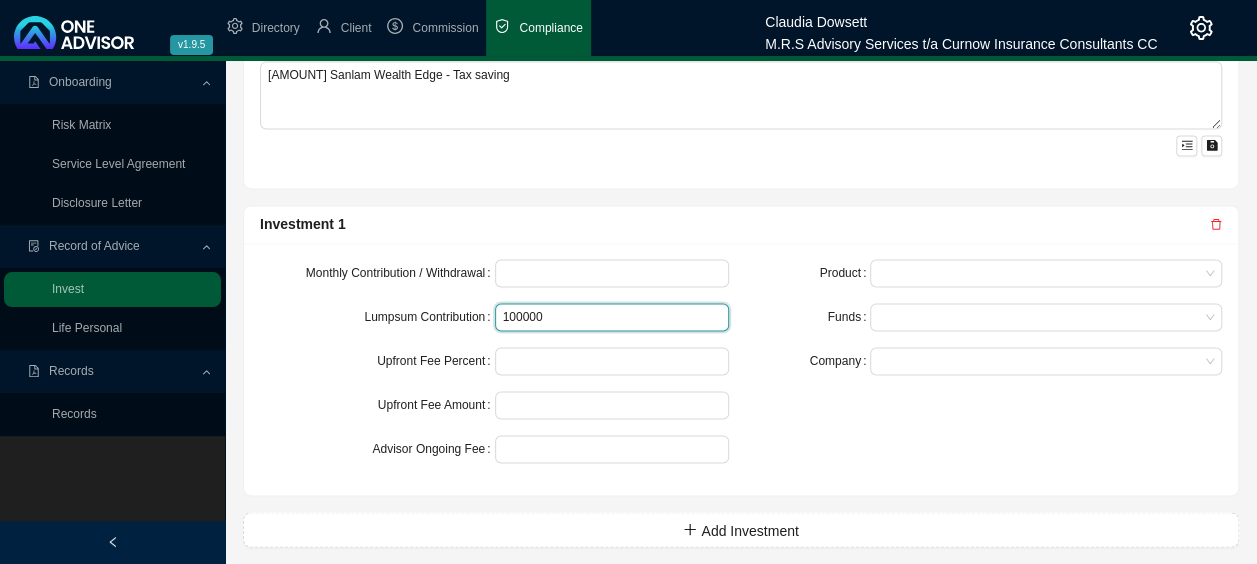 type on "100000" 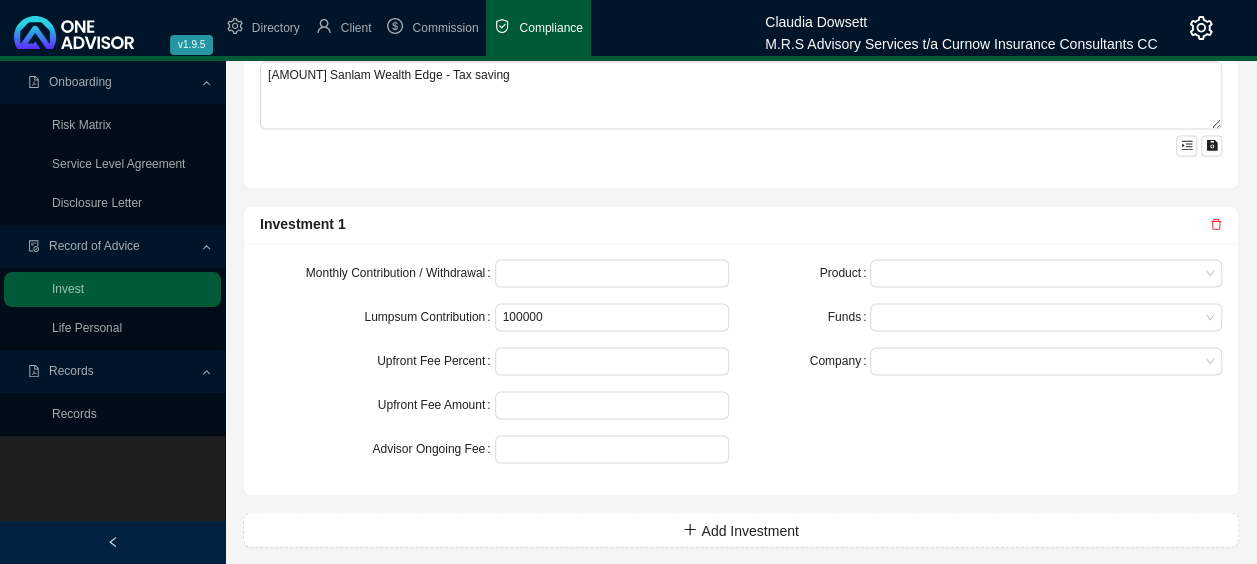 click at bounding box center (612, 361) 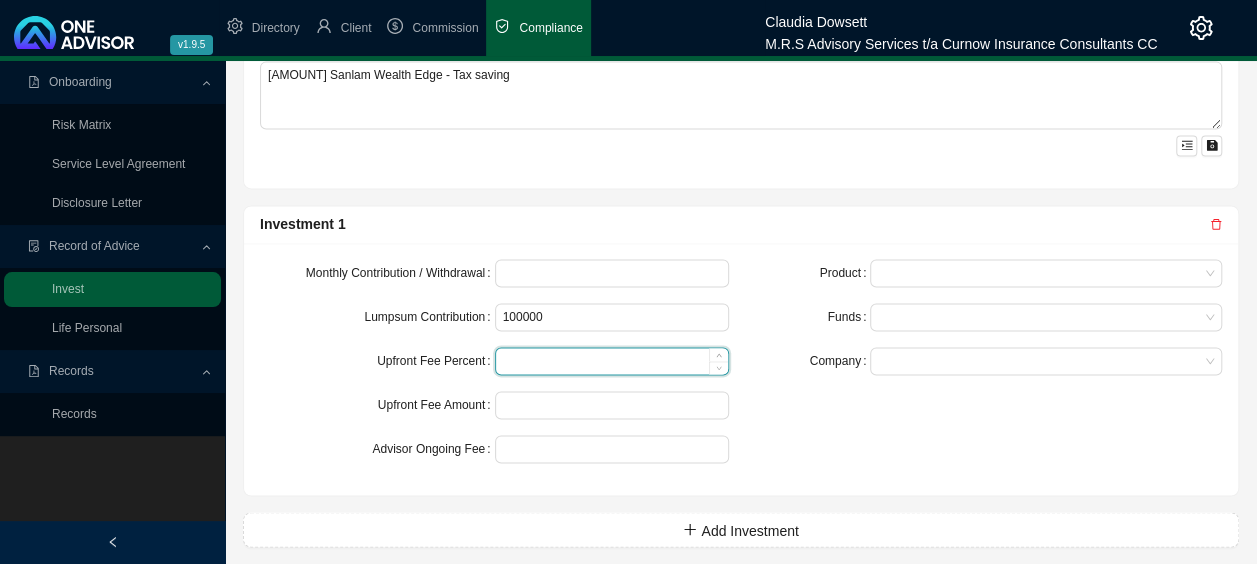 click at bounding box center [612, 361] 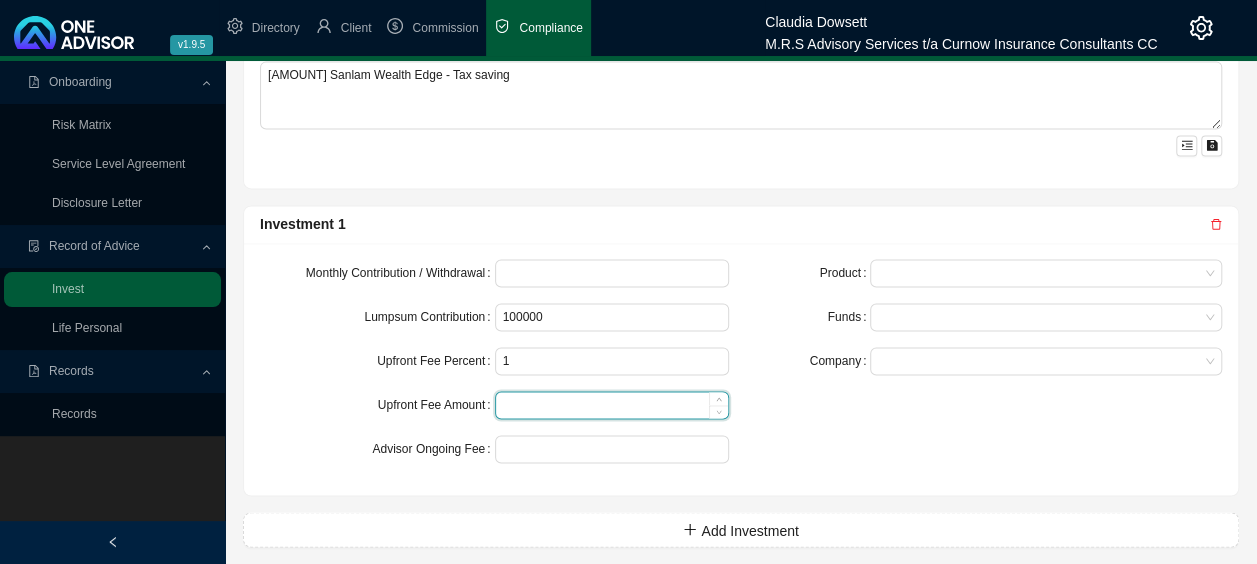 type on "1.00" 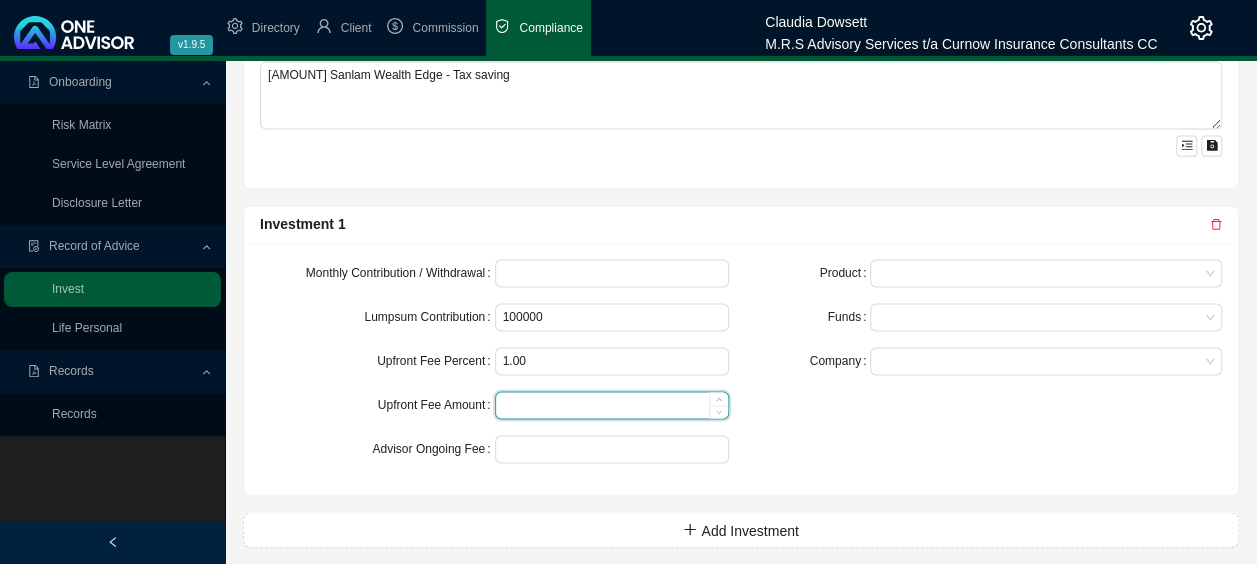 click at bounding box center (612, 405) 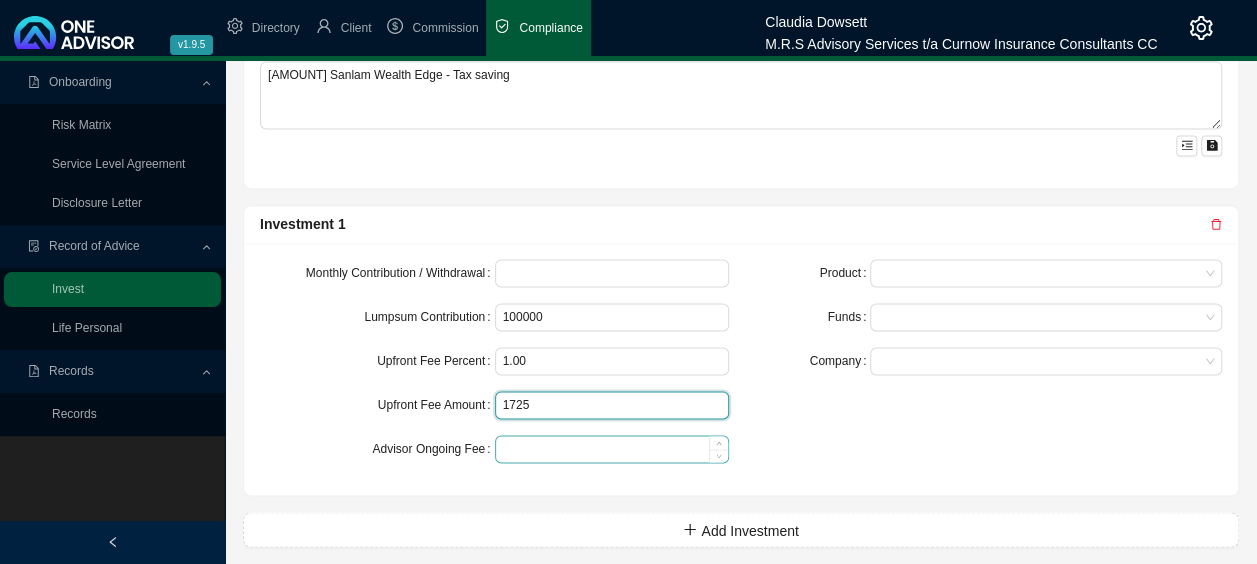 type on "1725" 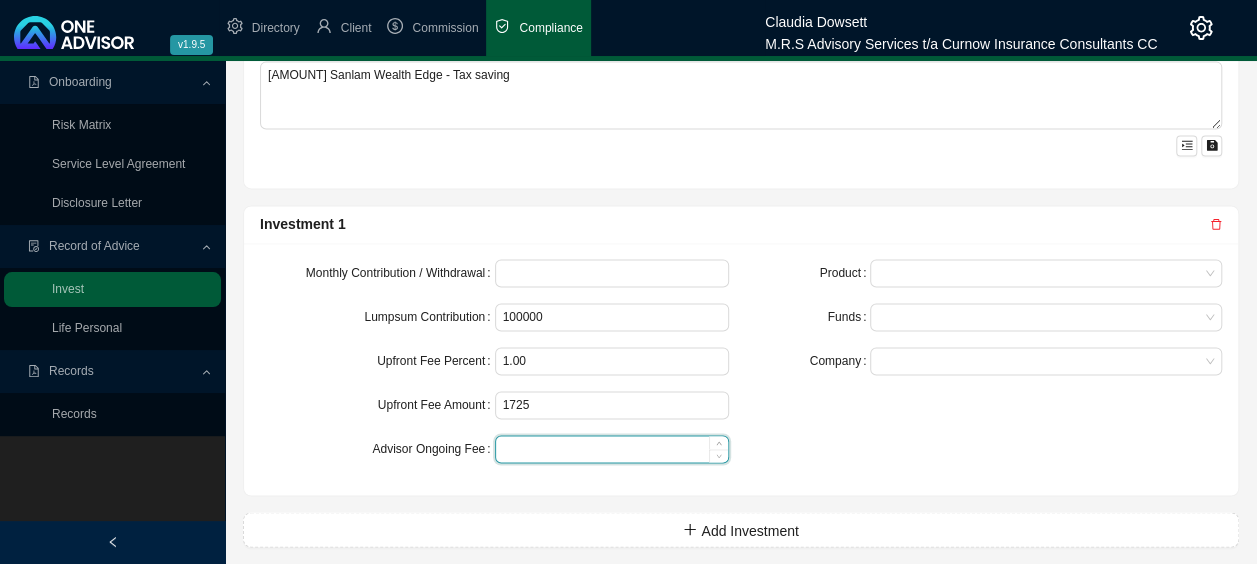 click at bounding box center (612, 449) 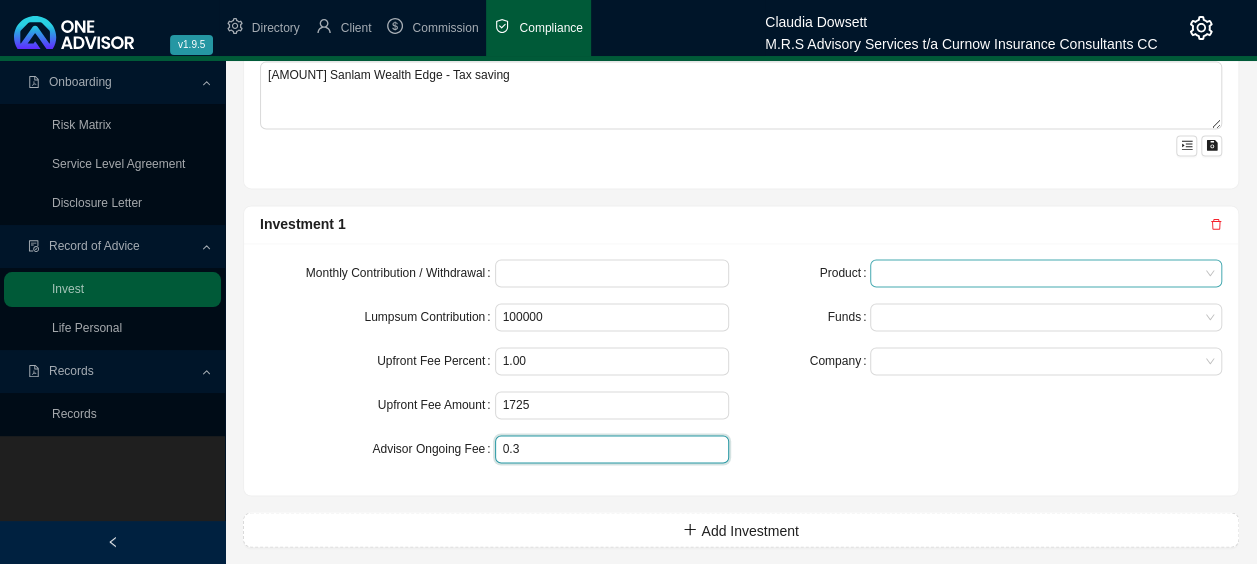click at bounding box center [1046, 273] 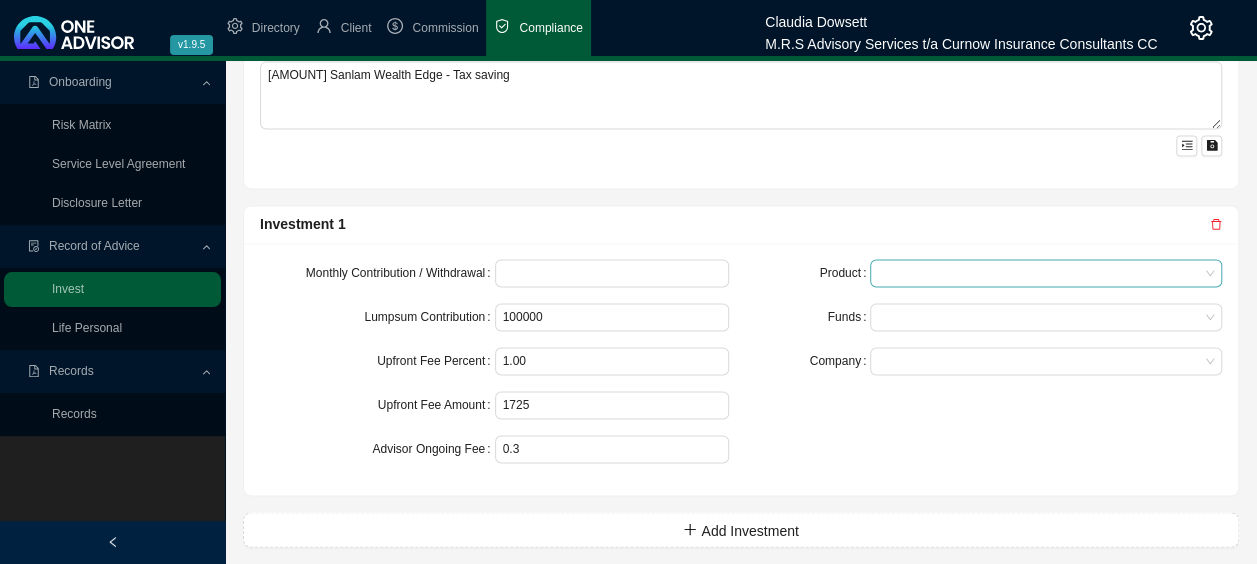 type on "0.30" 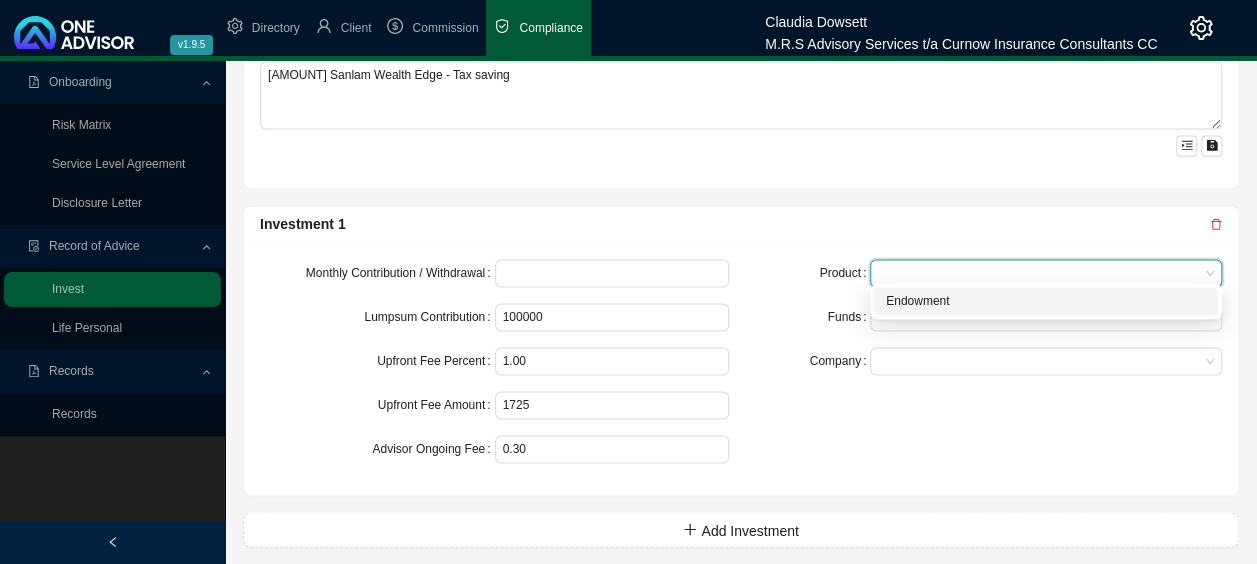 click on "Endowment" at bounding box center [1046, 301] 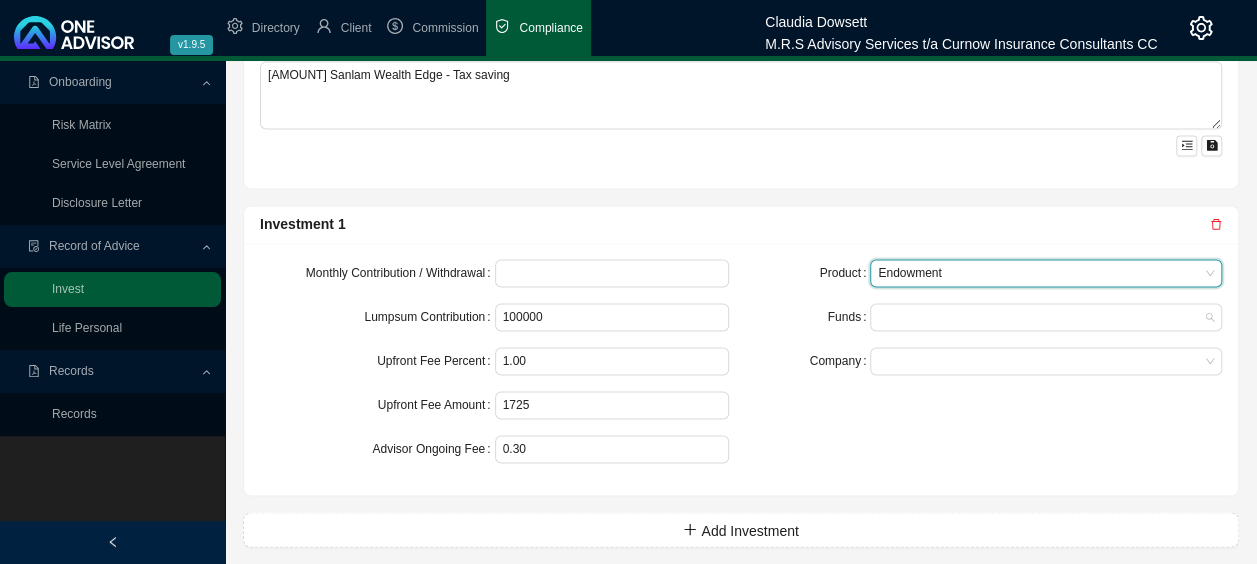 click at bounding box center [1036, 317] 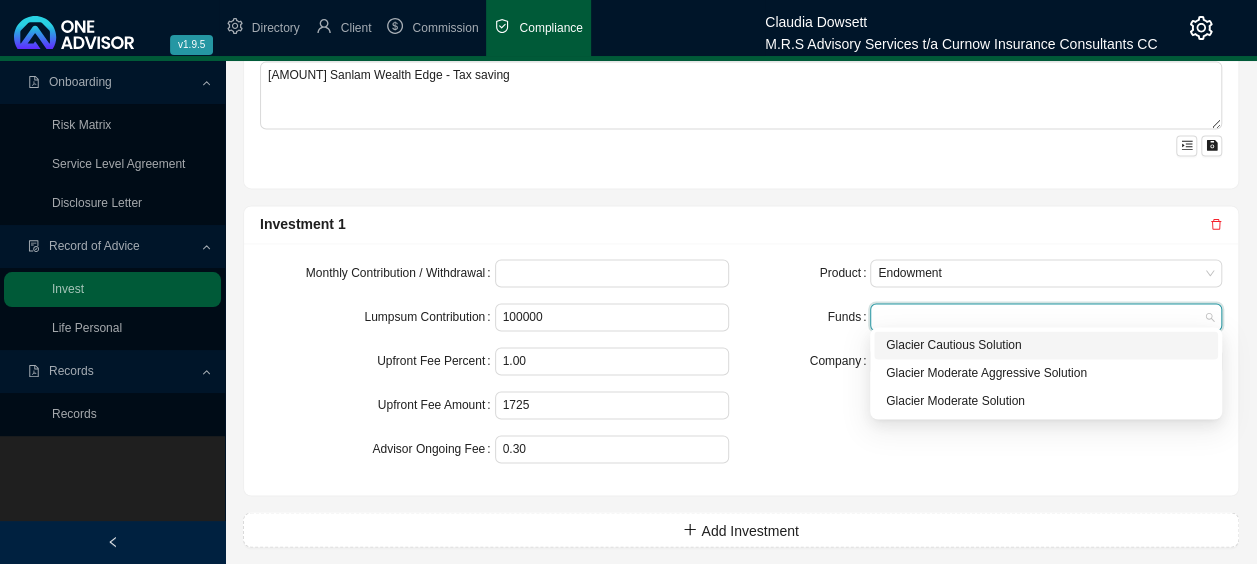 click on "Glacier Cautious Solution" at bounding box center (1046, 345) 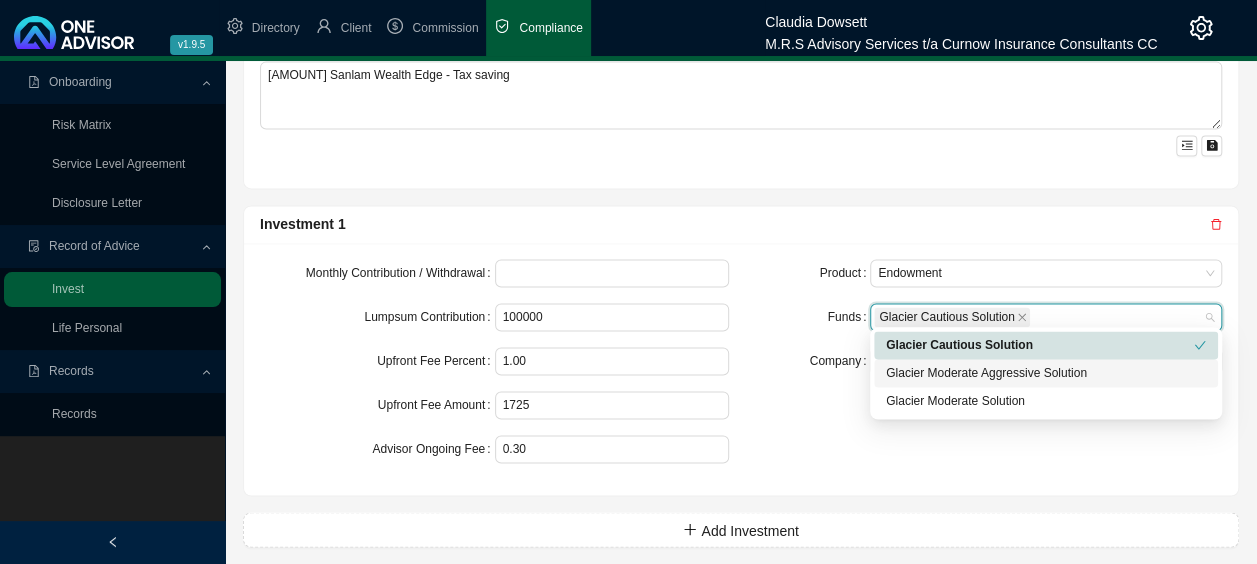 click on "Glacier Moderate Aggressive Solution" at bounding box center [1046, 373] 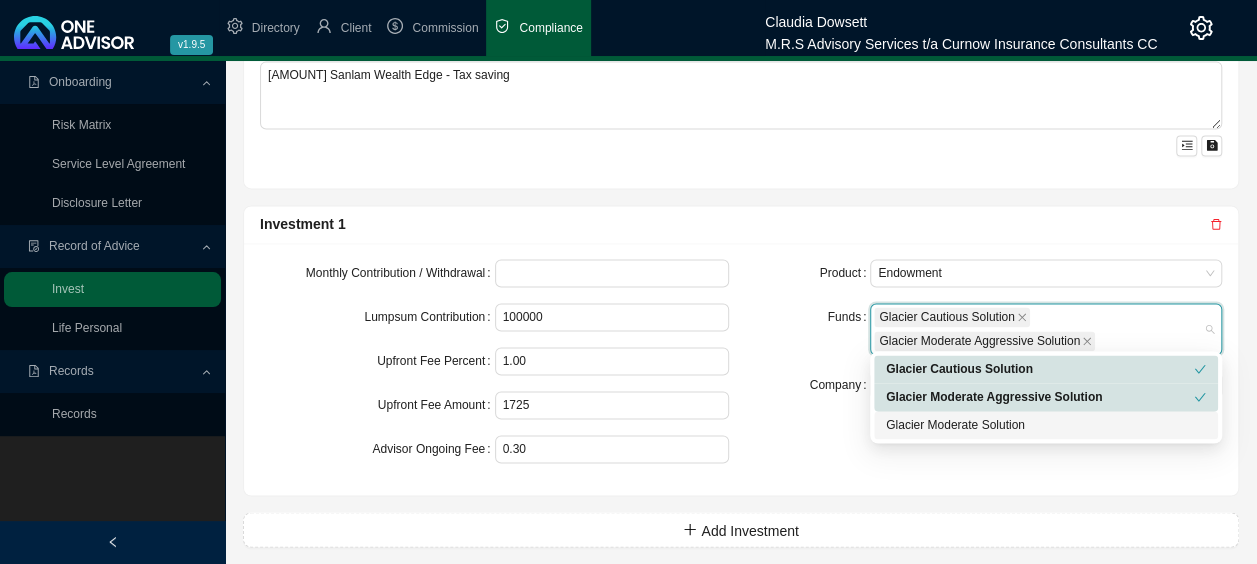 click on "Glacier Moderate Solution" at bounding box center [1046, 425] 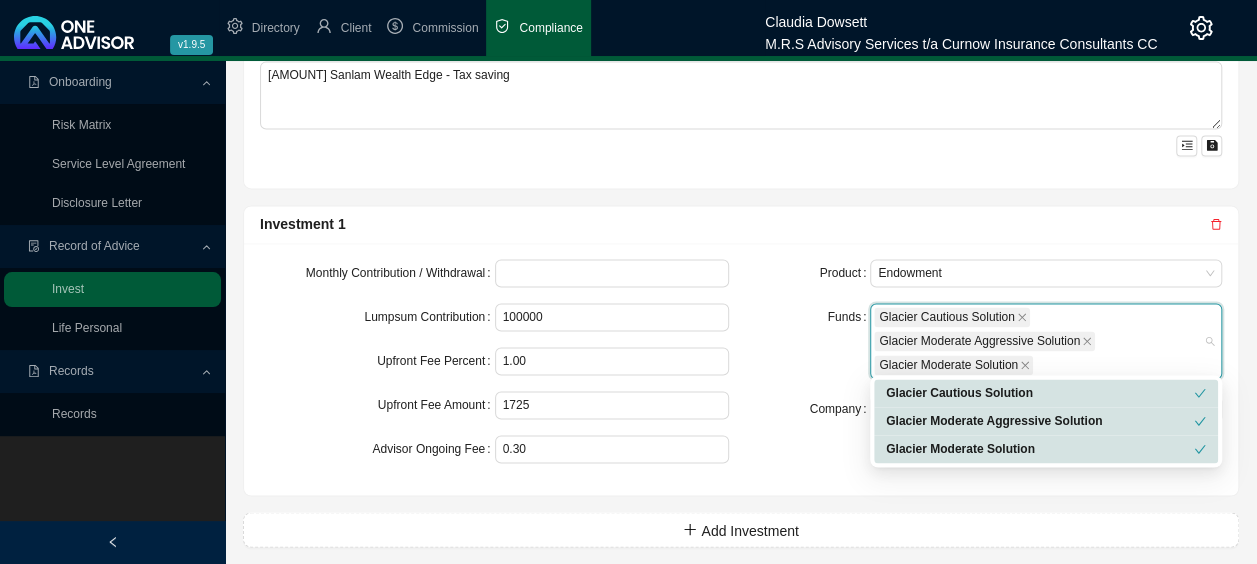 click on "Product Endowment Funds Glacier Cautious Solution Glacier Moderate Aggressive Solution Glacier Moderate Solution   Company" at bounding box center [987, 369] 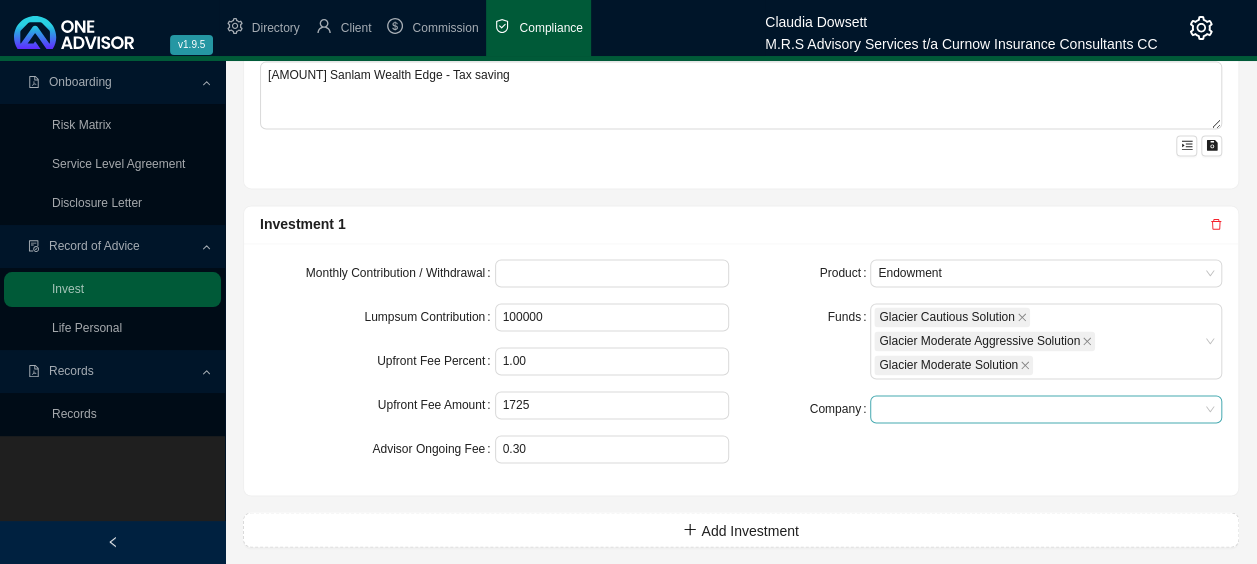click at bounding box center [1046, 409] 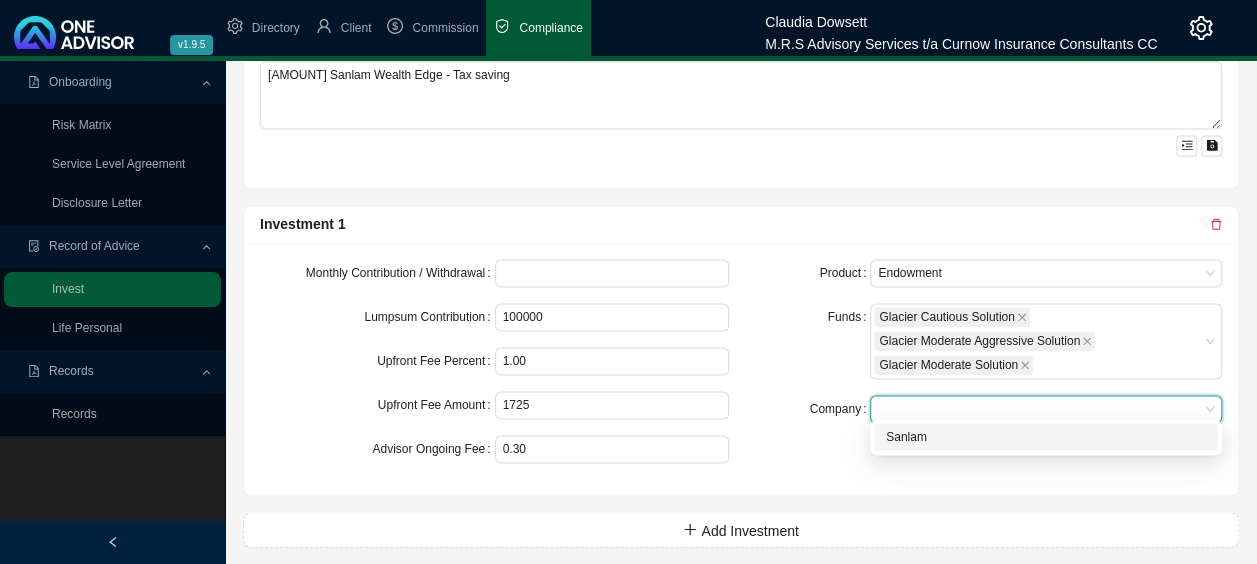 click on "Sanlam" at bounding box center [1046, 437] 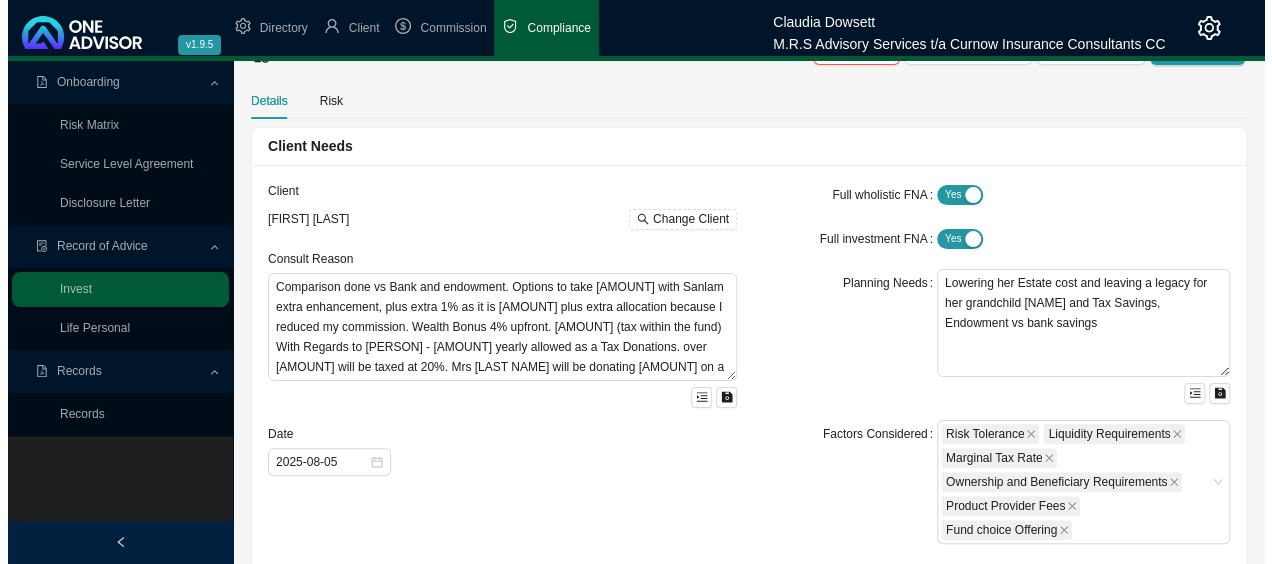 scroll, scrollTop: 0, scrollLeft: 0, axis: both 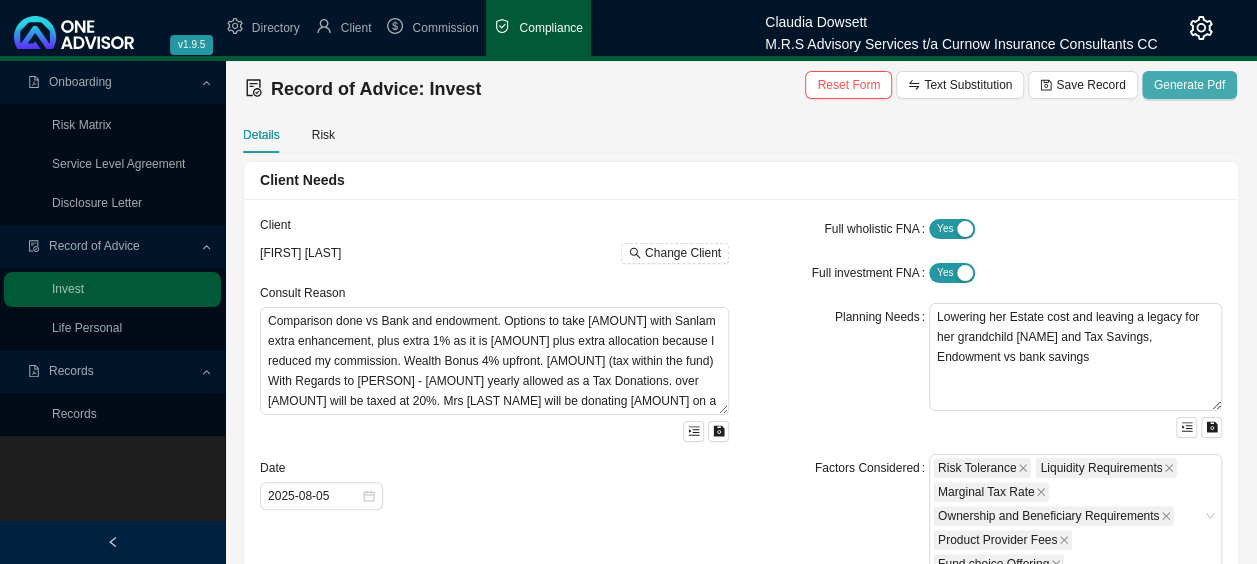 drag, startPoint x: 466, startPoint y: 386, endPoint x: 1193, endPoint y: 88, distance: 785.70544 